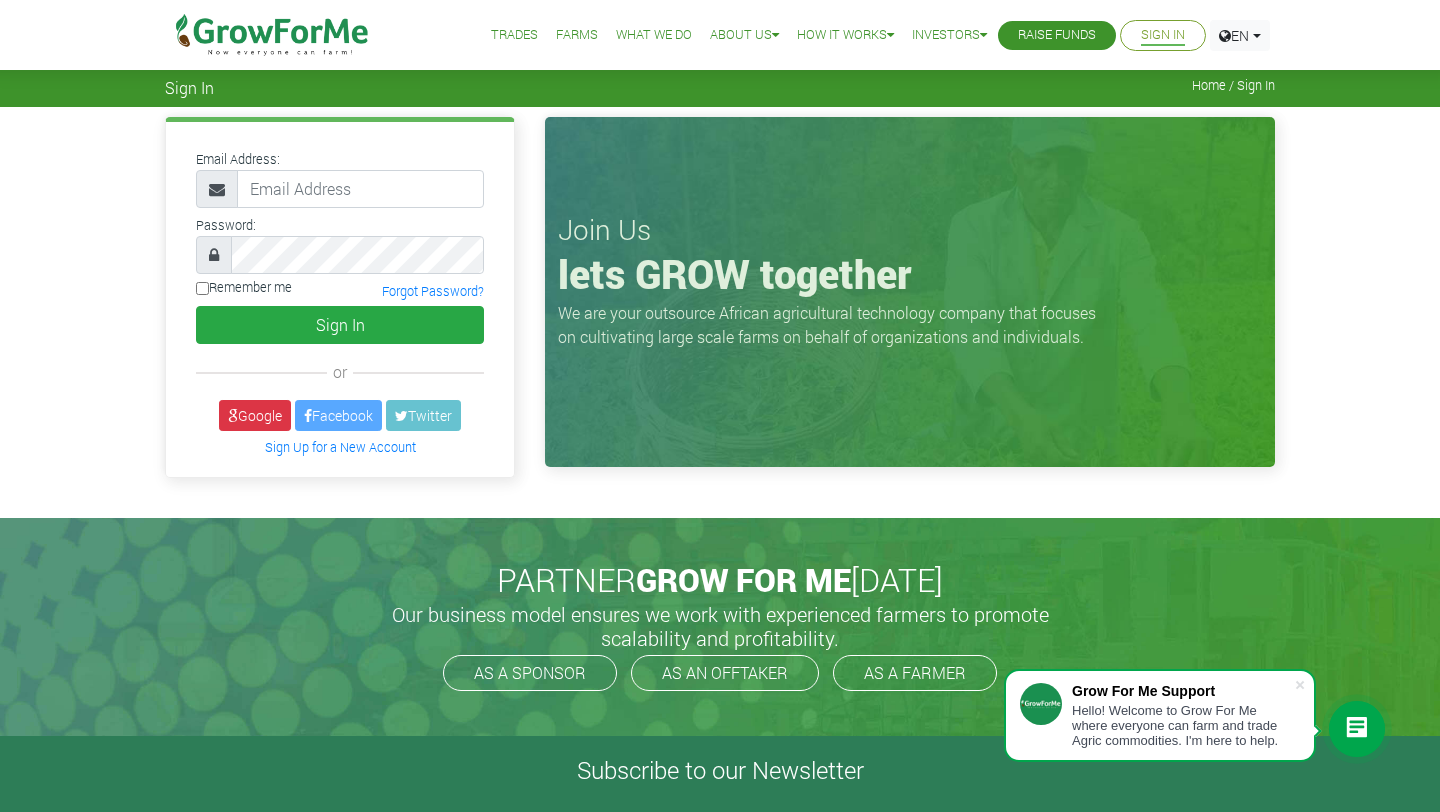 scroll, scrollTop: 0, scrollLeft: 0, axis: both 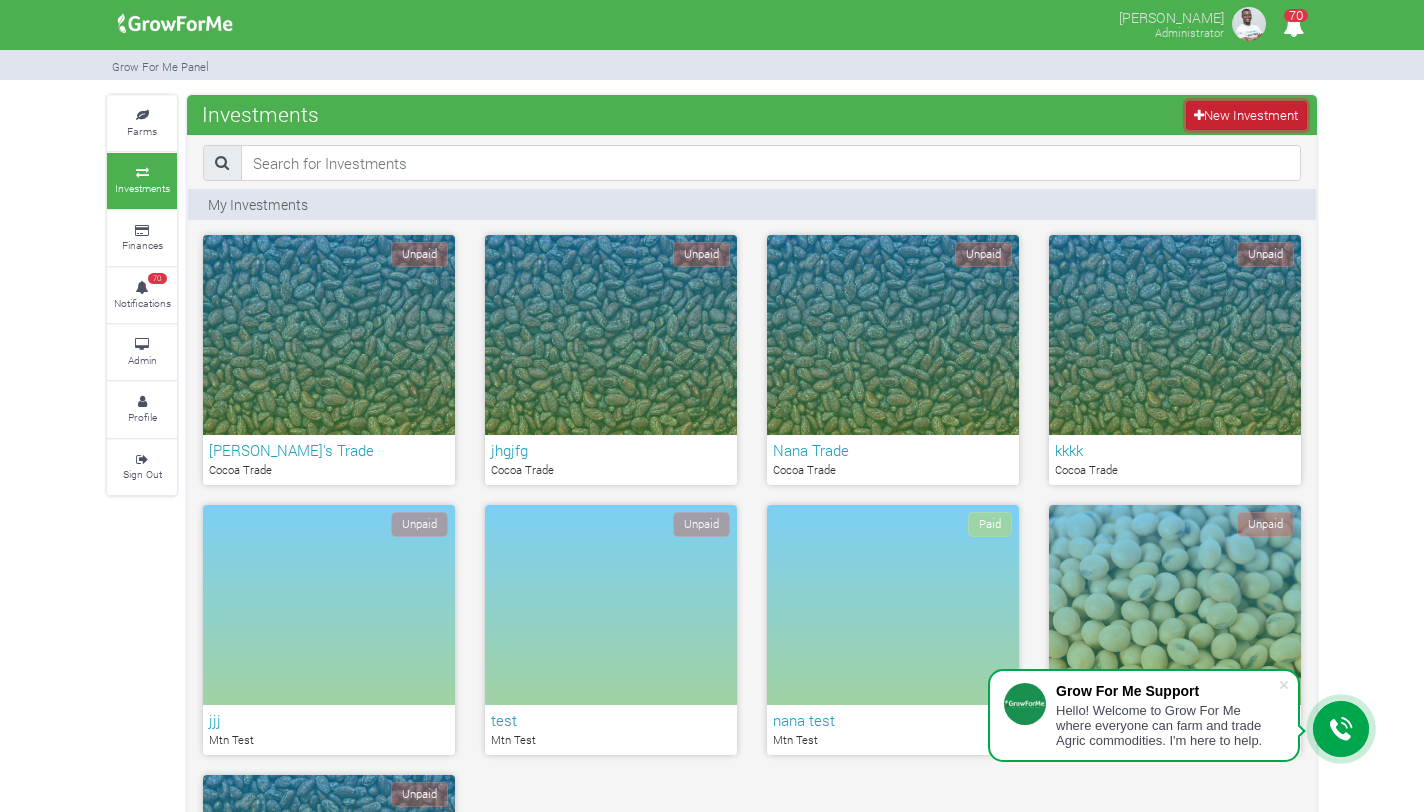 drag, startPoint x: 0, startPoint y: 0, endPoint x: 1250, endPoint y: 115, distance: 1255.2788 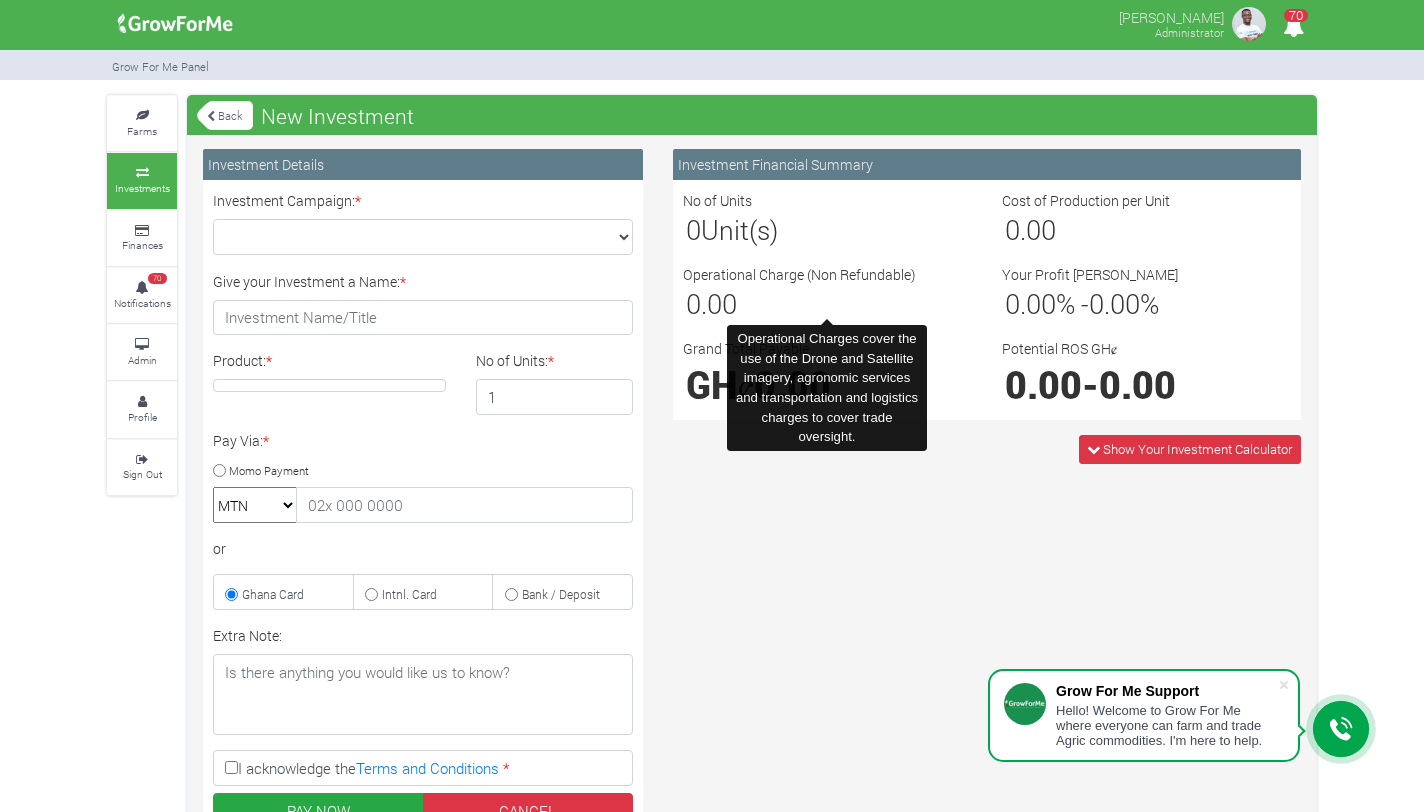 scroll, scrollTop: 0, scrollLeft: 0, axis: both 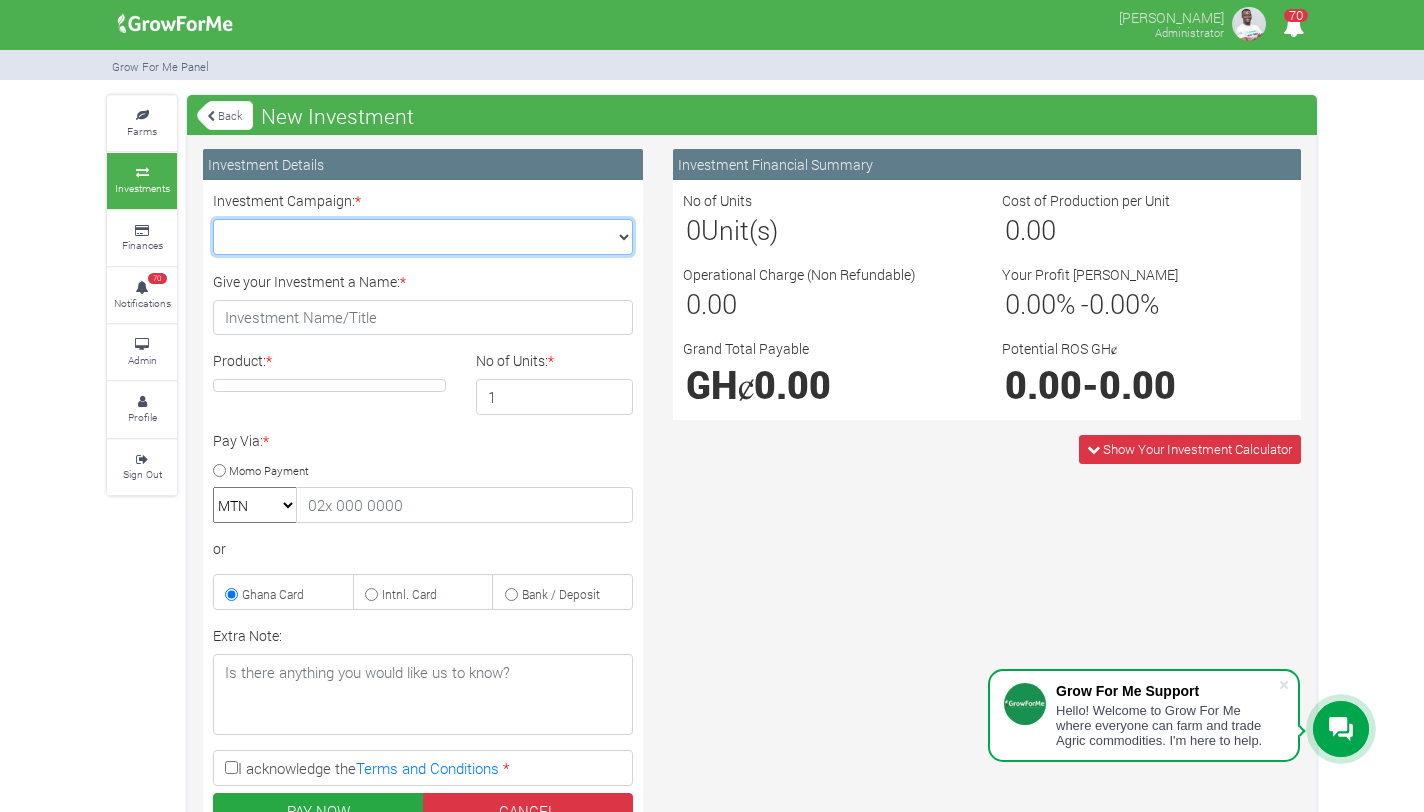 click on "Maize Trade 2025 Q4 (Maize Trade :: 01st Oct 2025 - 31st Mar 2026)
Cashew Trade 2025 Q4 (Cashew Trade :: 01st Oct 2025 - 31st Mar 2026)
Machinery Fund (10 Yrs) (Machinery :: 01st Jun 2025 - 01st Jun 2035)
Soybean Trade 2025 Q4 (Soybean Trade :: 01st Oct 2025 - 31st Mar 2026)" at bounding box center (423, 237) 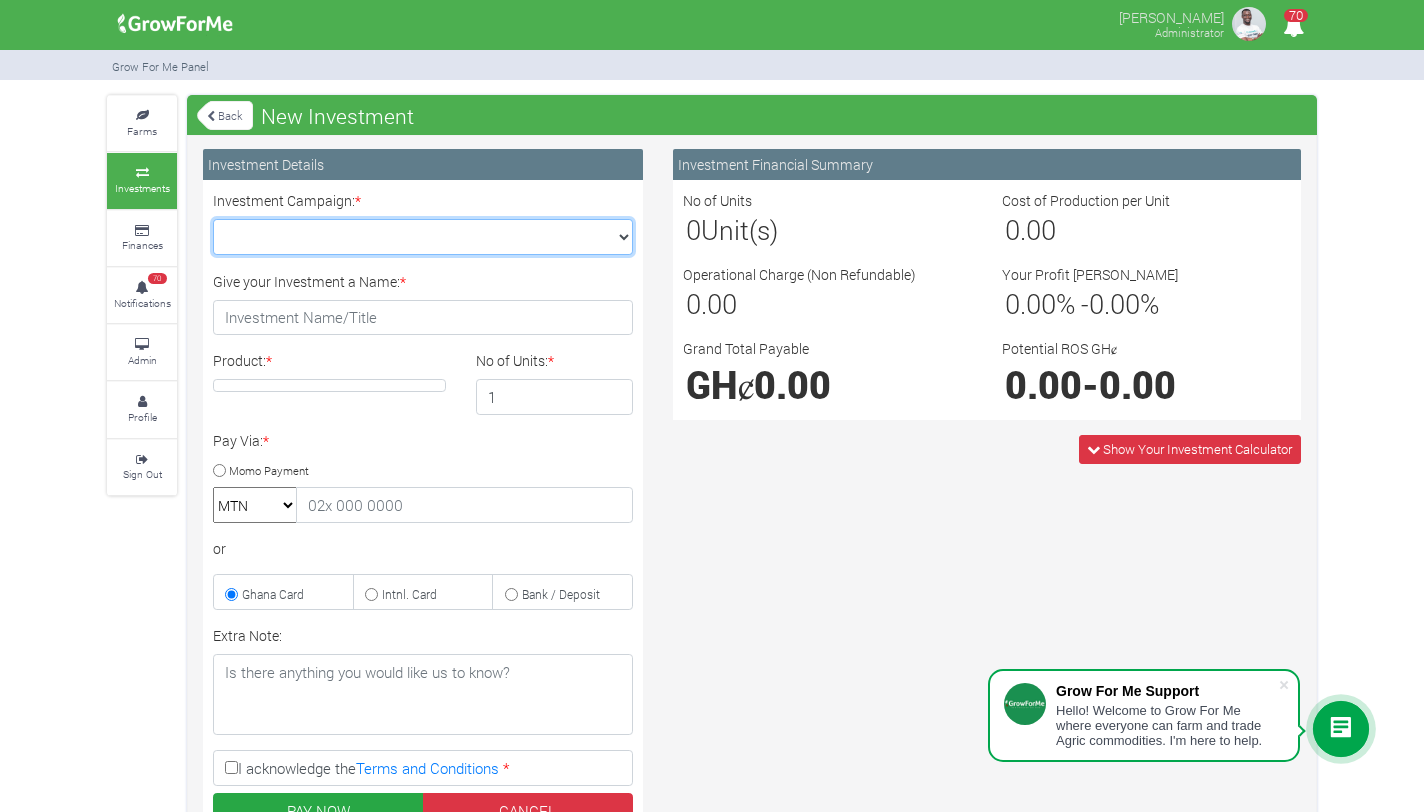 select on "43" 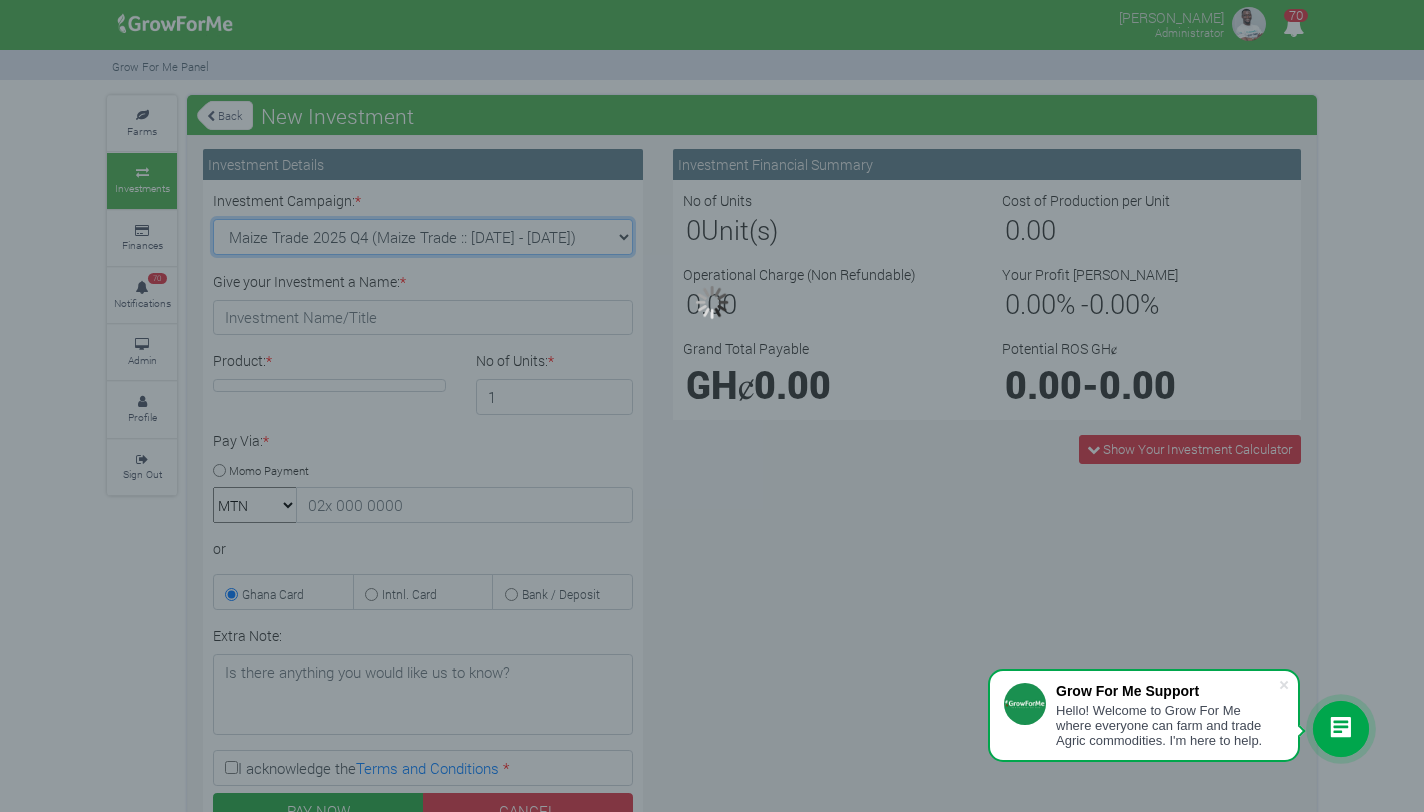 type on "1" 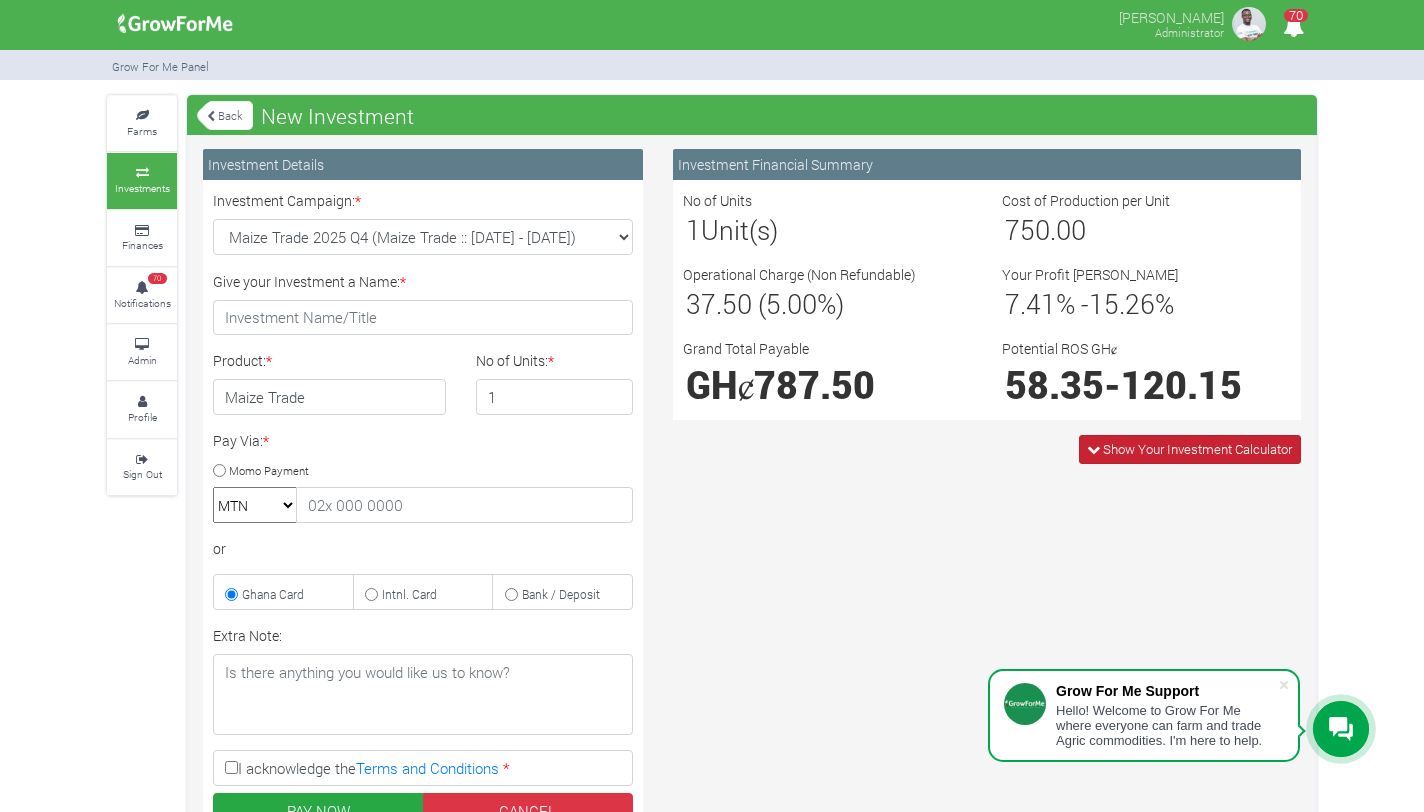 click on "Show Your Investment Calculator" at bounding box center (1190, 449) 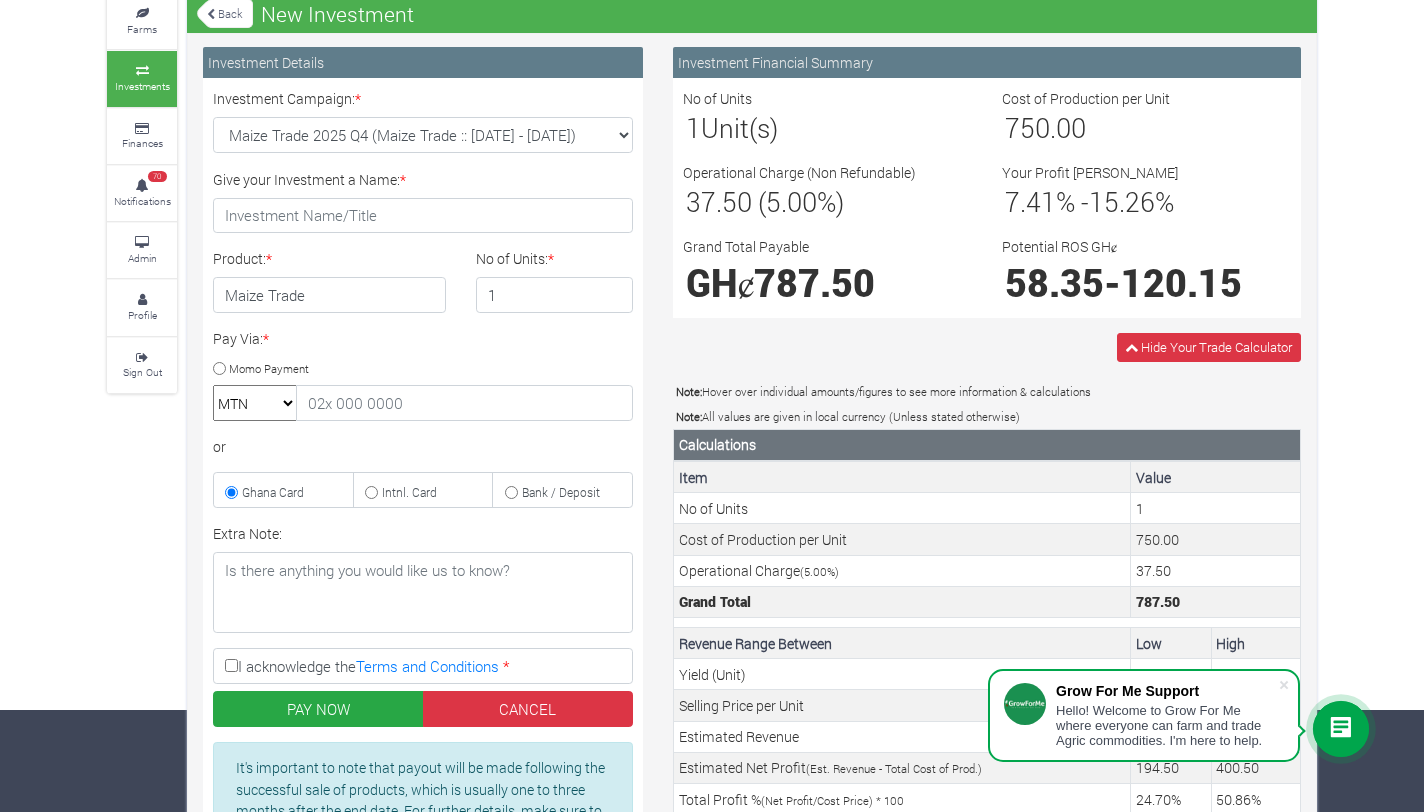scroll, scrollTop: 147, scrollLeft: 0, axis: vertical 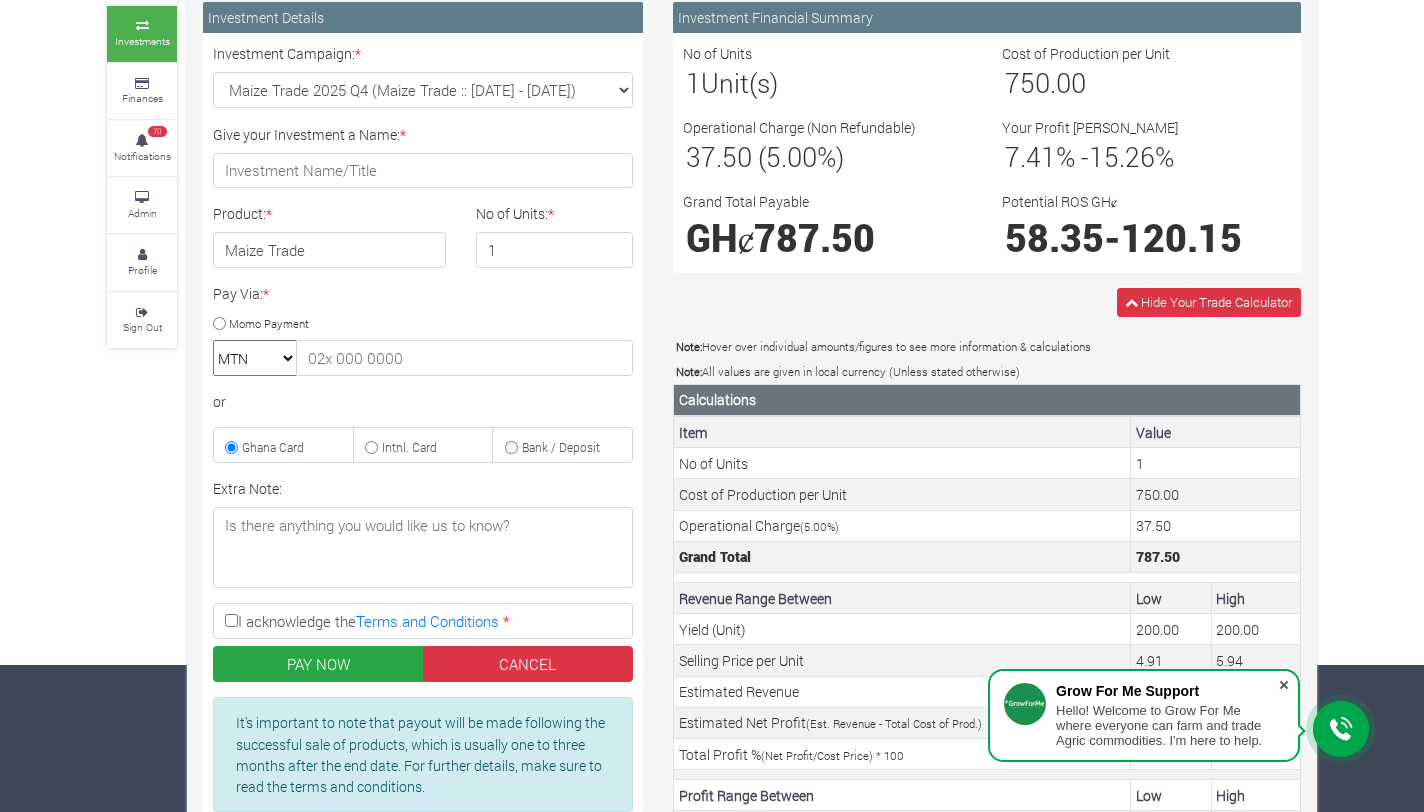 click at bounding box center (1284, 685) 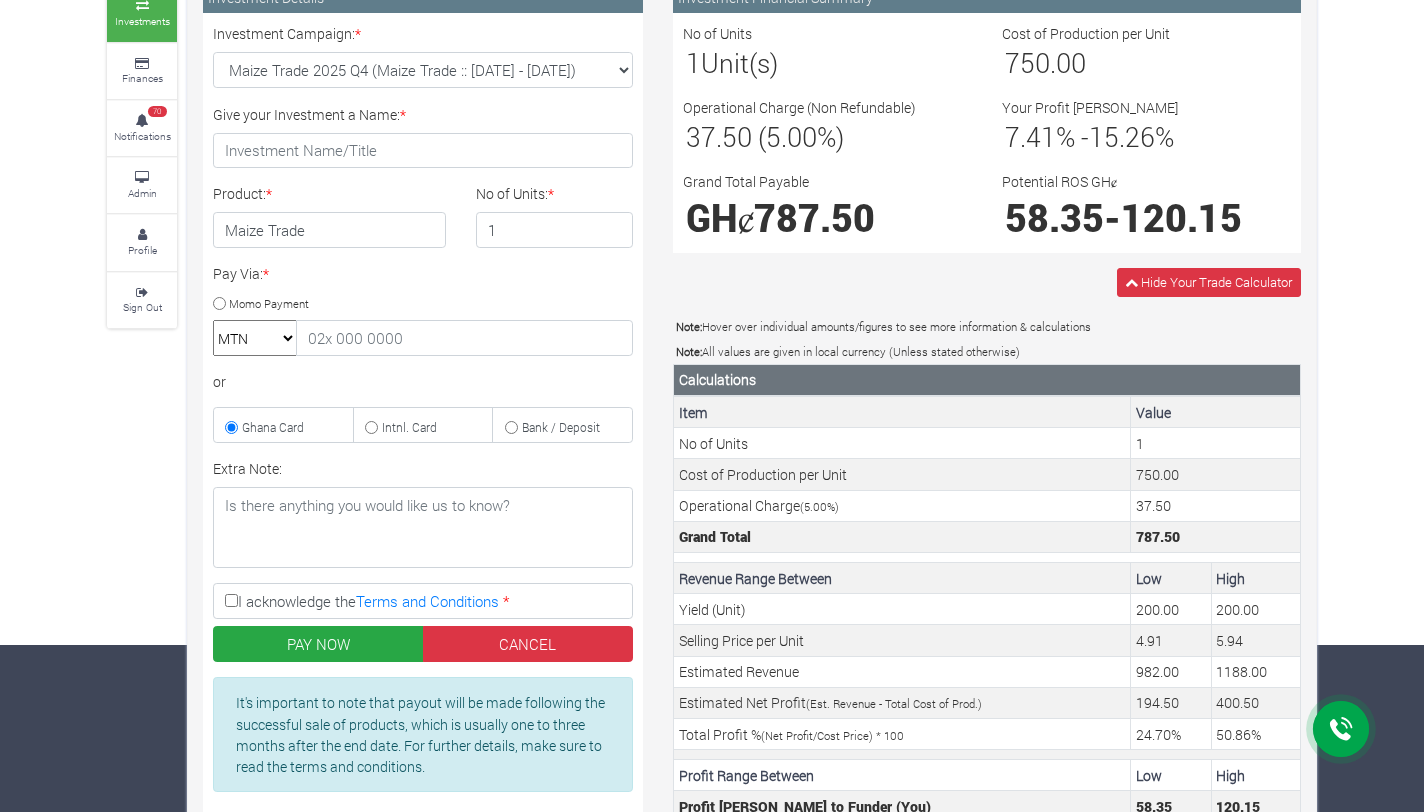 scroll, scrollTop: 0, scrollLeft: 0, axis: both 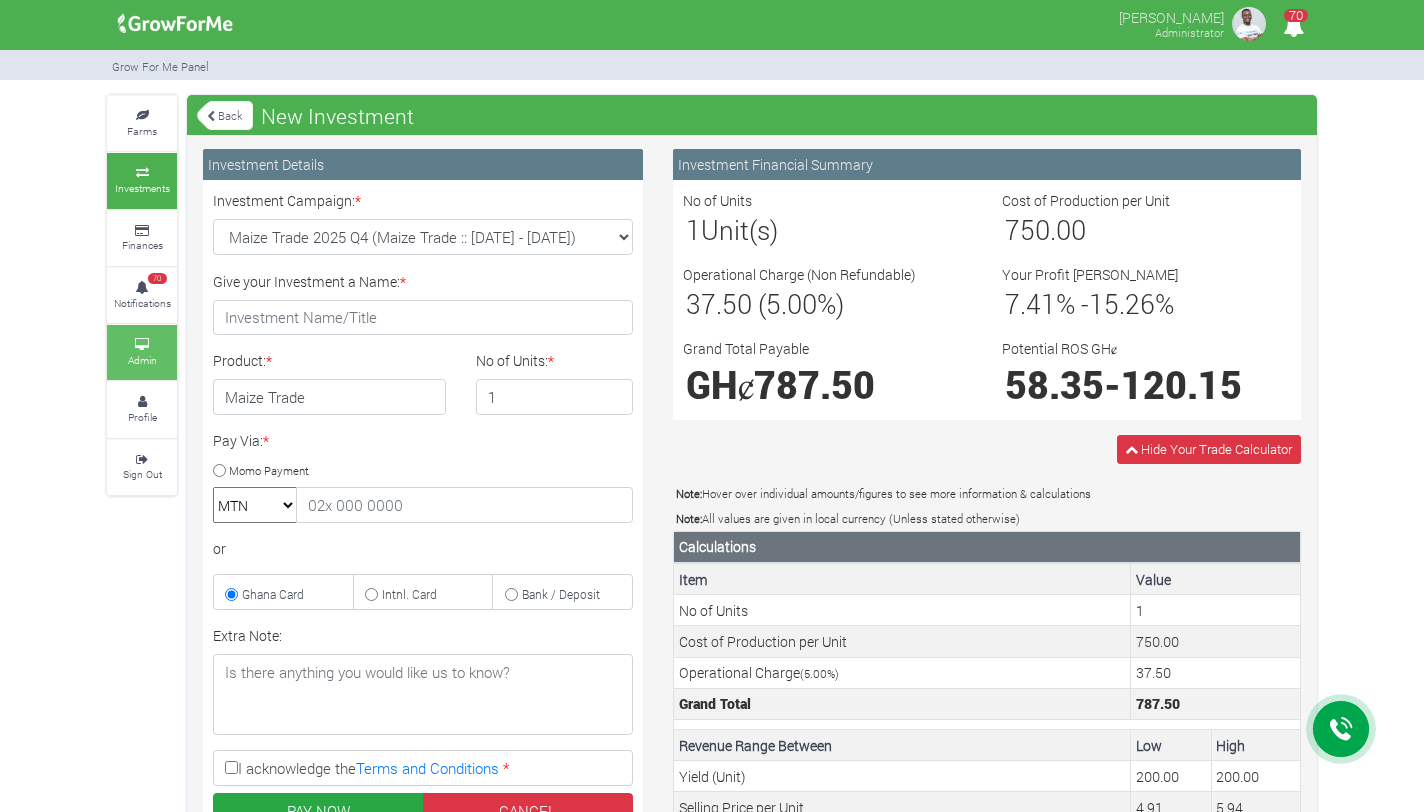 click on "Admin" at bounding box center (142, 352) 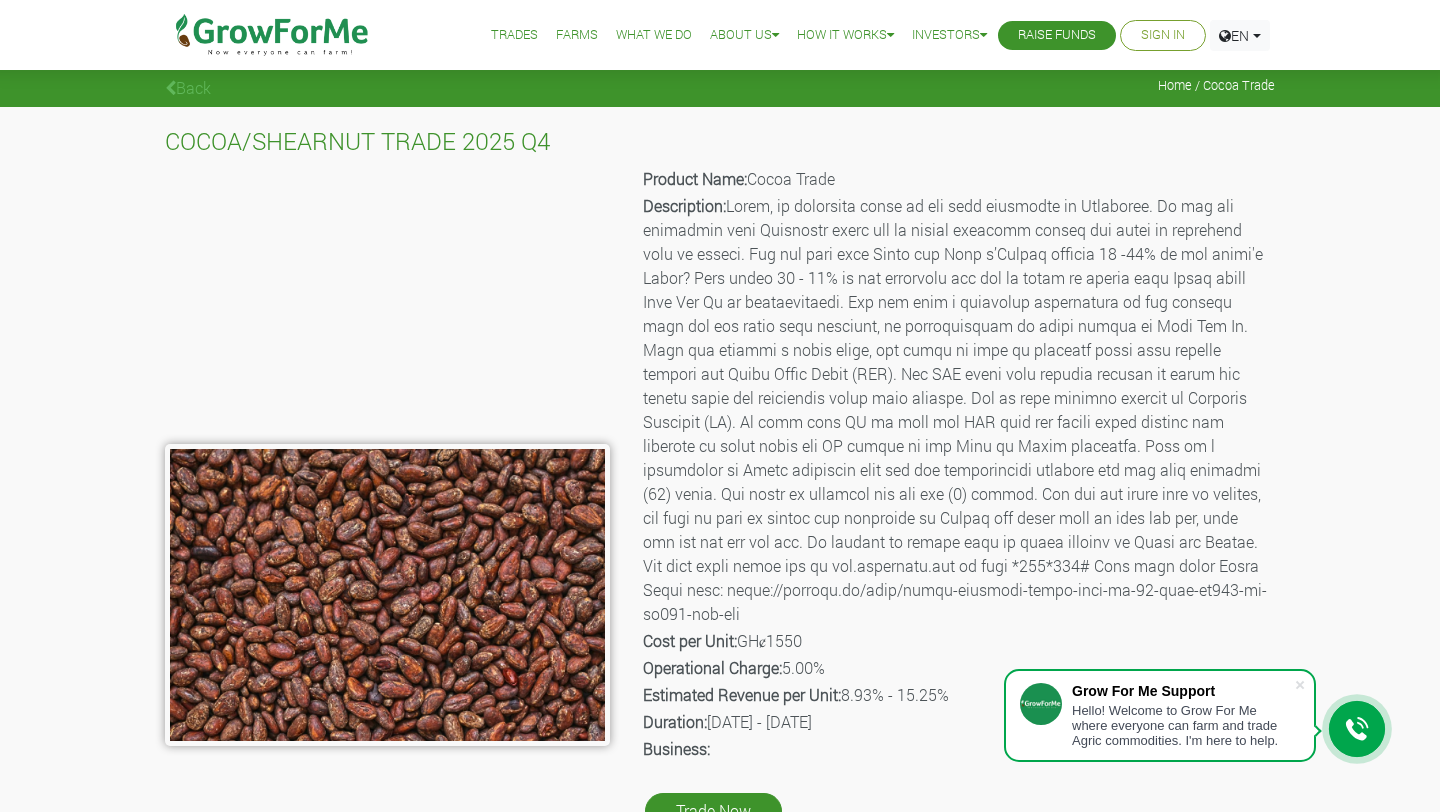 scroll, scrollTop: 0, scrollLeft: 0, axis: both 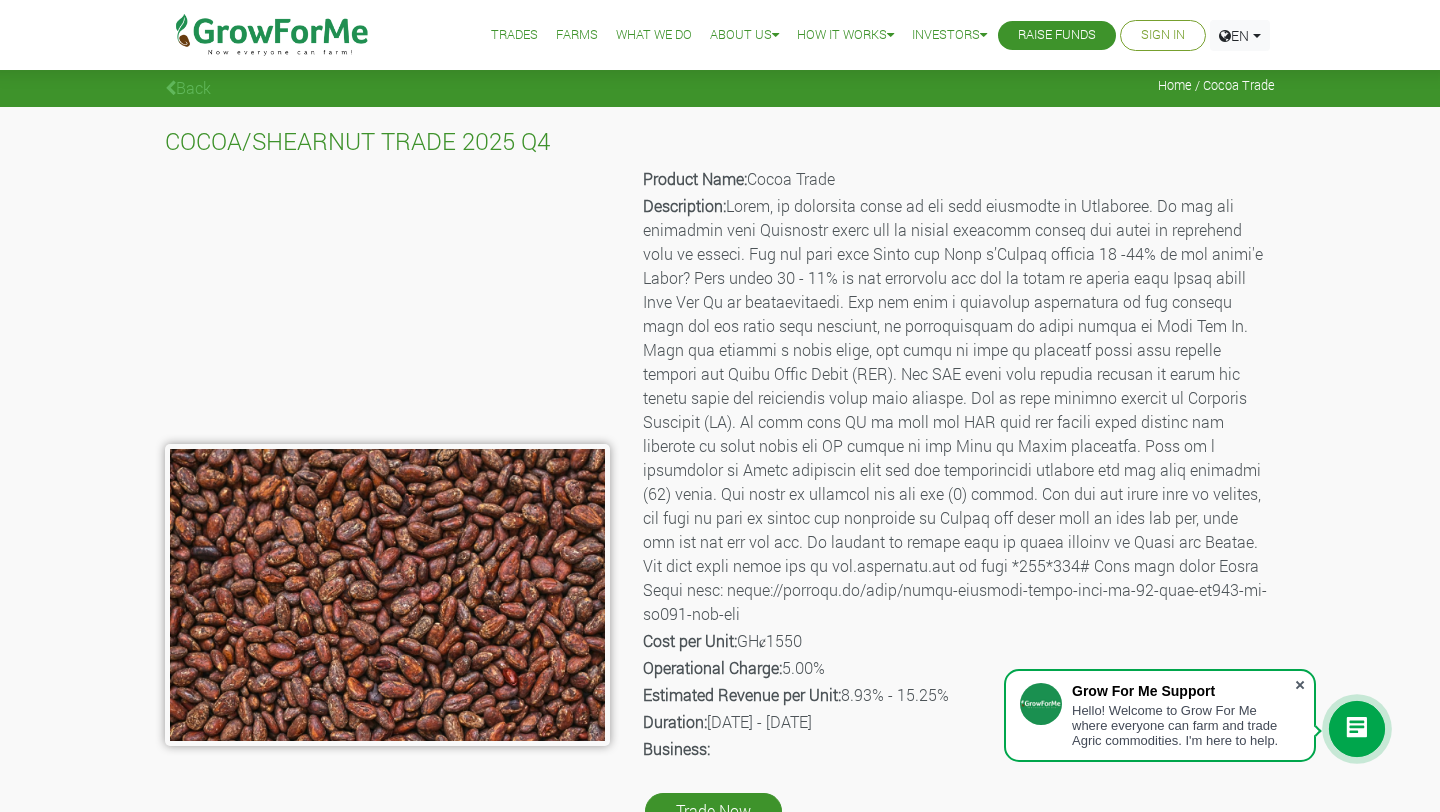 click at bounding box center [1300, 685] 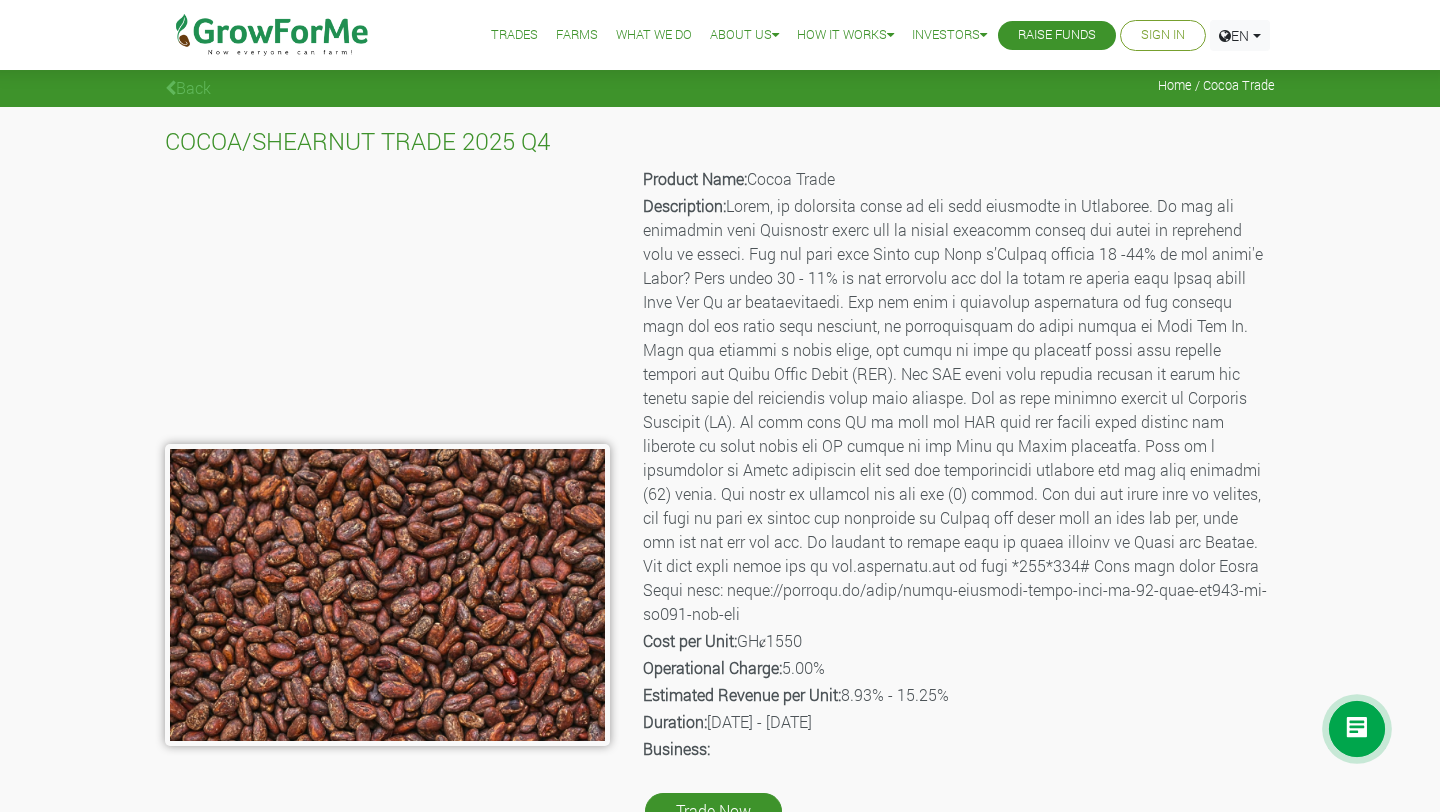 click on "Product Name:  Cocoa Trade" at bounding box center [957, 179] 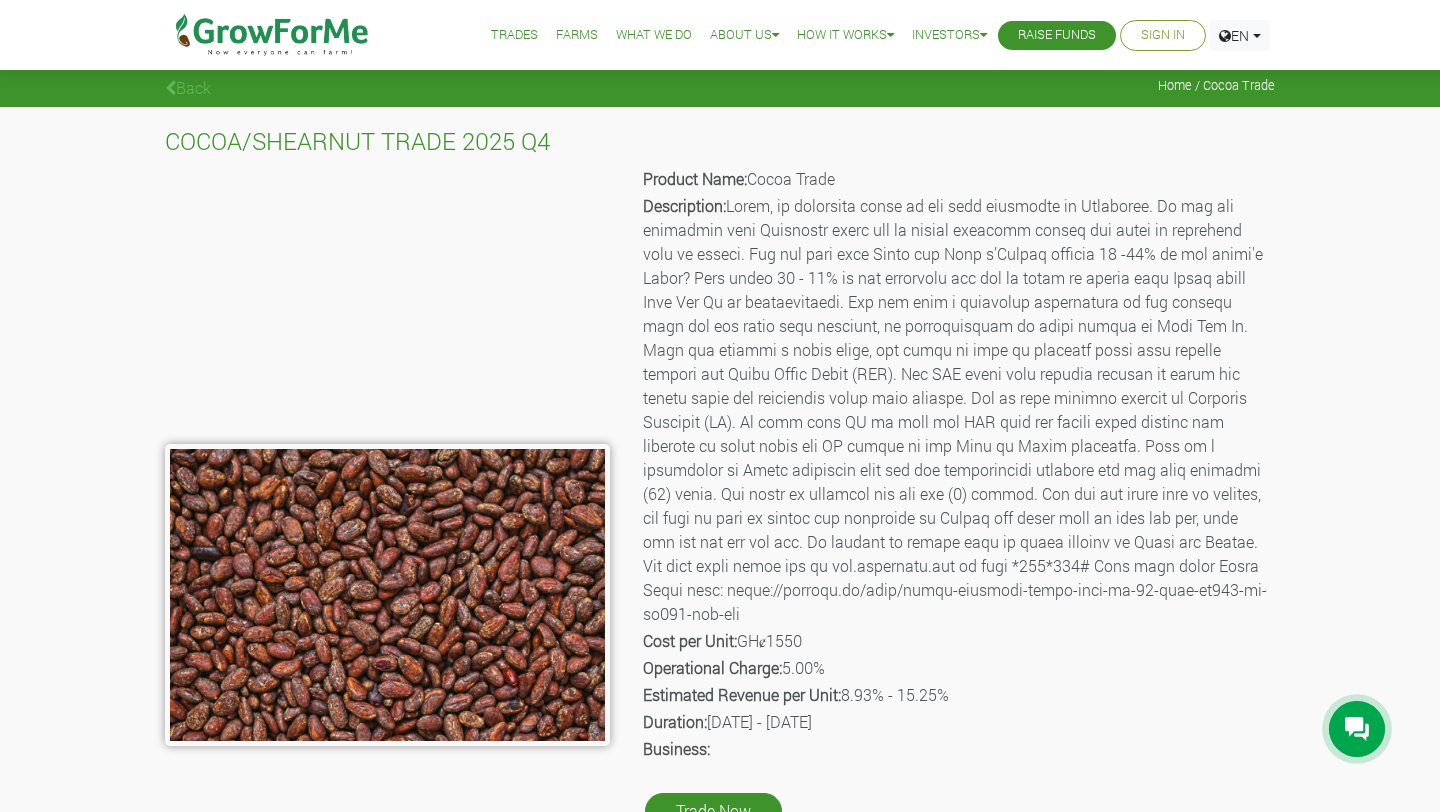 click on "Sign In" at bounding box center (1163, 35) 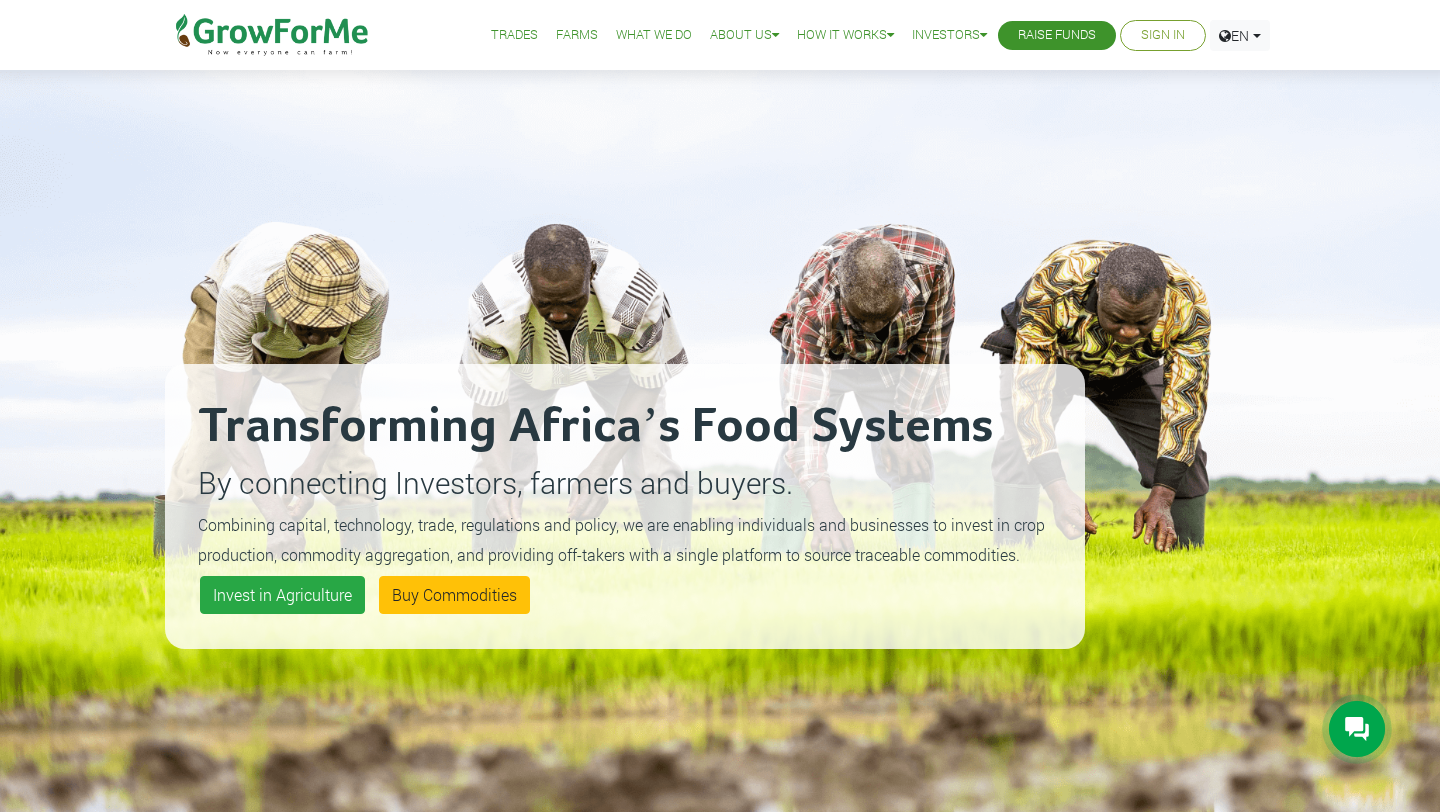 scroll, scrollTop: 0, scrollLeft: 0, axis: both 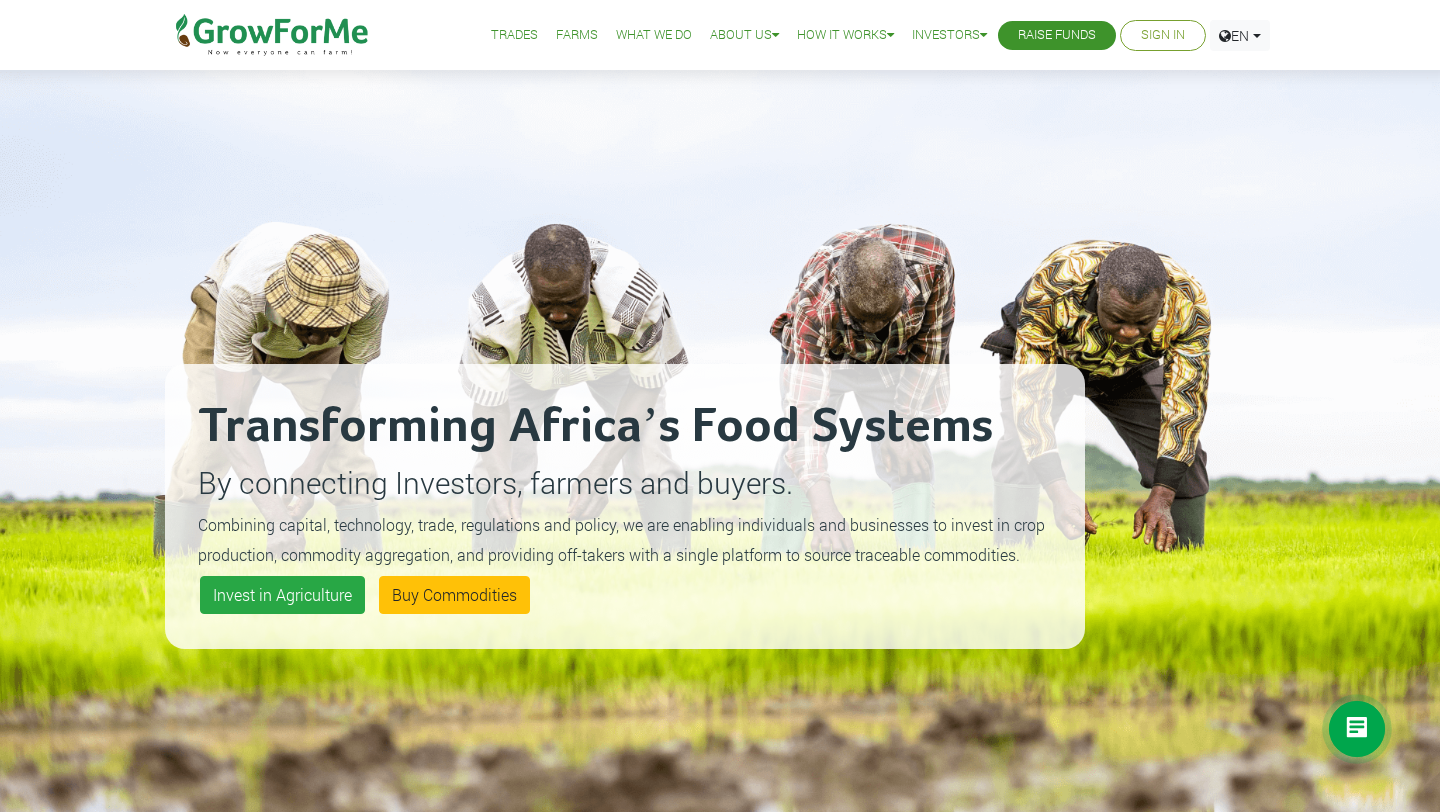 click on "Sign In" at bounding box center (1163, 35) 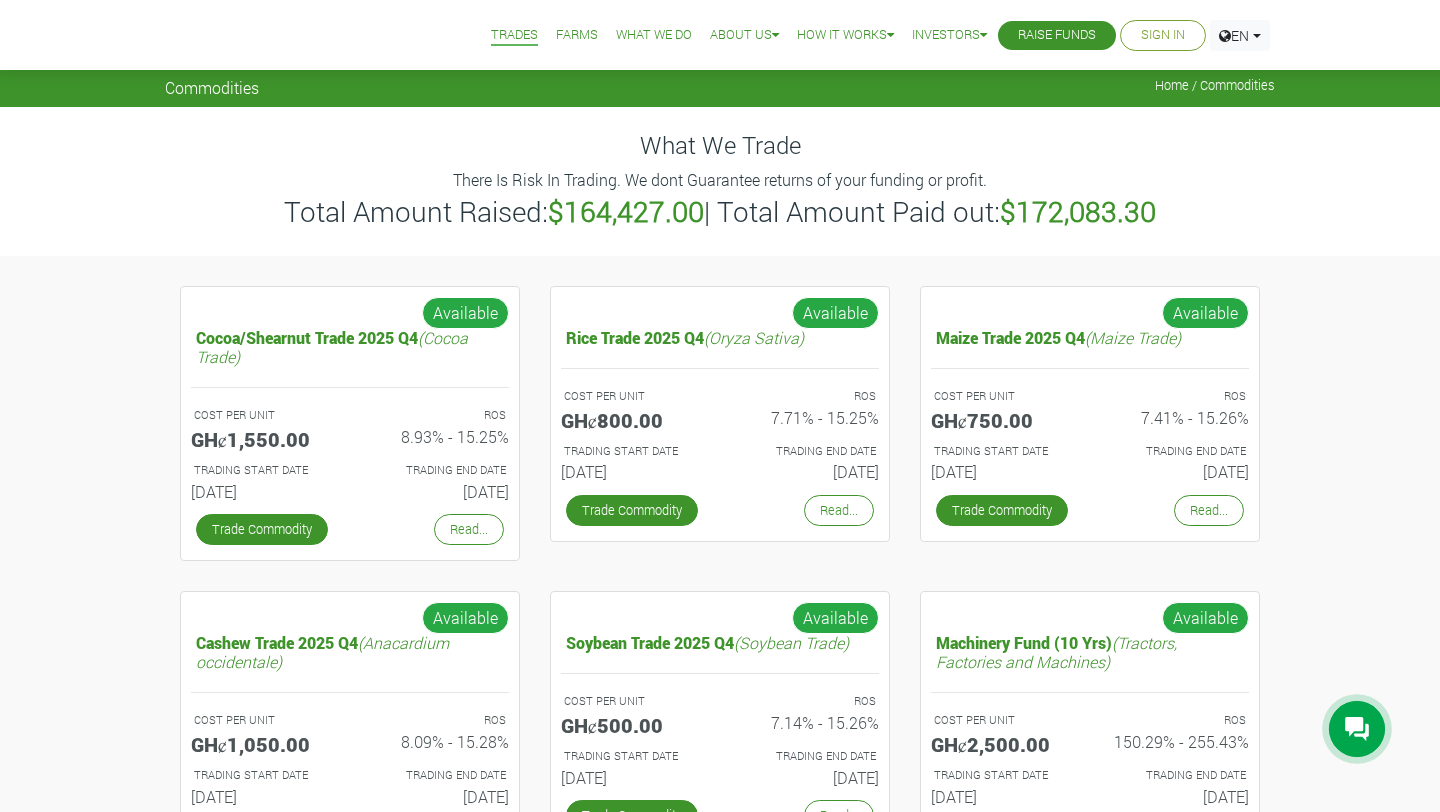 scroll, scrollTop: 0, scrollLeft: 0, axis: both 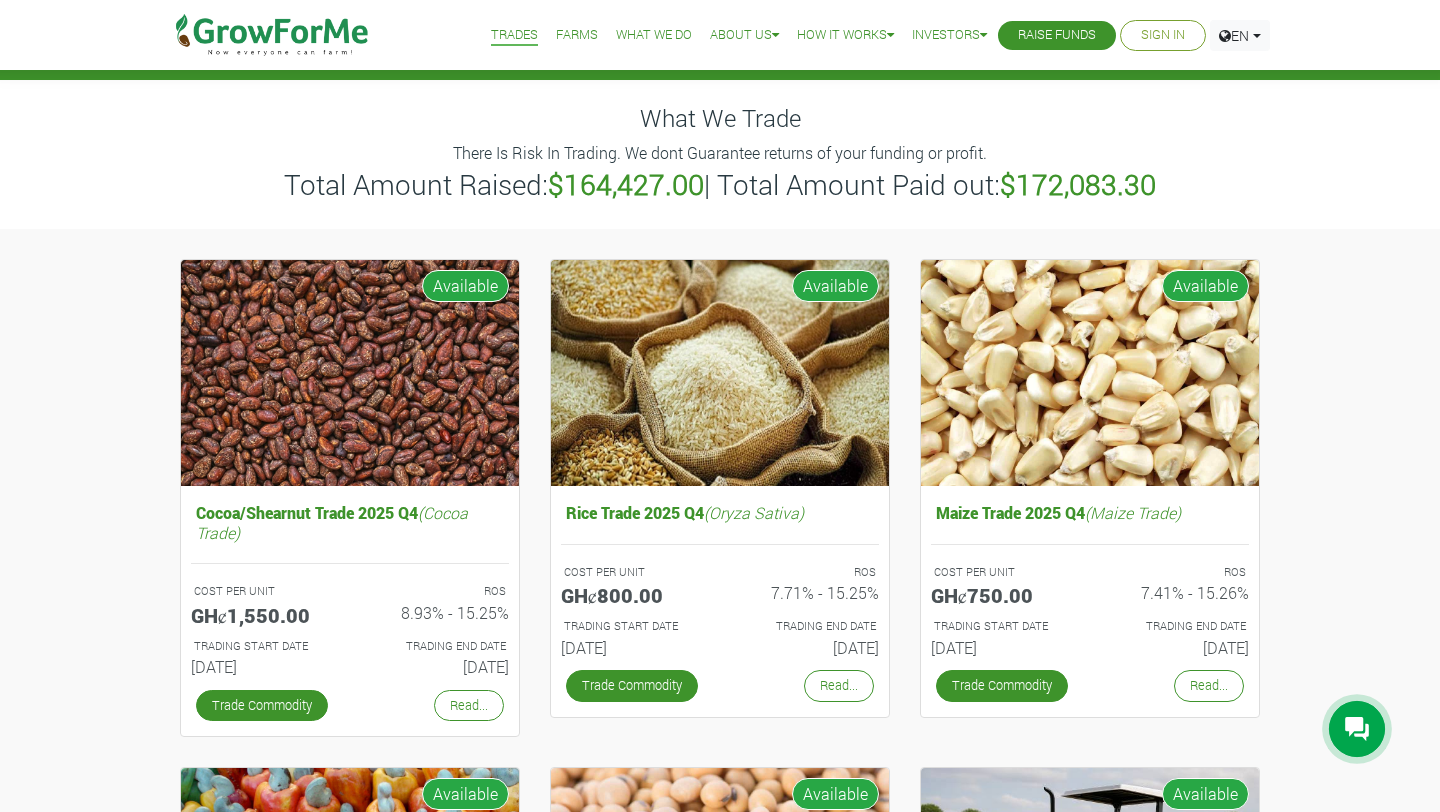 click on "Cocoa/Shearnut Trade 2025 Q4  (Cocoa Trade)
COST PER UNIT
GHȼ1,550.00
ROS
8.93% - 15.25%
01st Oct 2025 1" at bounding box center (720, 1097) 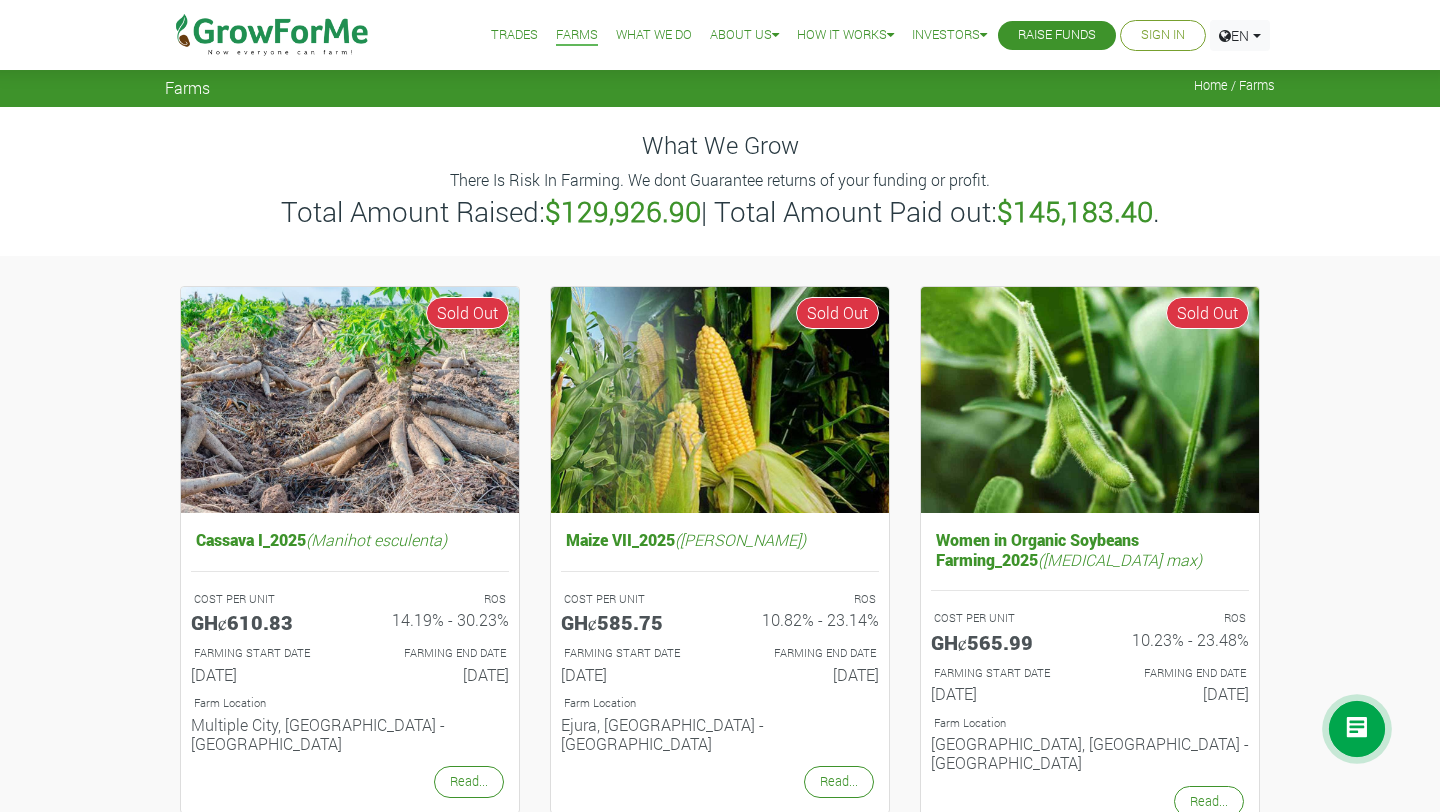 scroll, scrollTop: 0, scrollLeft: 0, axis: both 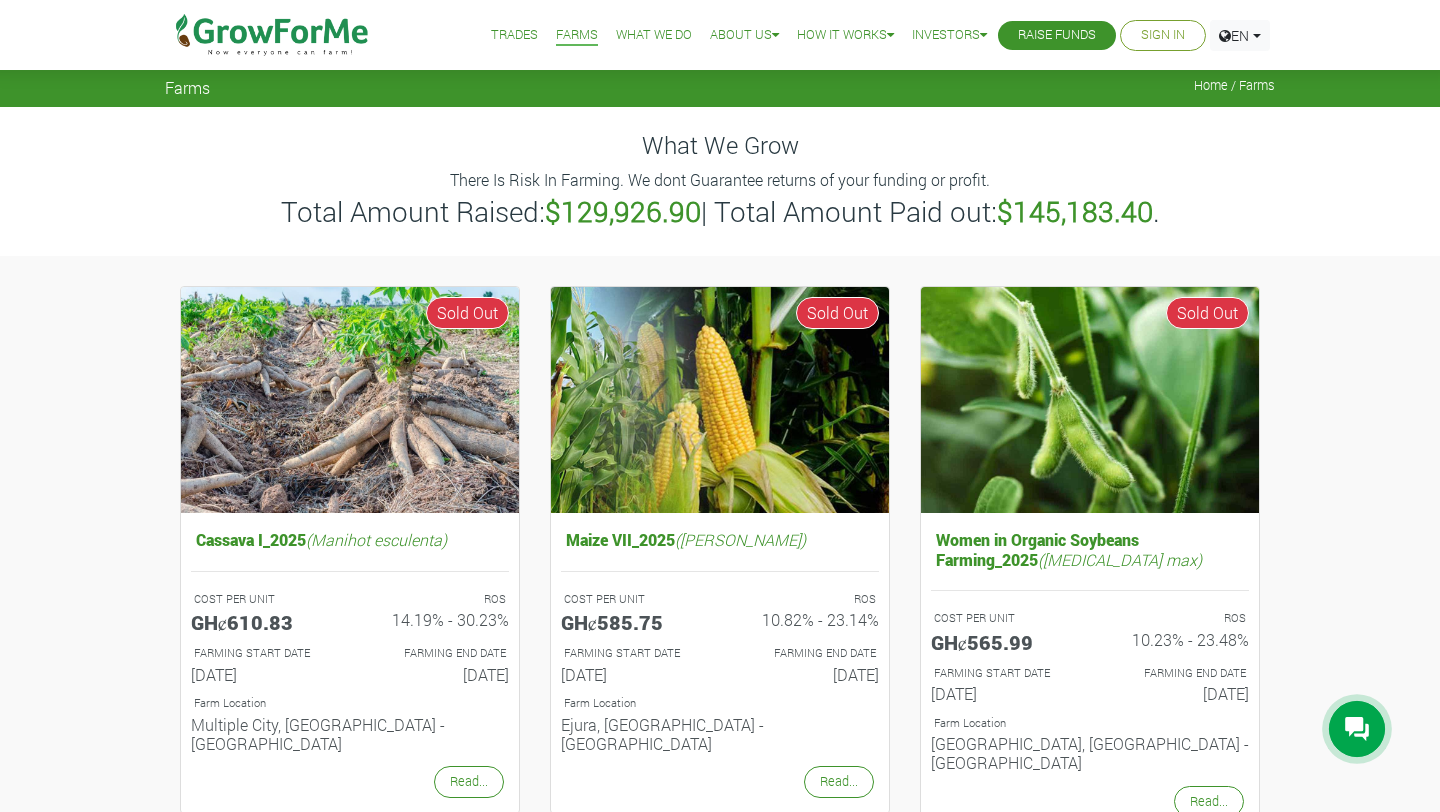 click on "Cassava I_2025  (Manihot esculenta)
COST PER UNIT
GHȼ610.83
ROS
14.19% - 30.23%
[DATE]" at bounding box center [720, 1262] 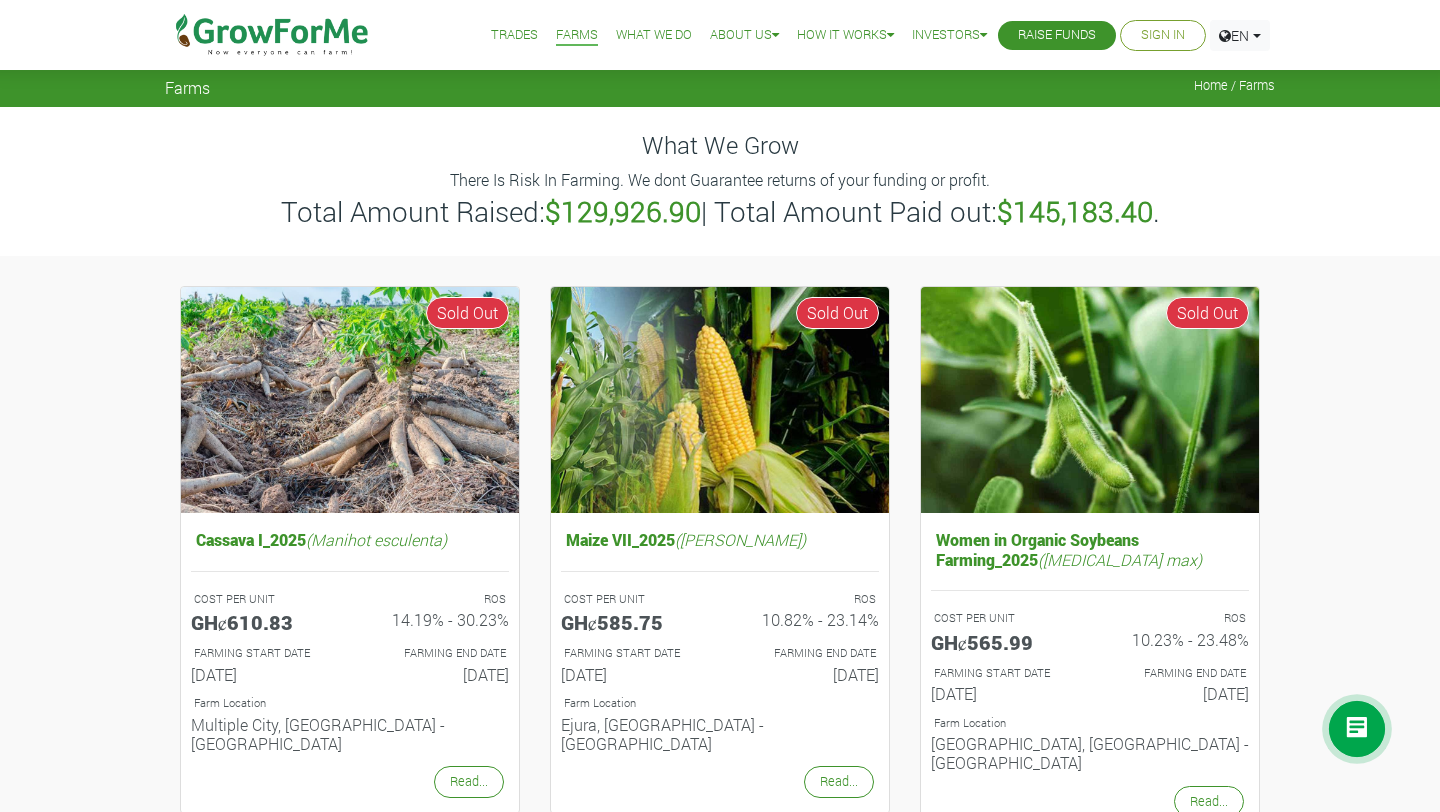 click on "Trades" at bounding box center (514, 35) 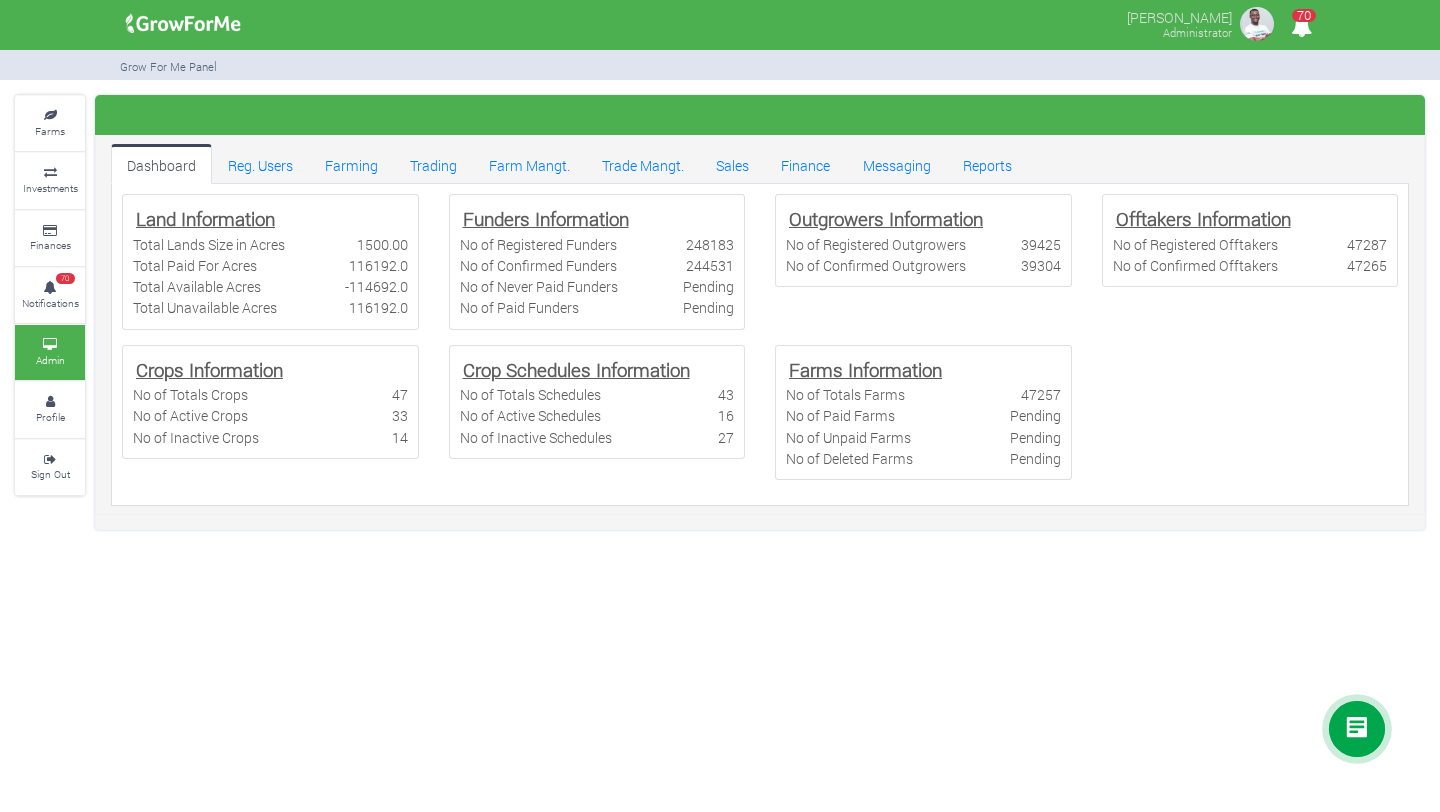 scroll, scrollTop: 0, scrollLeft: 0, axis: both 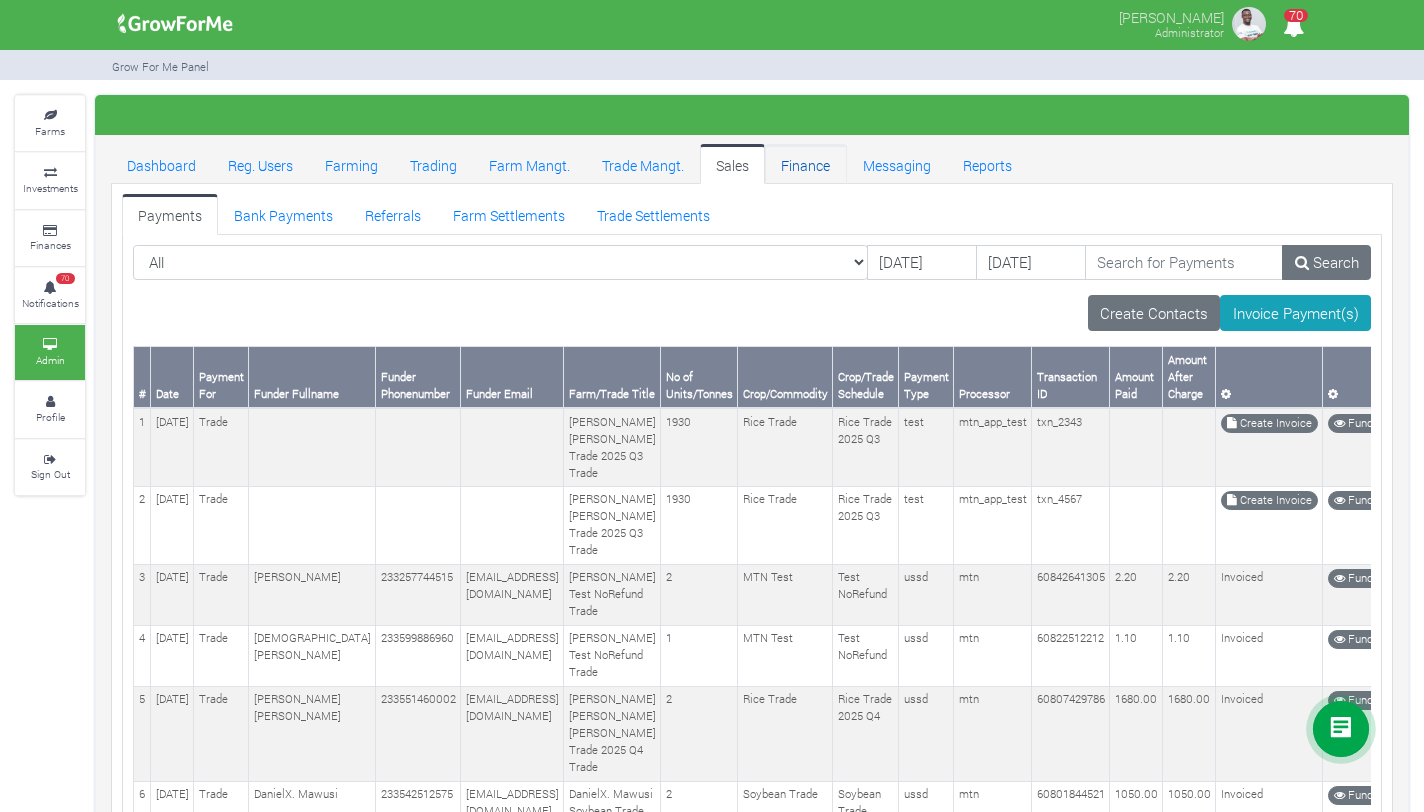 click on "Finance" at bounding box center (805, 164) 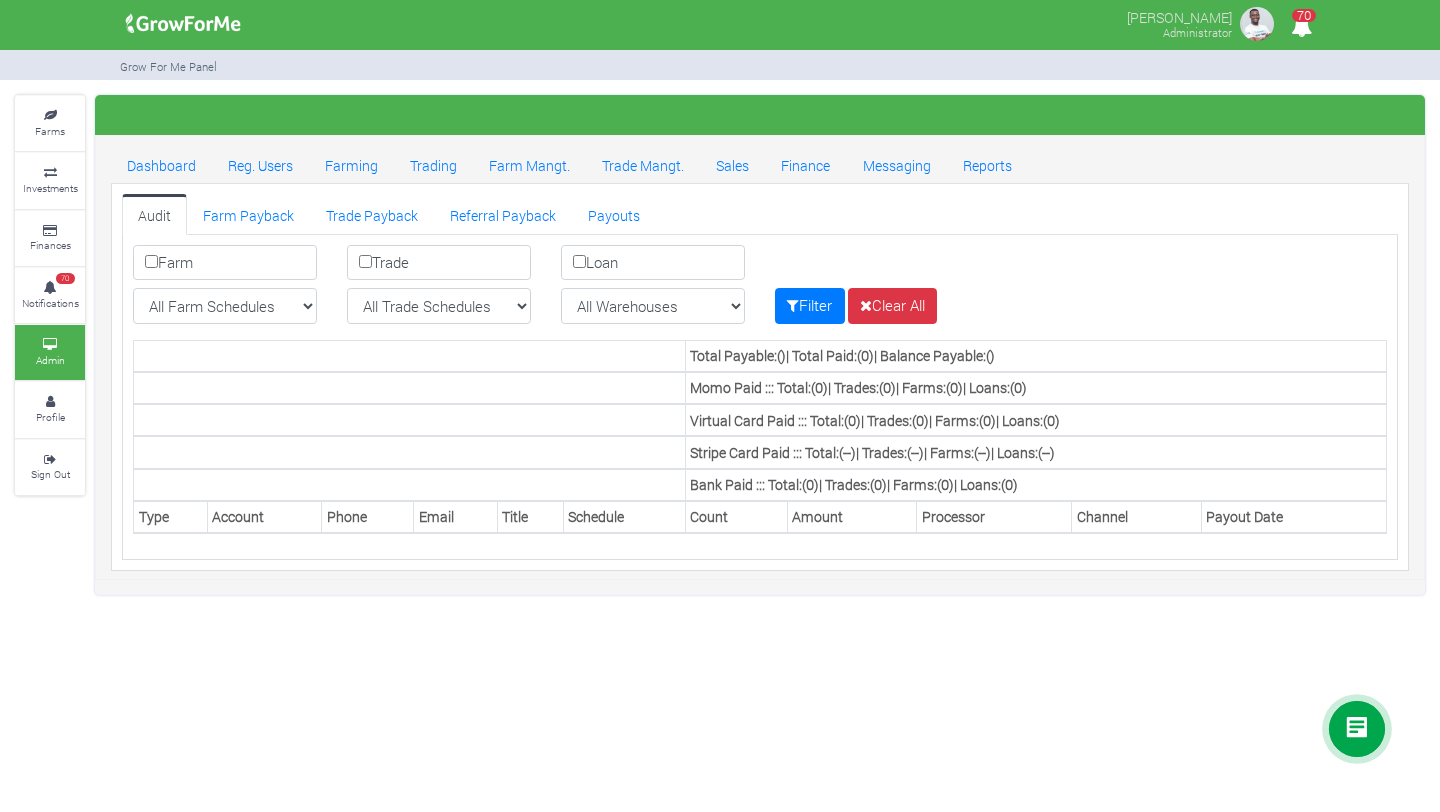 scroll, scrollTop: 0, scrollLeft: 0, axis: both 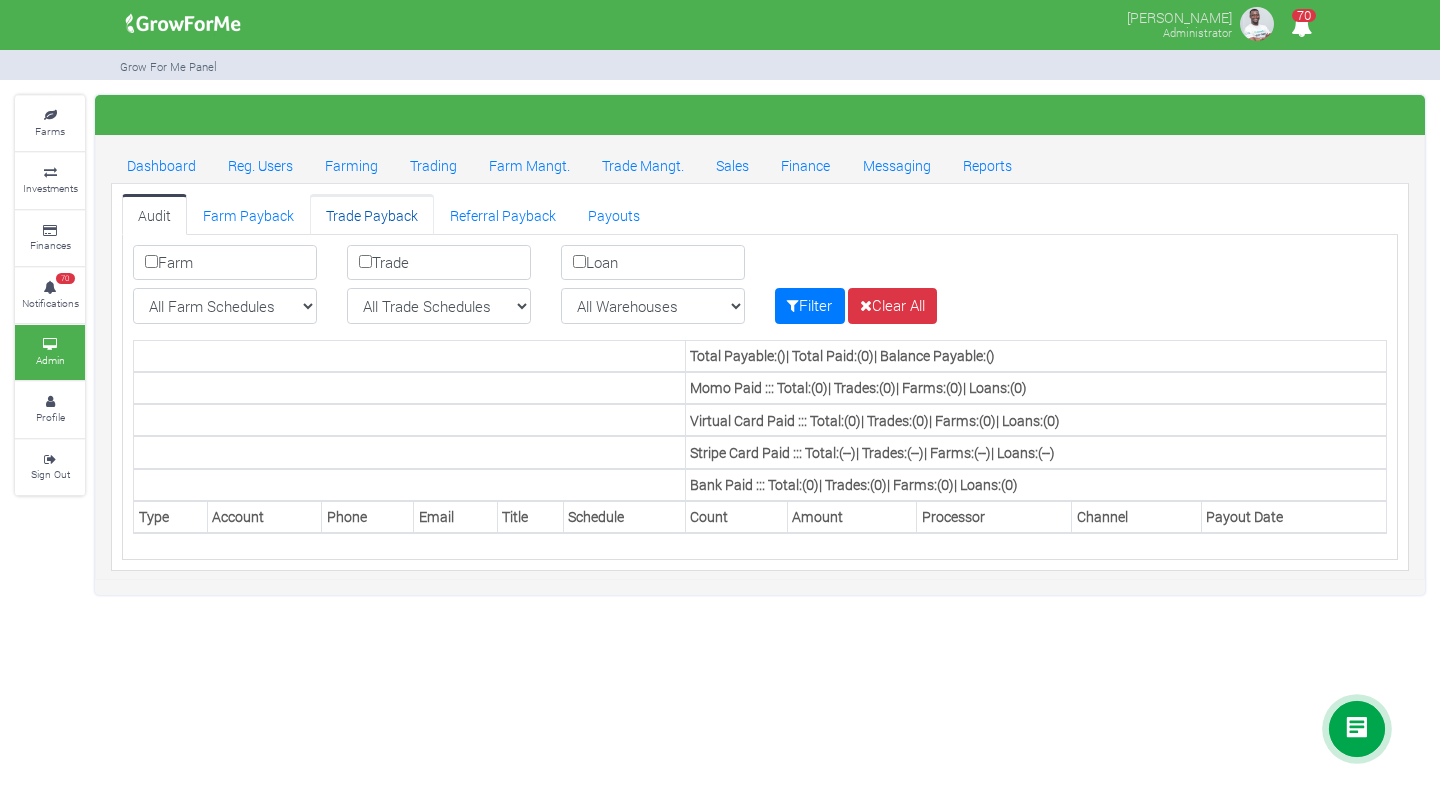 click on "Trade Payback" at bounding box center (372, 214) 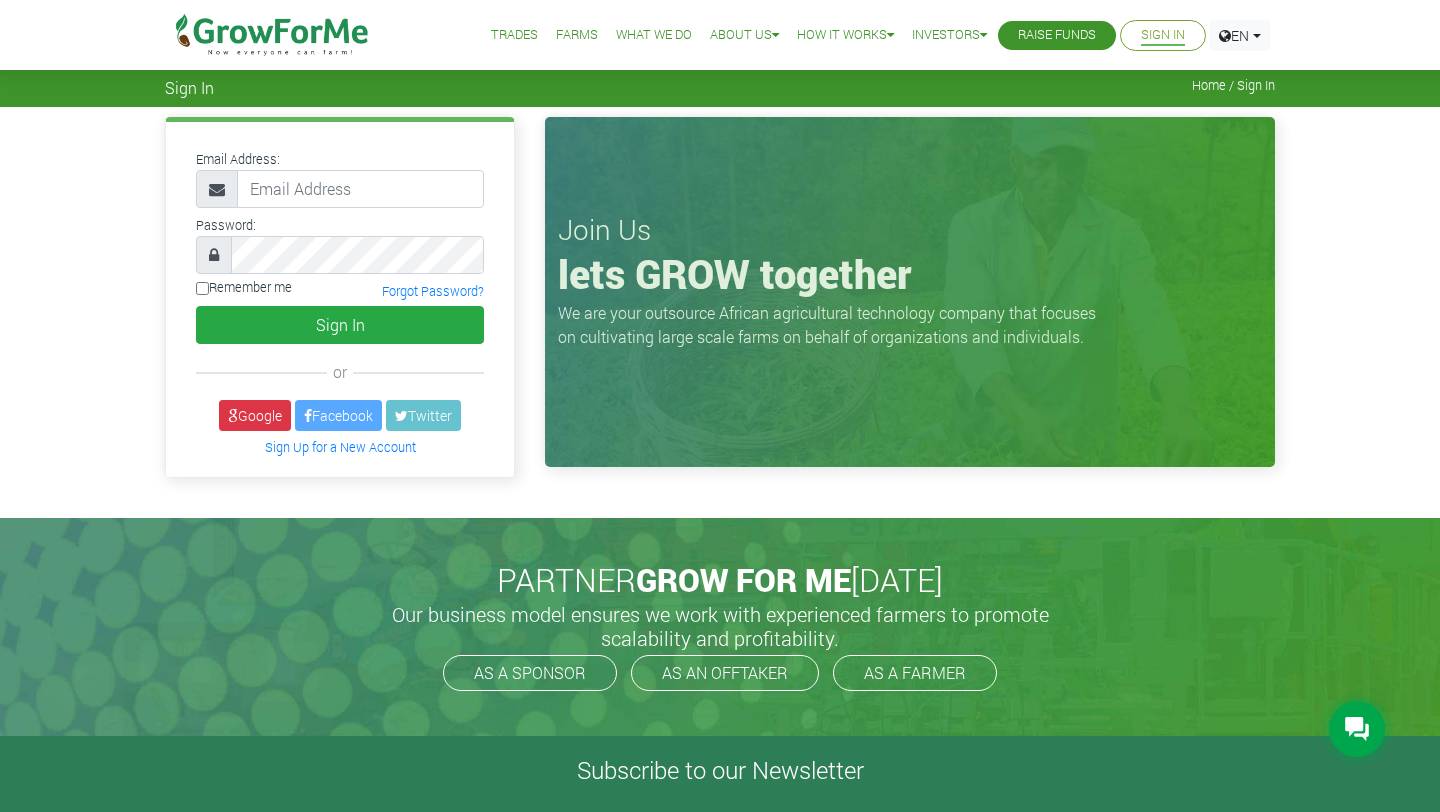 scroll, scrollTop: 0, scrollLeft: 0, axis: both 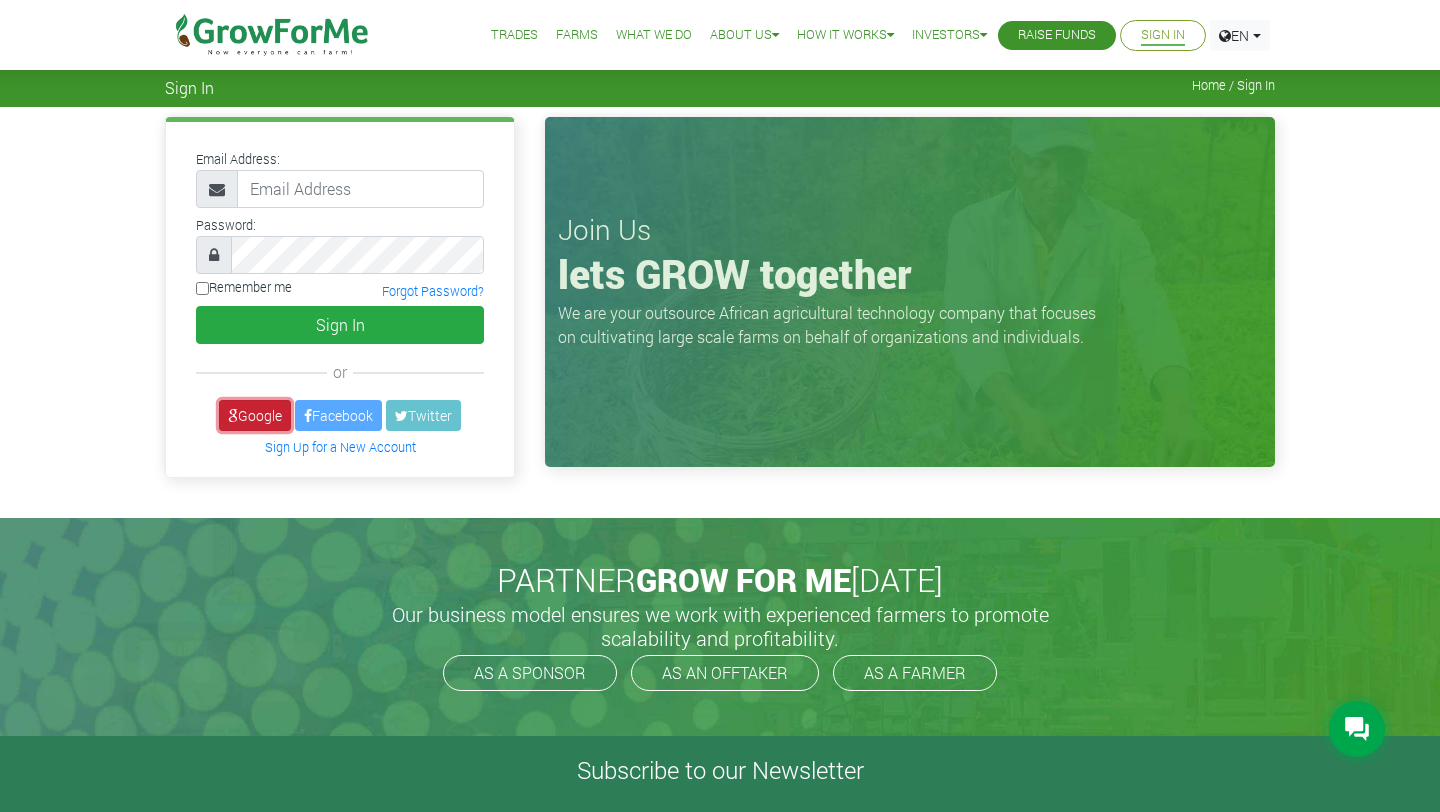 click on "Google" at bounding box center [255, 415] 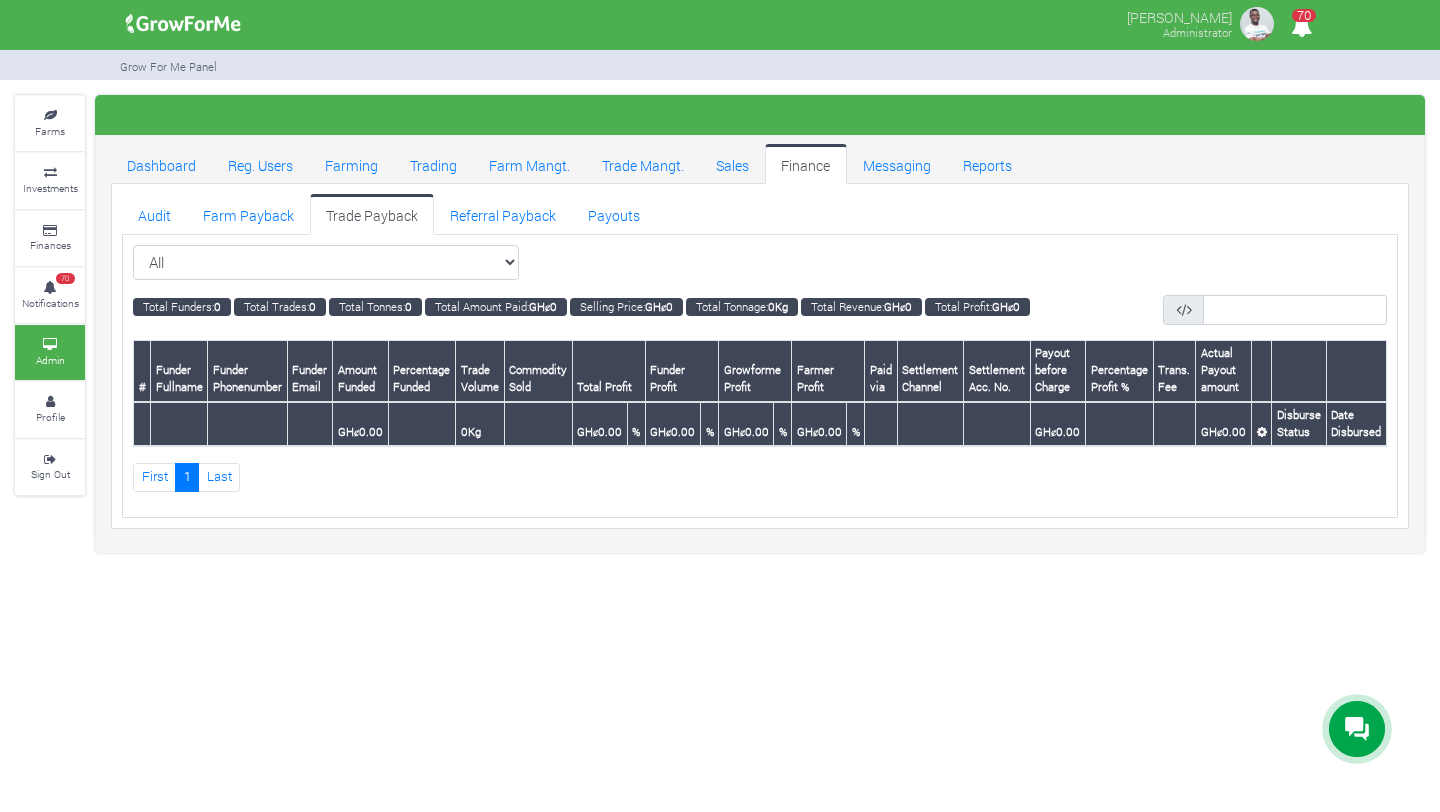scroll, scrollTop: 0, scrollLeft: 0, axis: both 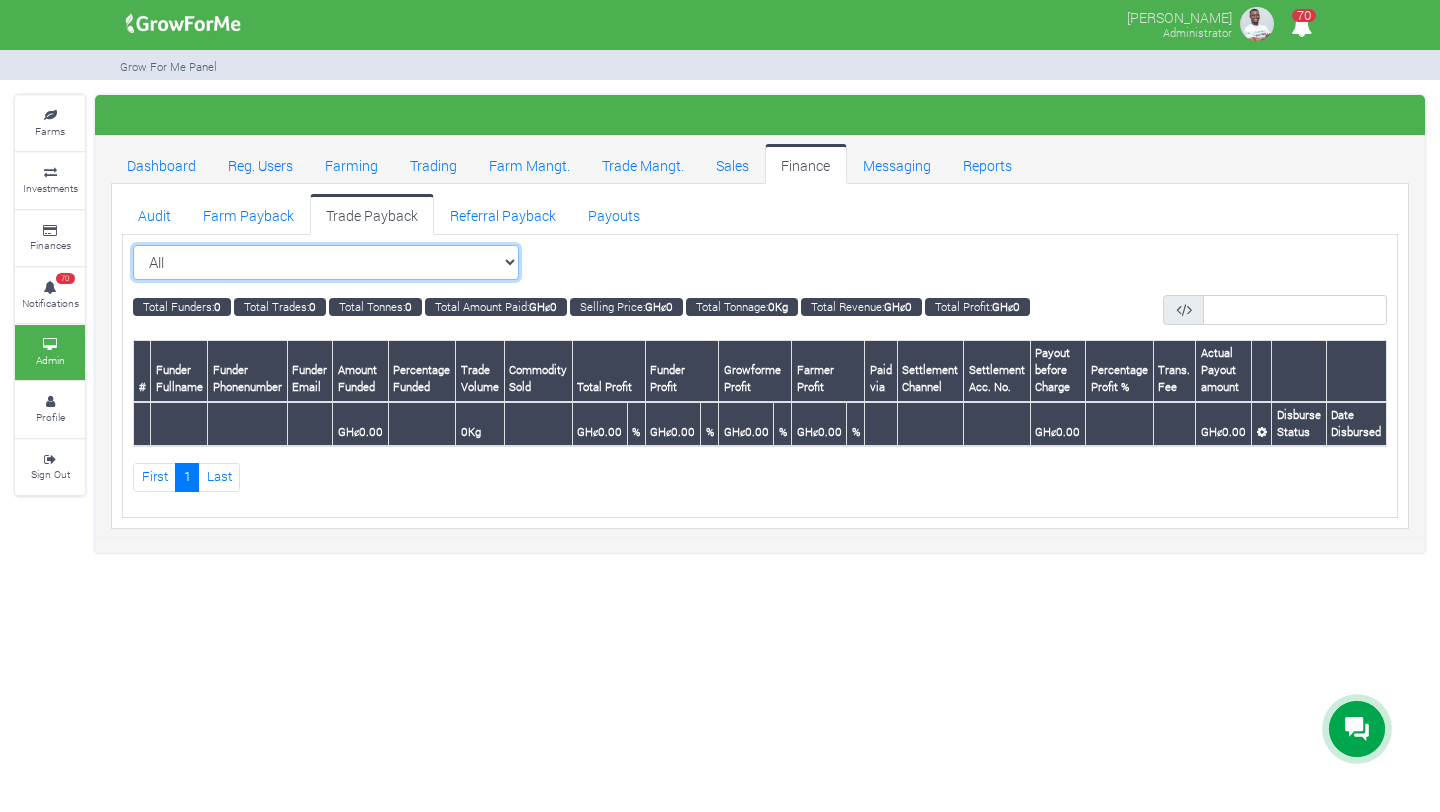 click on "All
All
Sorghum Trade 2025 Q4
()" at bounding box center [326, 263] 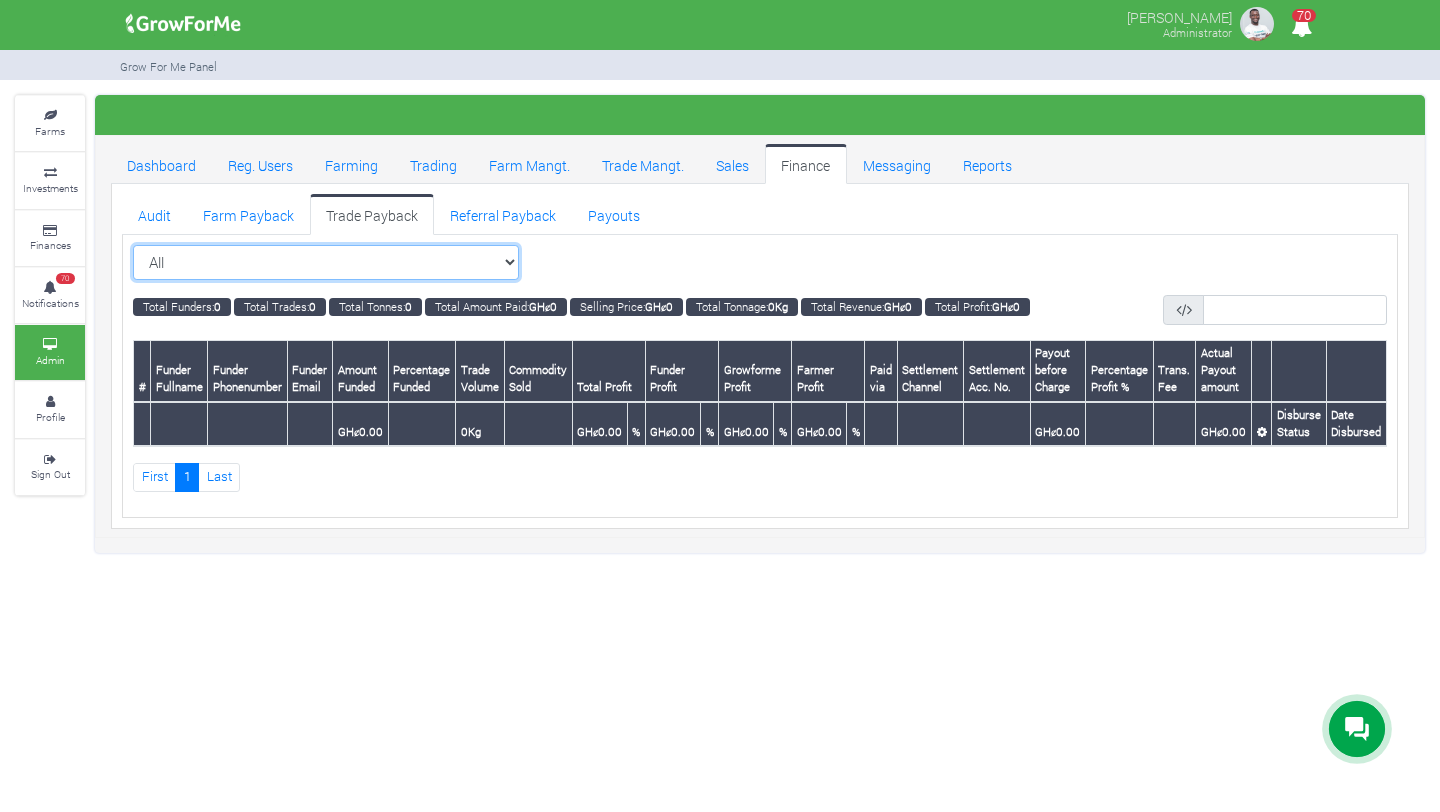 select on "?tradeschedule=40" 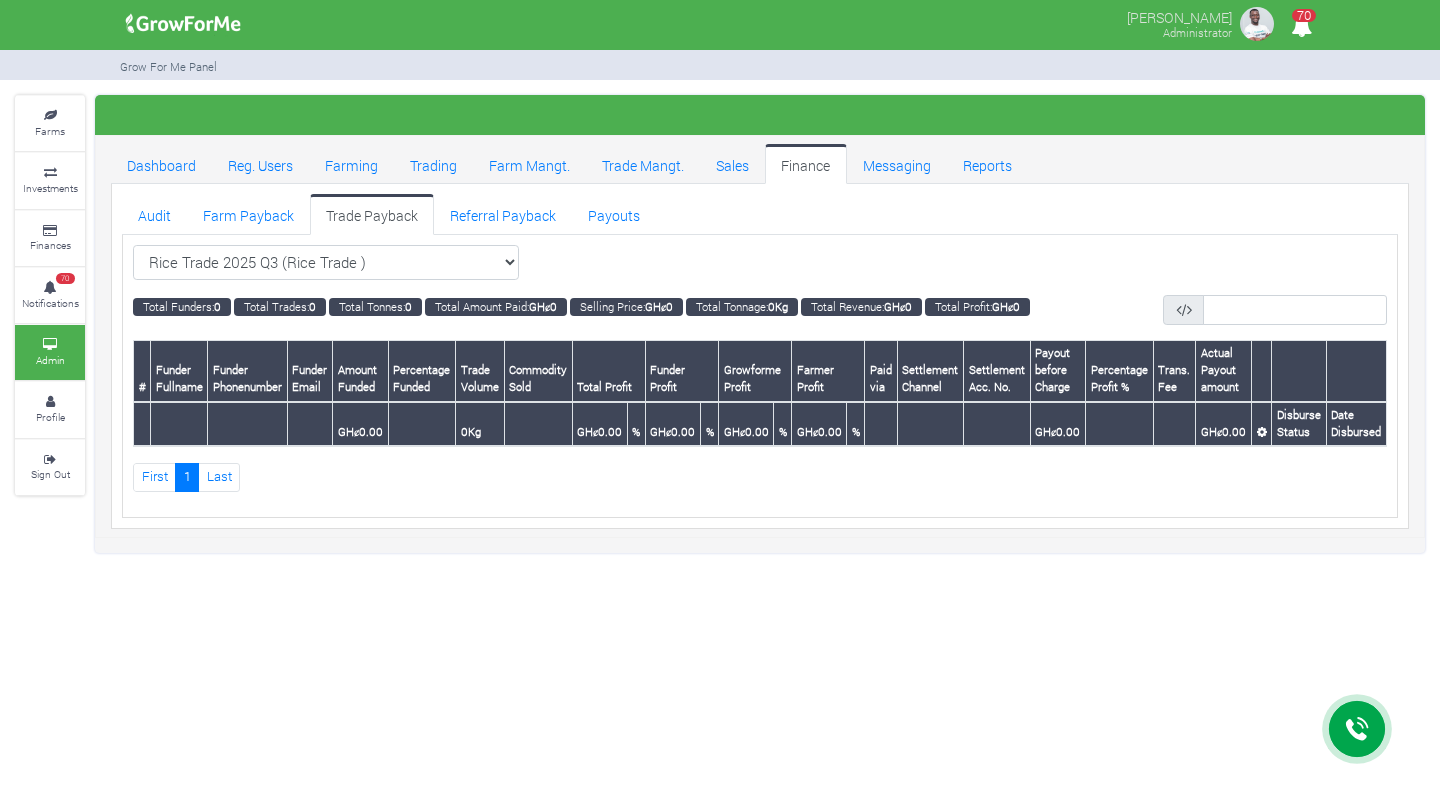 scroll, scrollTop: 0, scrollLeft: 0, axis: both 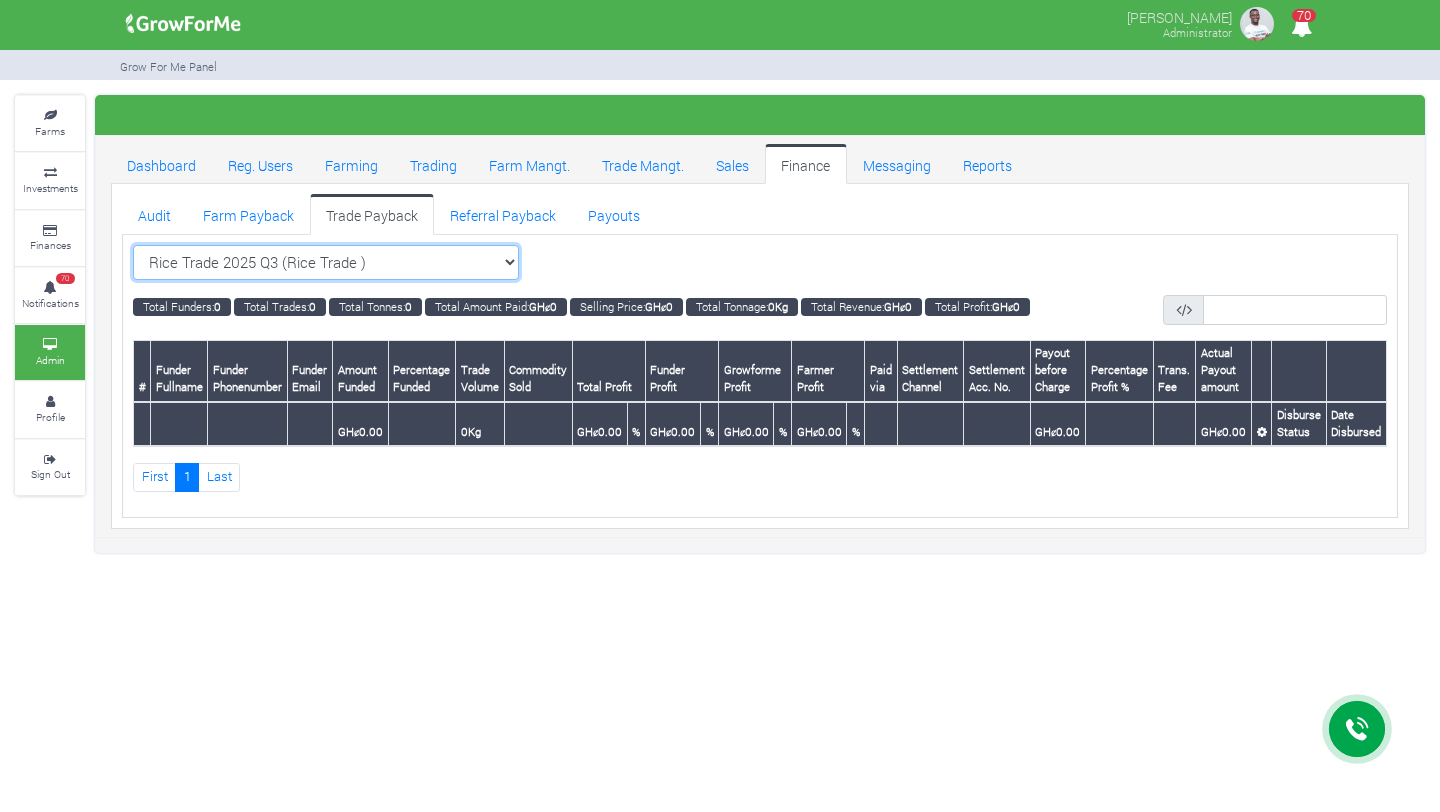 click on "Rice Trade 2025 Q3
(Rice Trade
)
All
Sorghum Trade 2025 Q4
()" at bounding box center (326, 263) 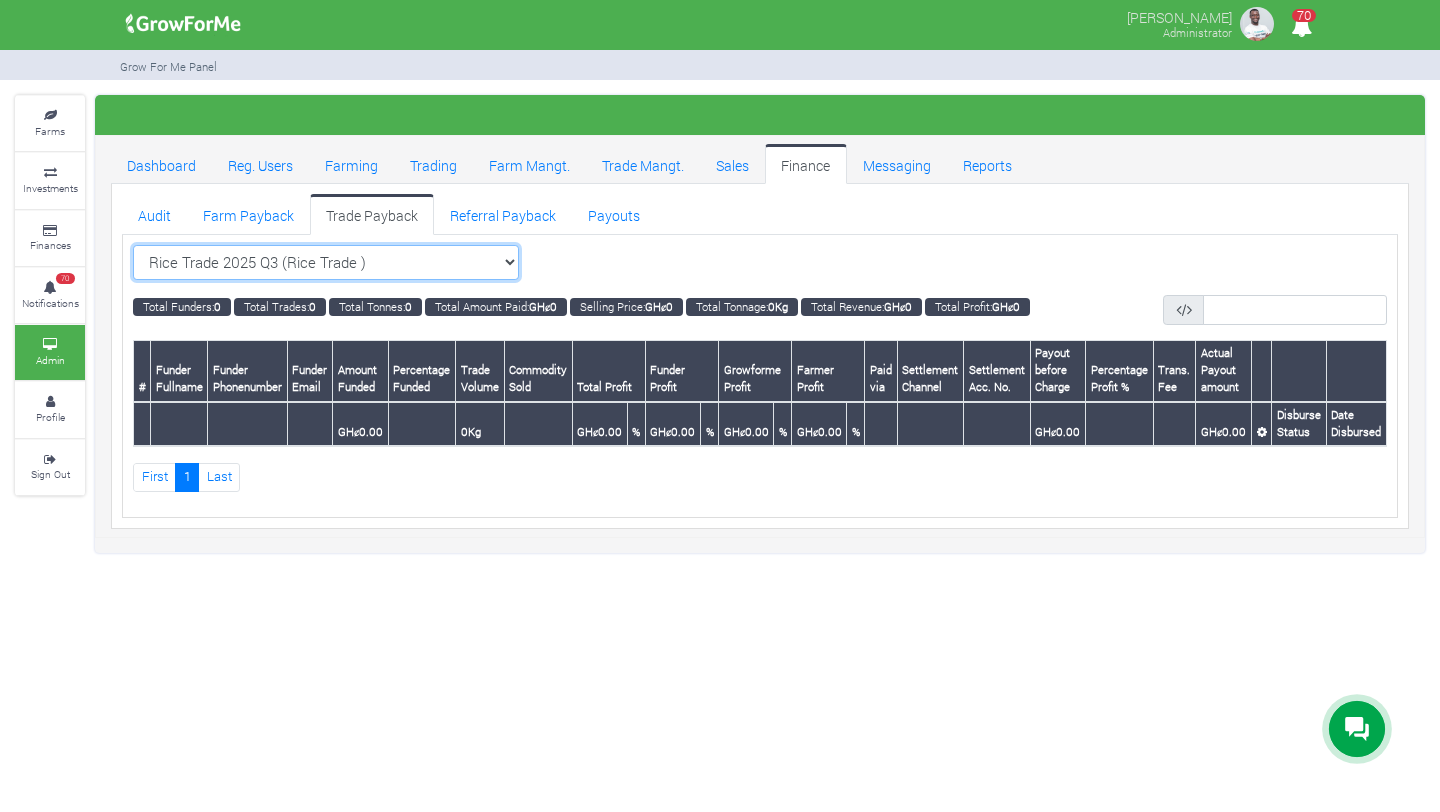 select on "?tradeschedule=9" 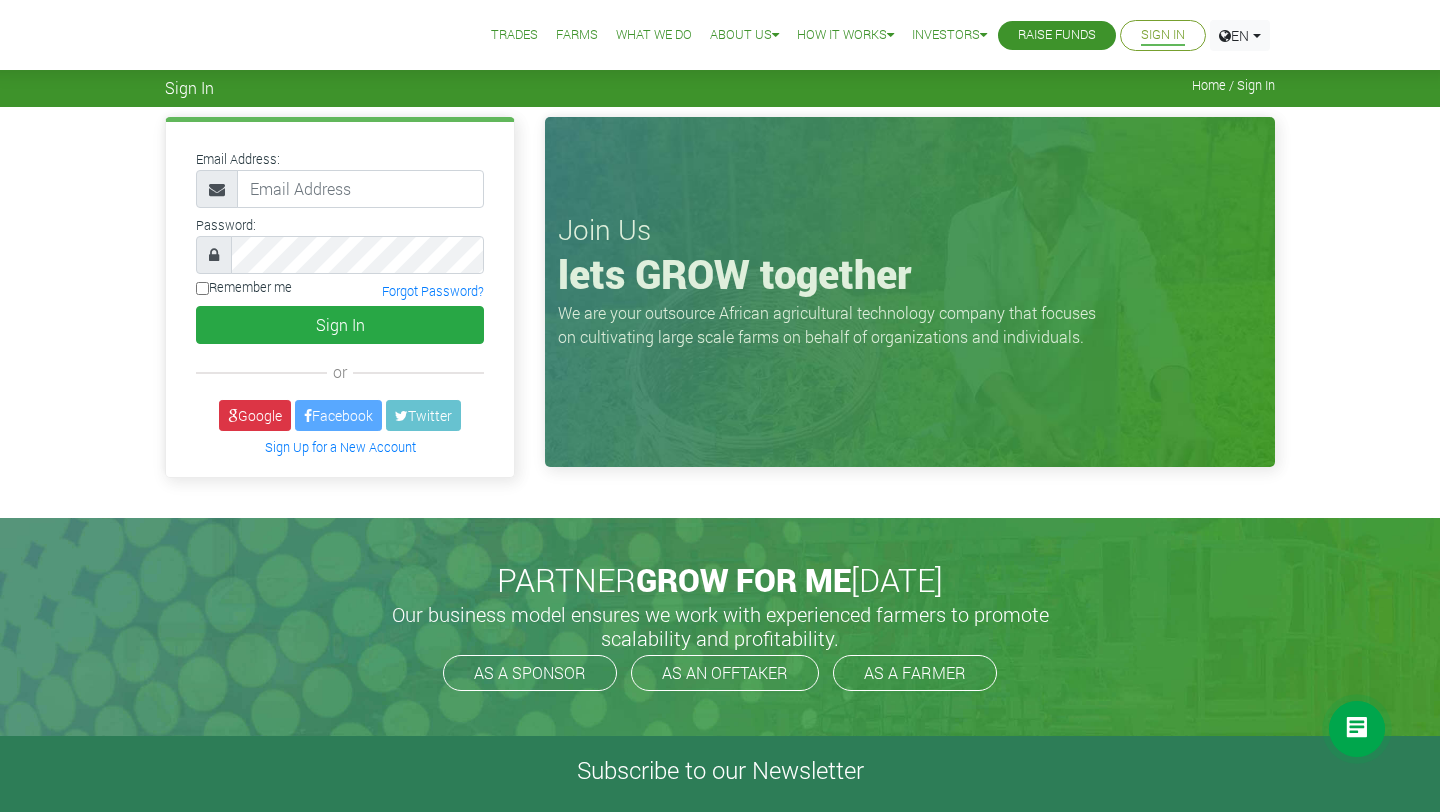 scroll, scrollTop: 0, scrollLeft: 0, axis: both 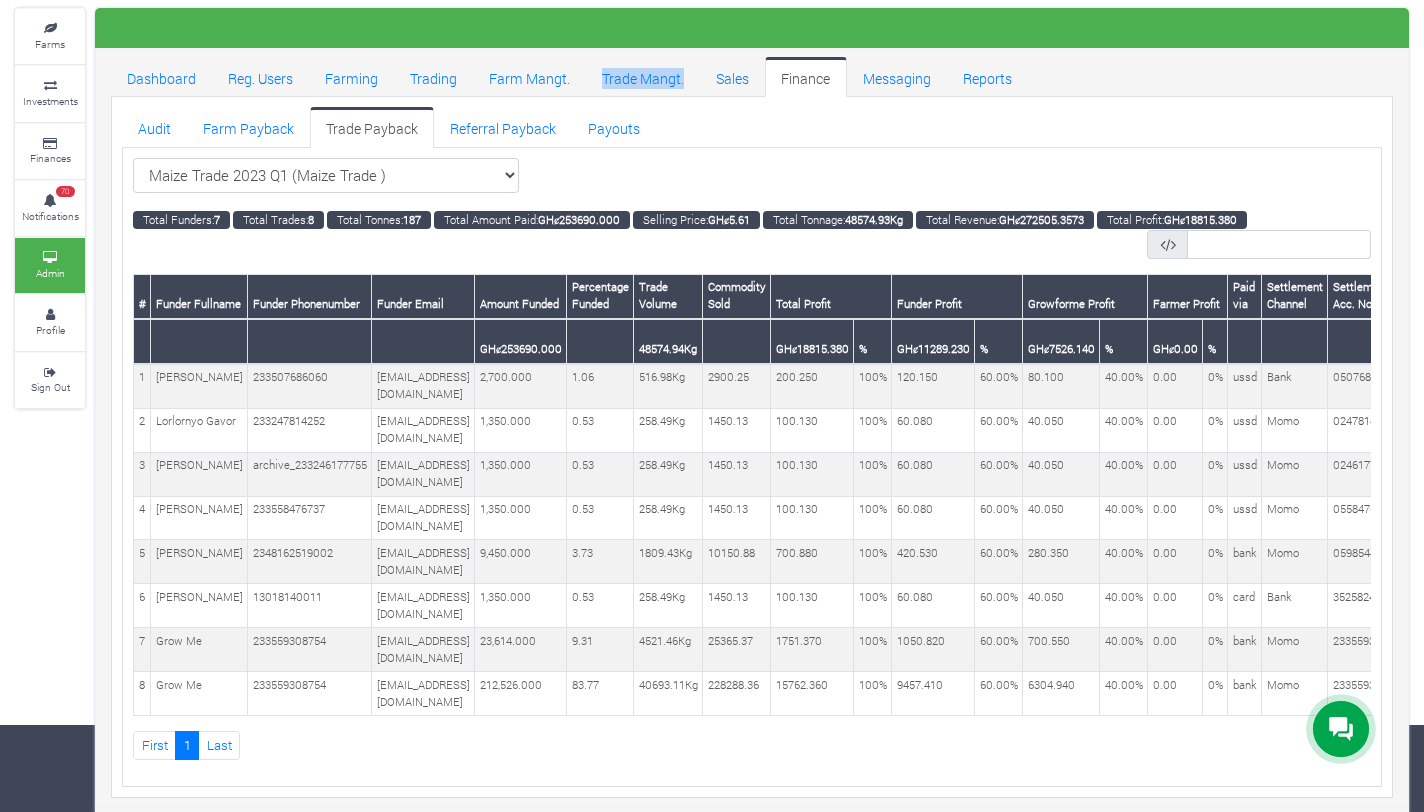 drag, startPoint x: 547, startPoint y: 354, endPoint x: 521, endPoint y: 351, distance: 26.172504 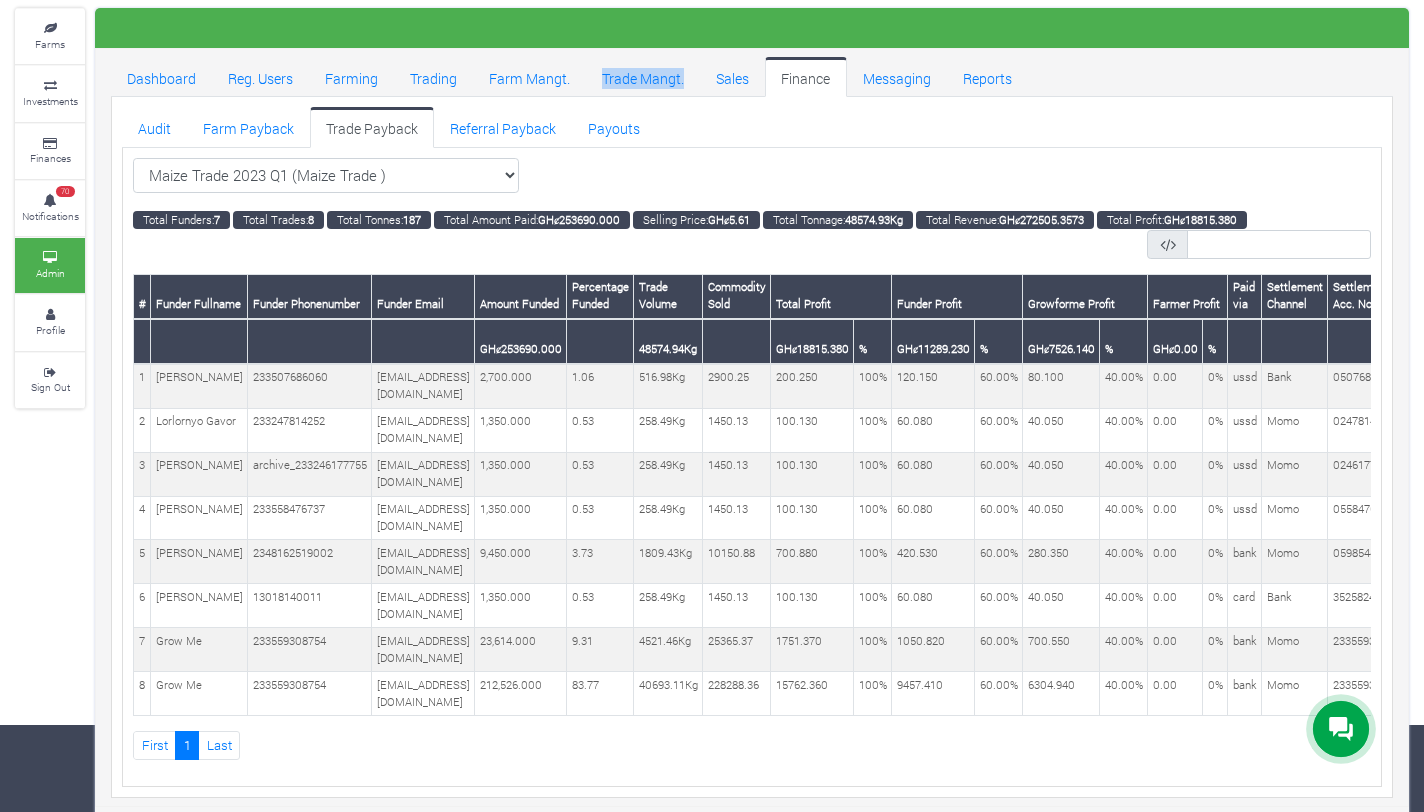 click on "GHȼ253690.000" at bounding box center [521, 341] 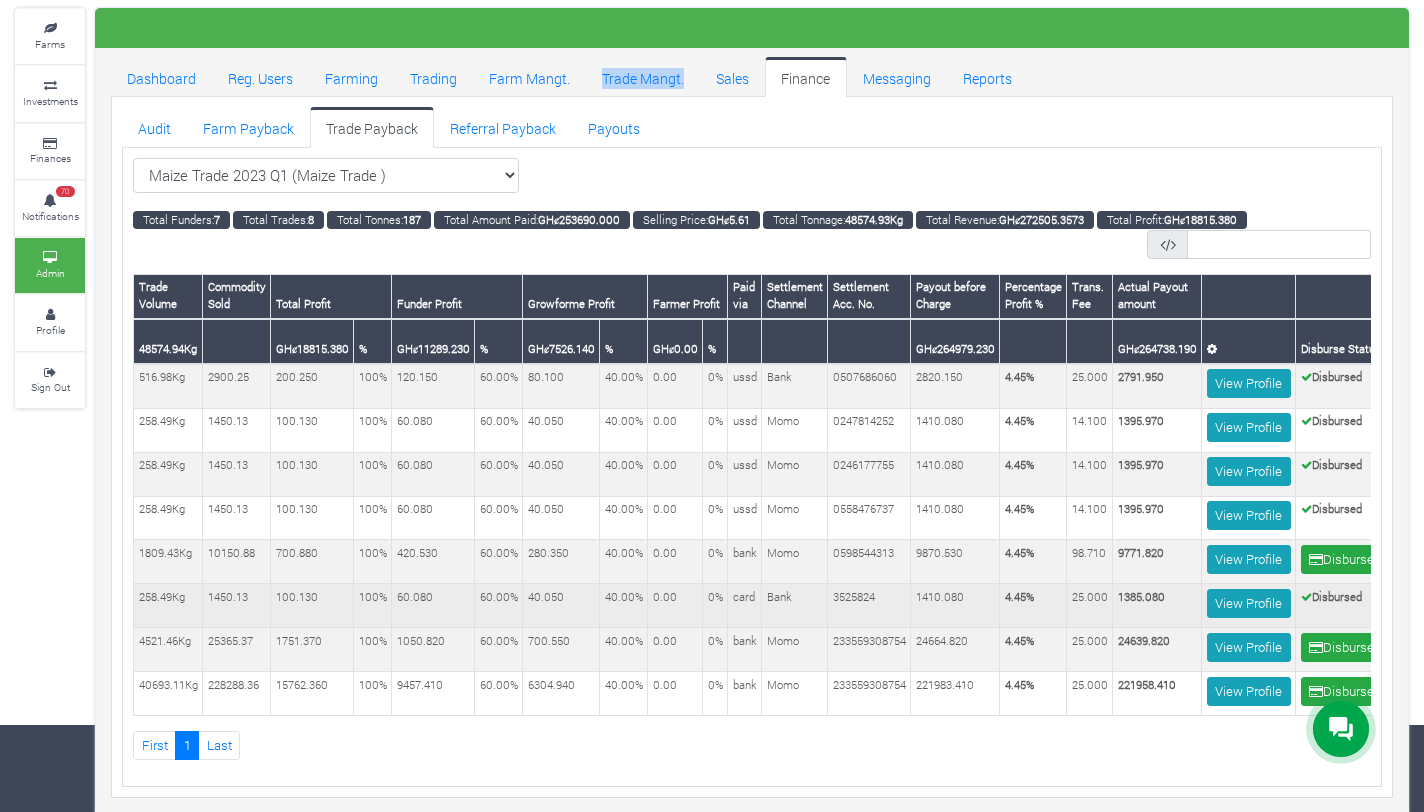scroll, scrollTop: 0, scrollLeft: 515, axis: horizontal 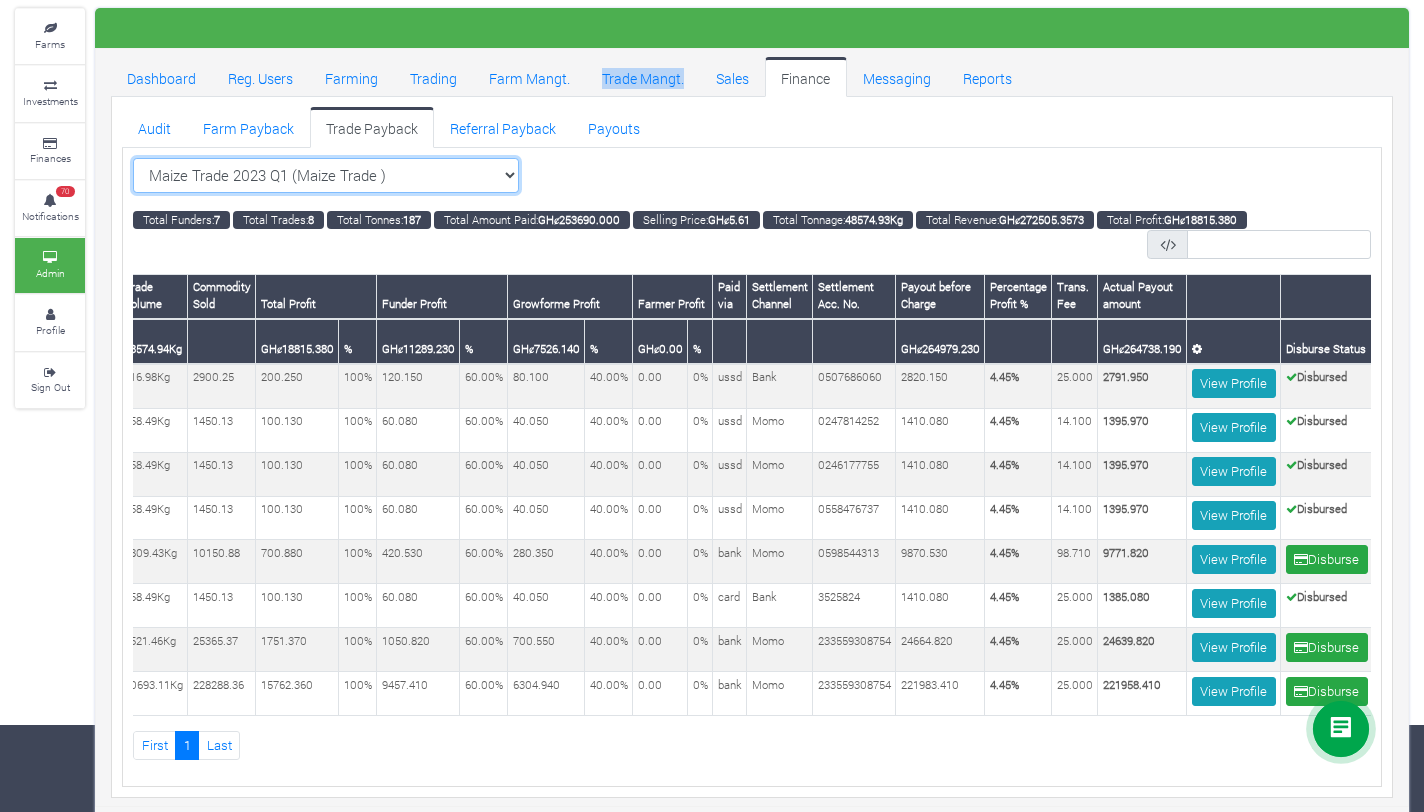 click on "Maize Trade 2023 Q1
(Maize Trade
)
All
Sorghum Trade 2025 Q4
()" at bounding box center (326, 176) 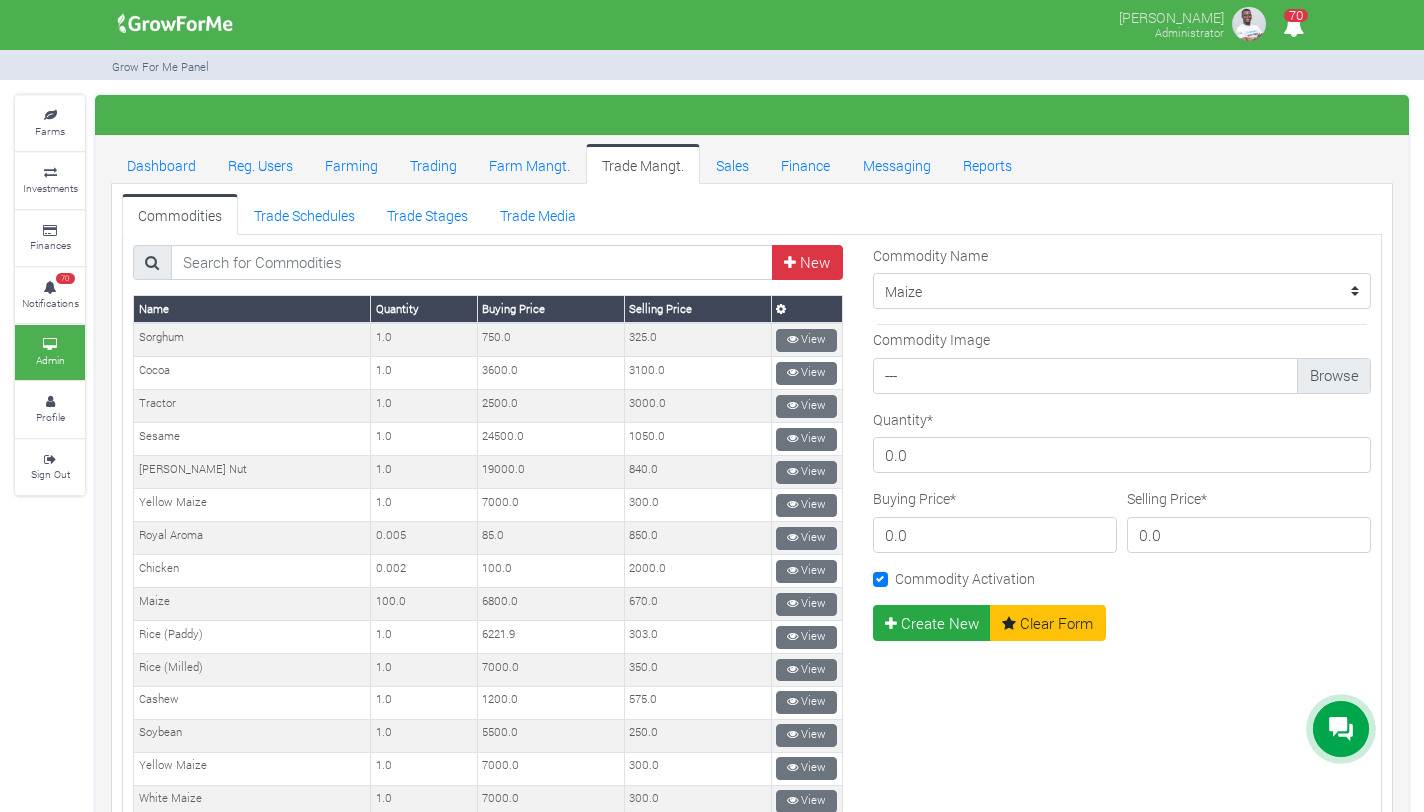 scroll, scrollTop: 0, scrollLeft: 0, axis: both 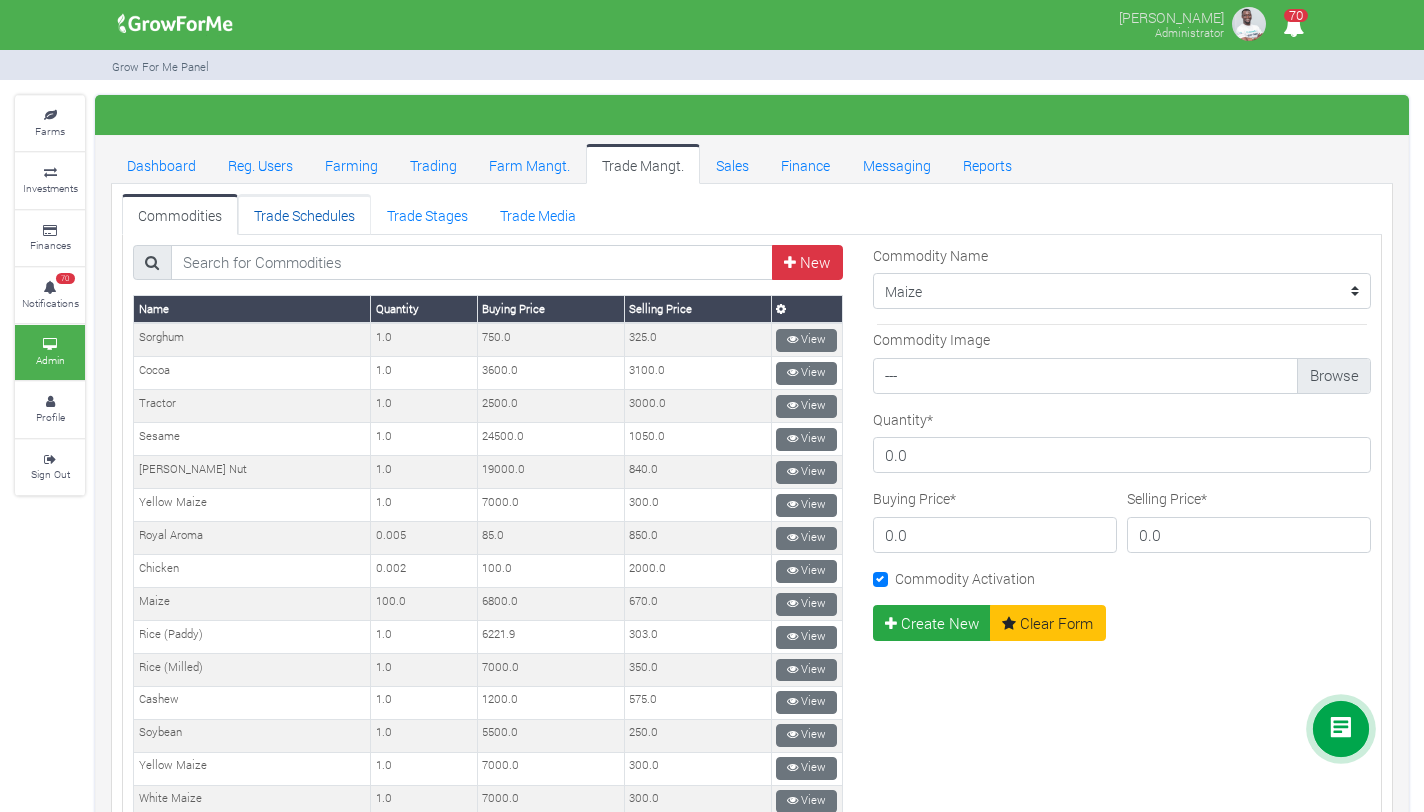 click on "Trade Schedules" at bounding box center (304, 214) 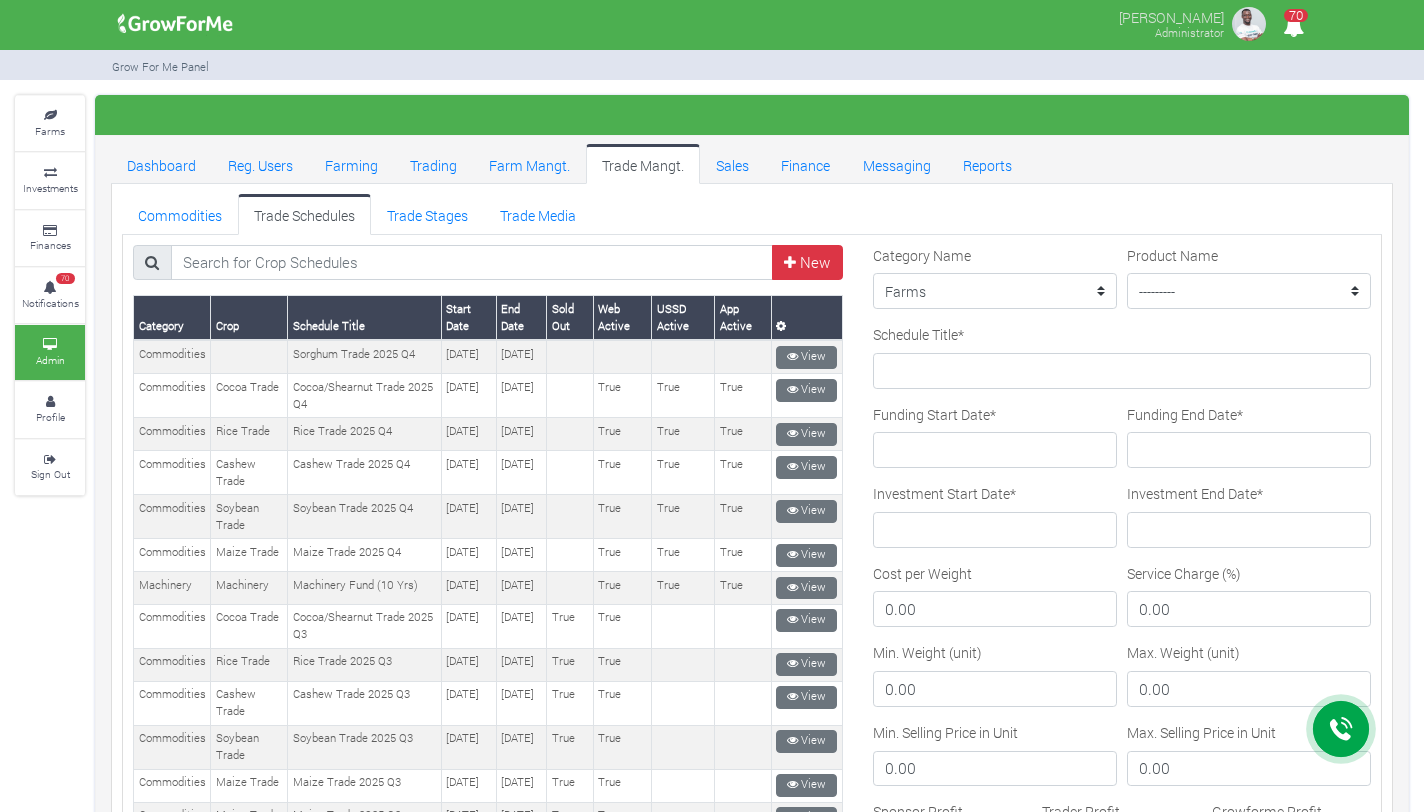 scroll, scrollTop: 0, scrollLeft: 0, axis: both 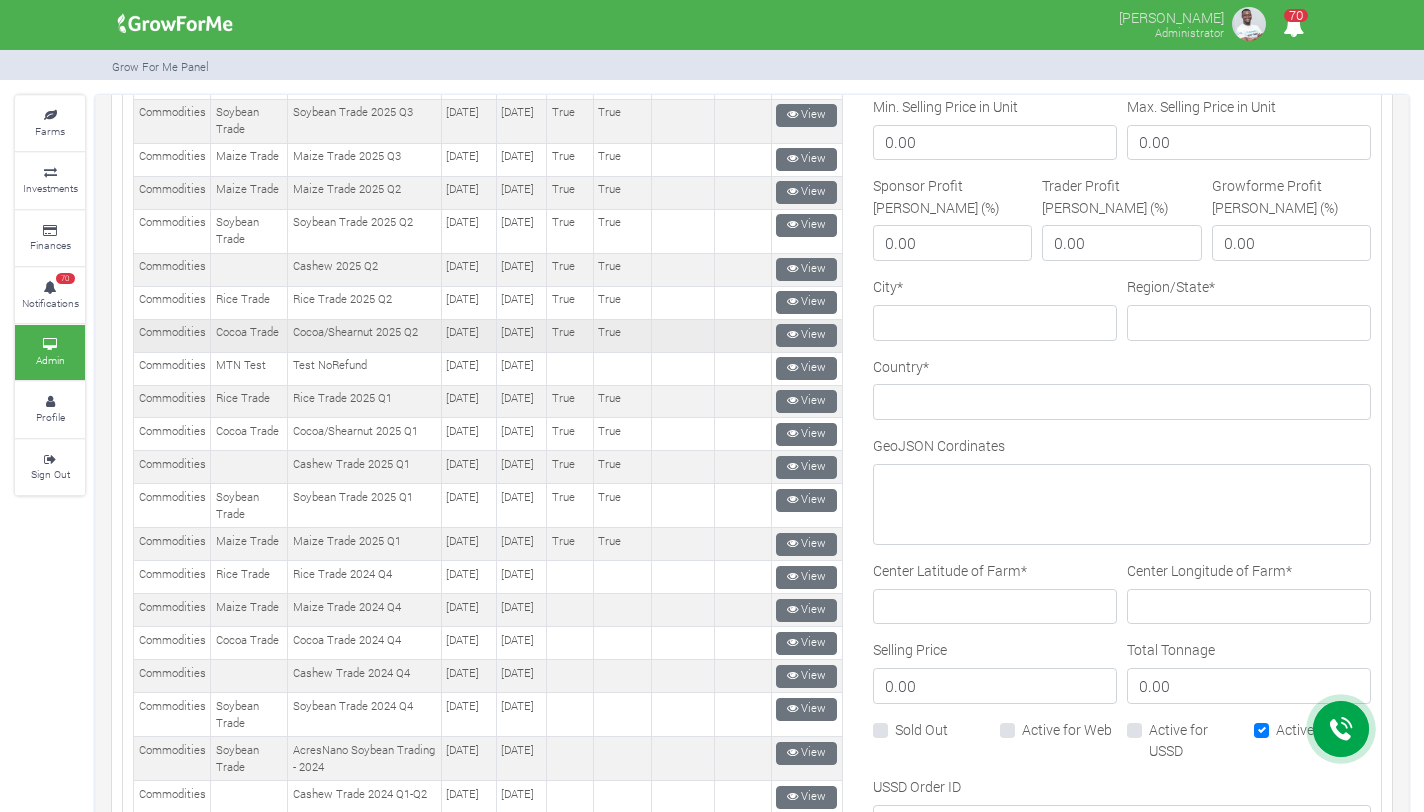 click on "View" at bounding box center (806, 335) 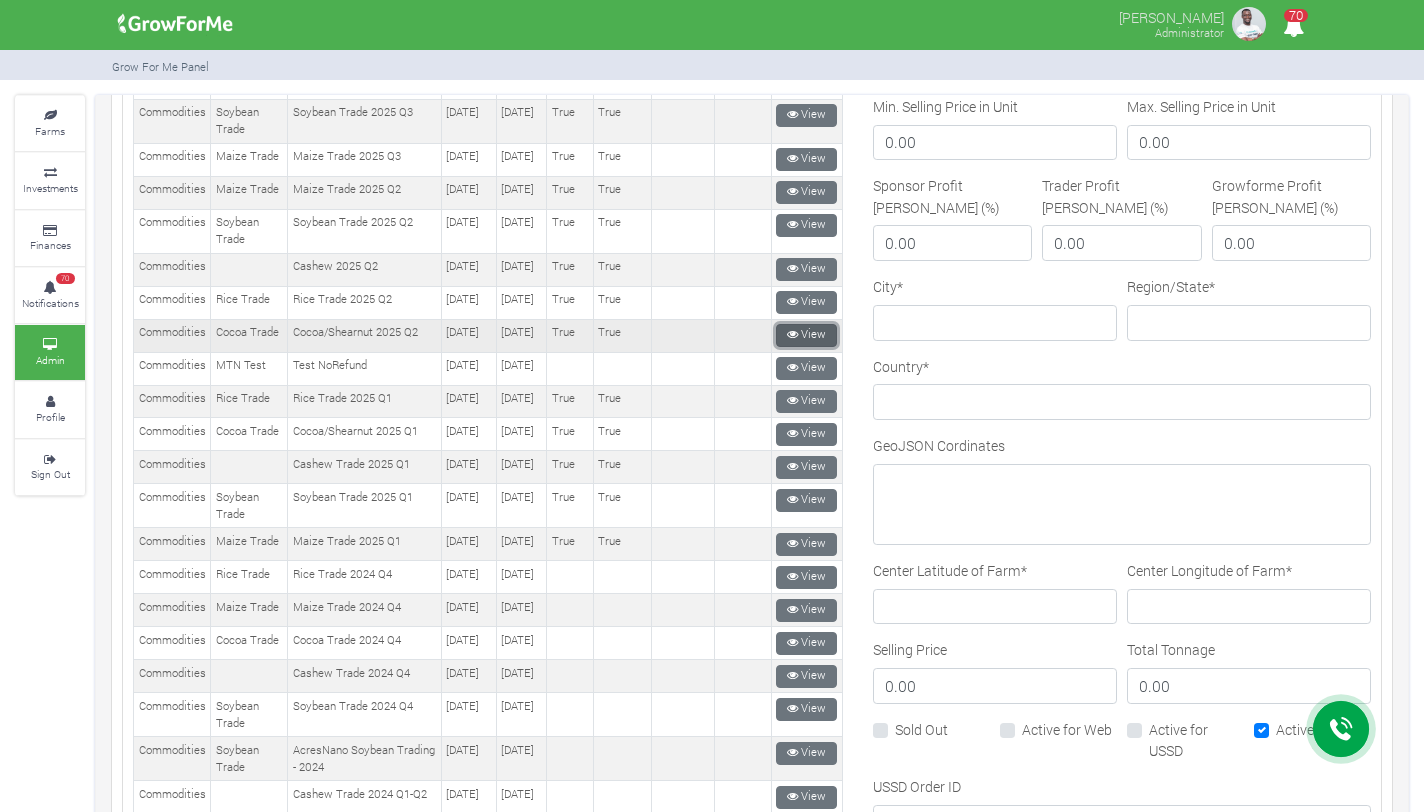 click on "View" at bounding box center [806, 335] 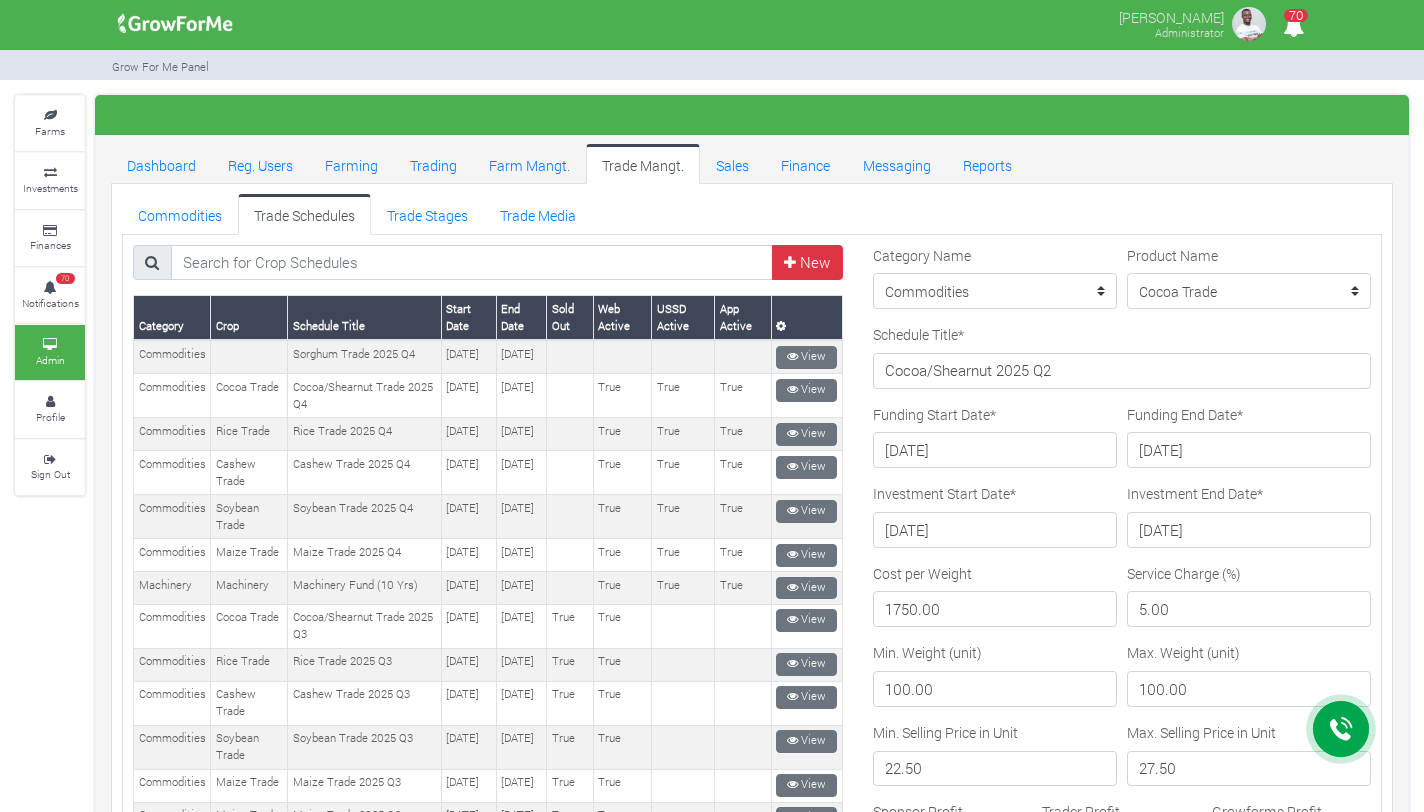scroll, scrollTop: 0, scrollLeft: 0, axis: both 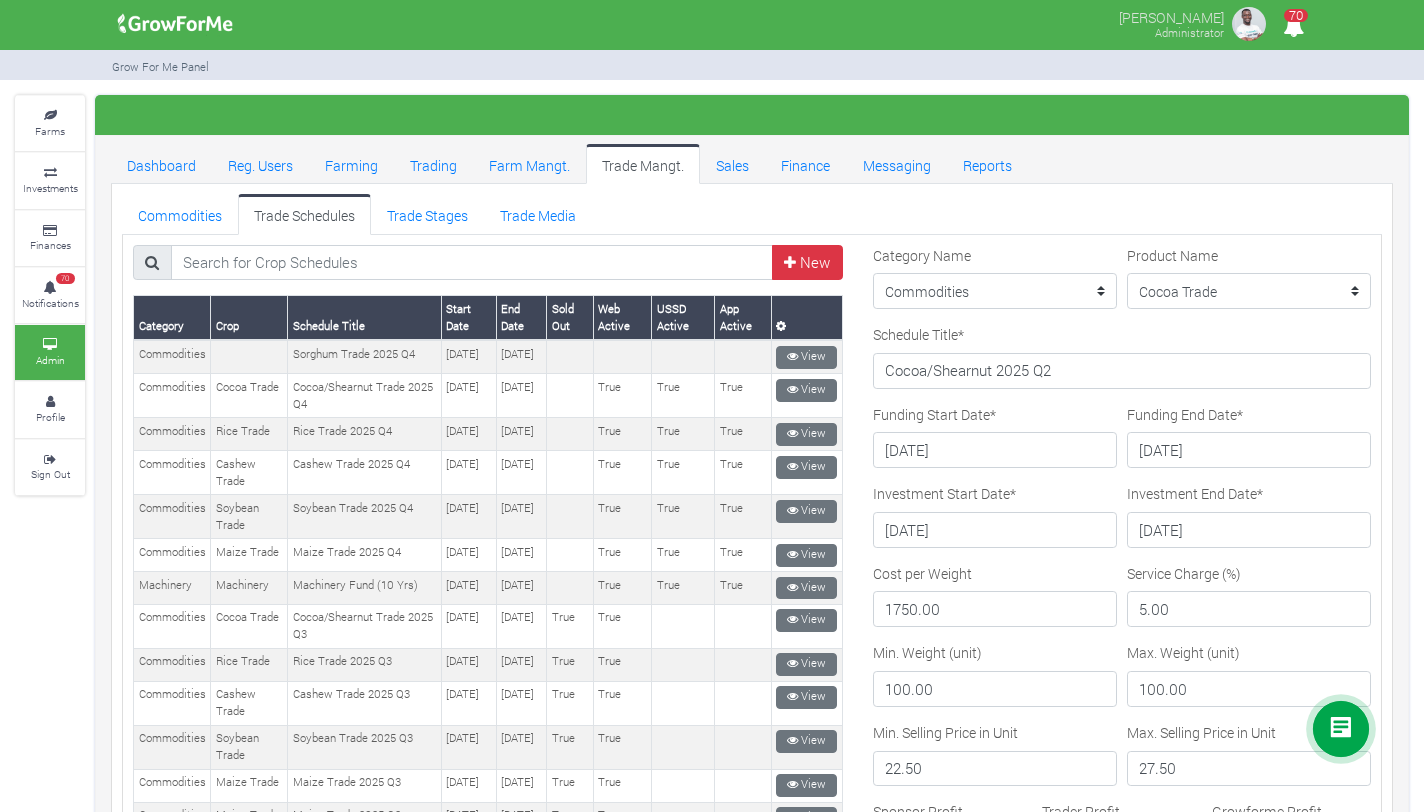 click 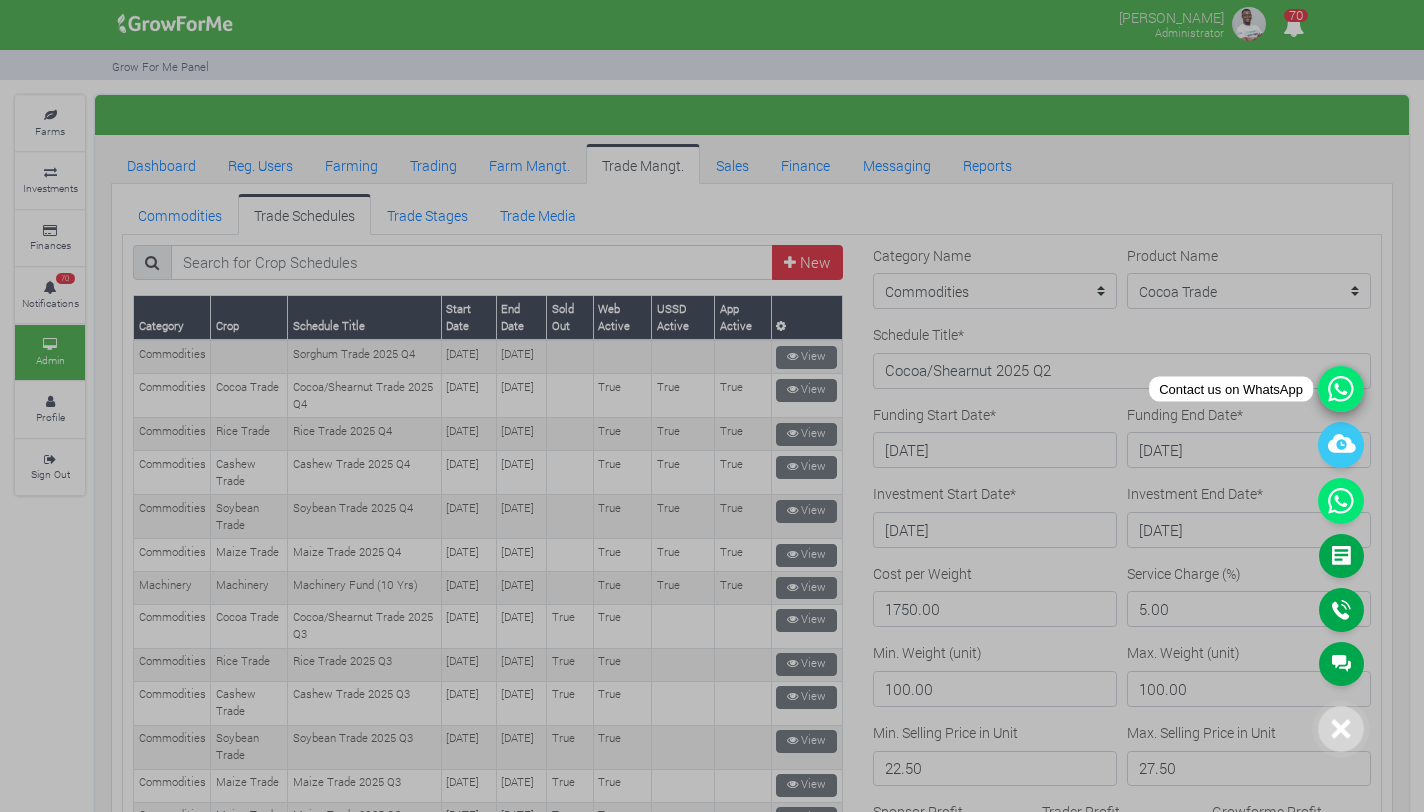 click at bounding box center [1341, 389] 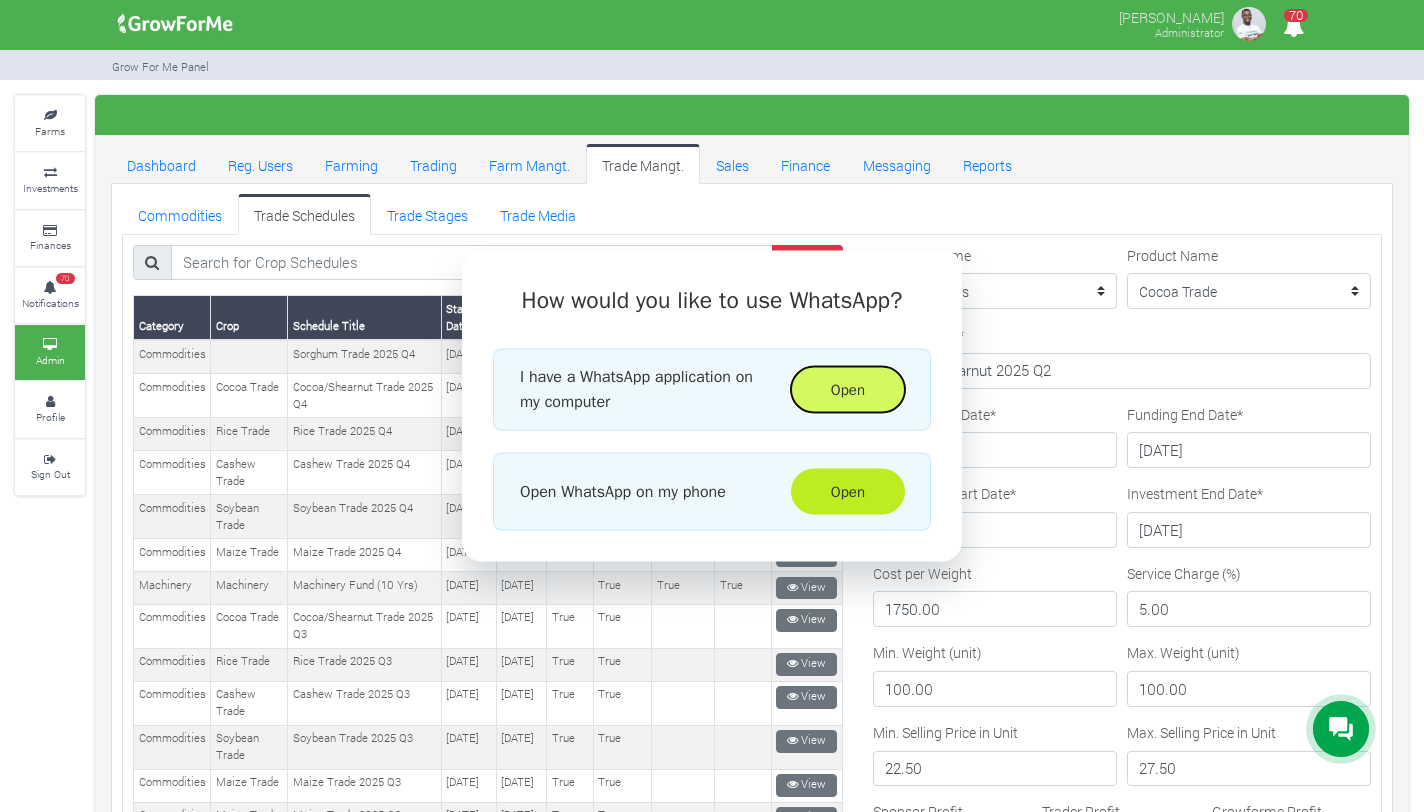 click on "Open" at bounding box center [848, 390] 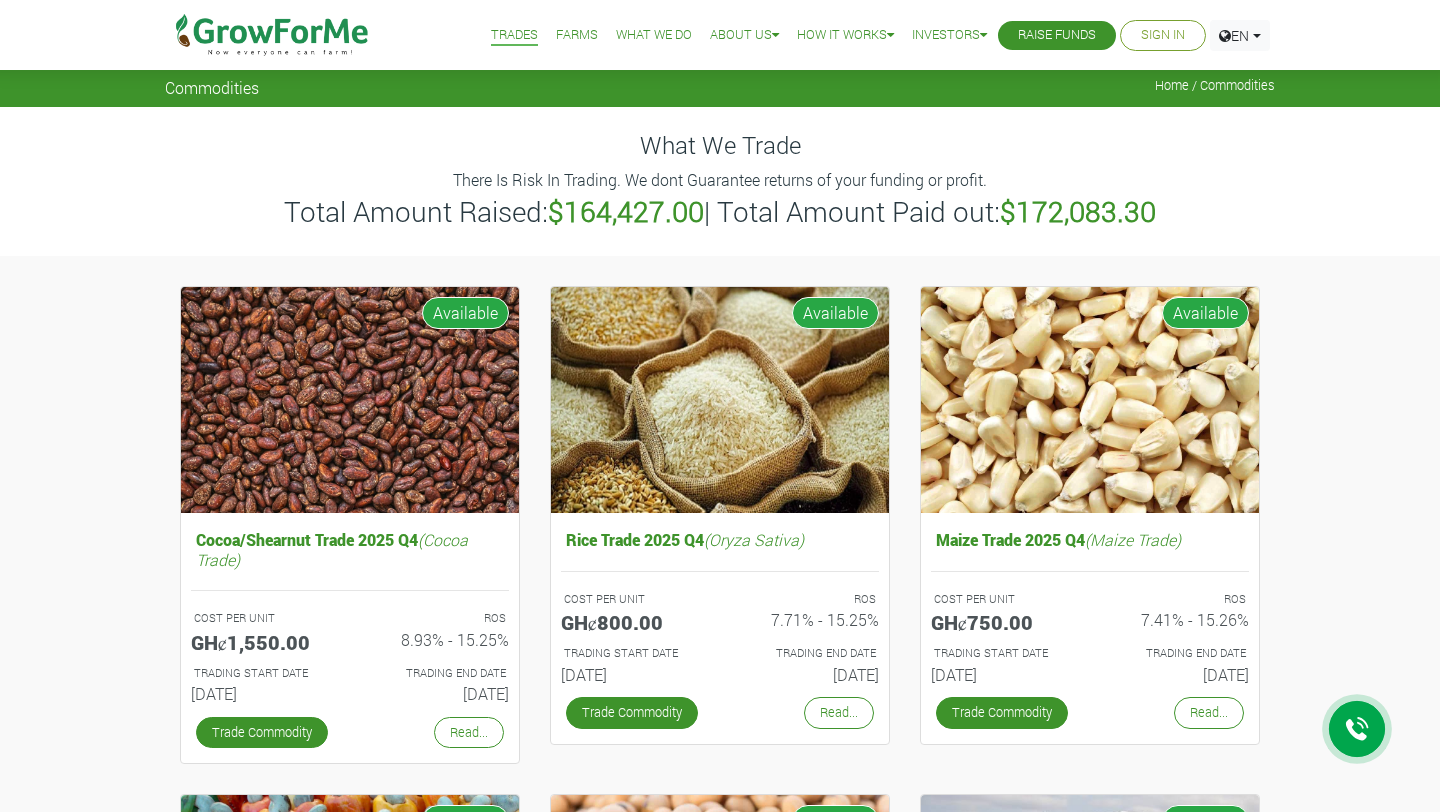 scroll, scrollTop: 0, scrollLeft: 0, axis: both 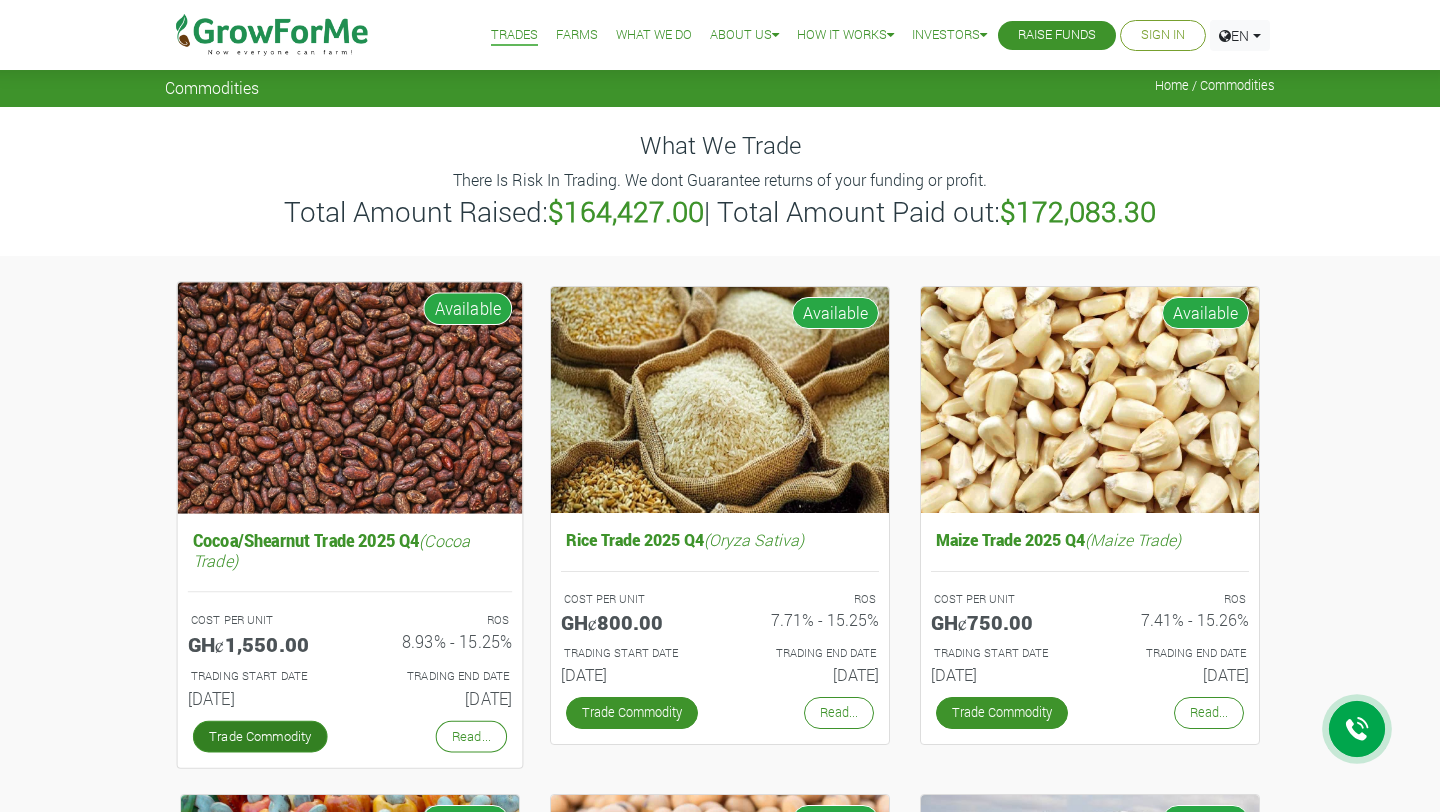 click on "Trade Commodity" at bounding box center (260, 736) 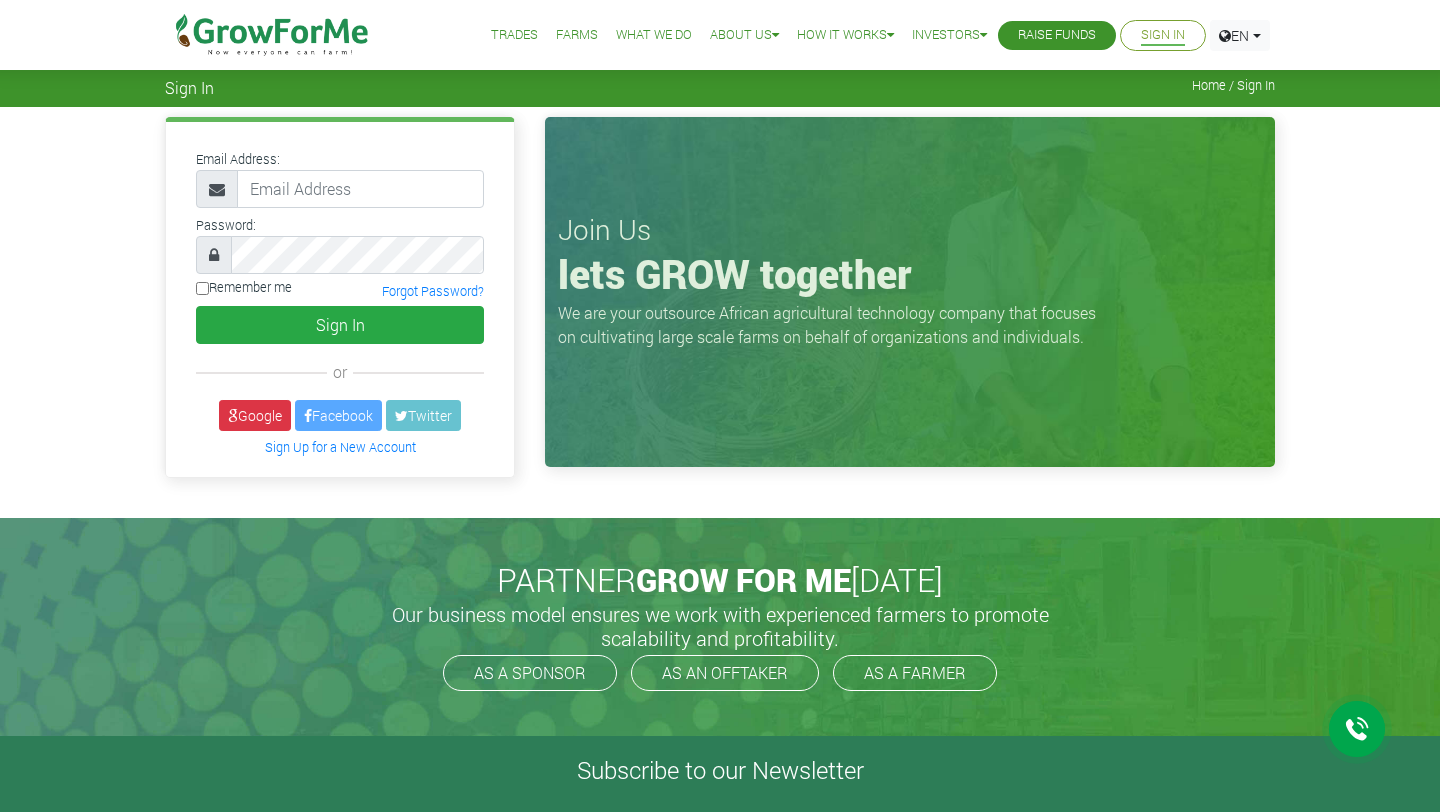 scroll, scrollTop: 0, scrollLeft: 0, axis: both 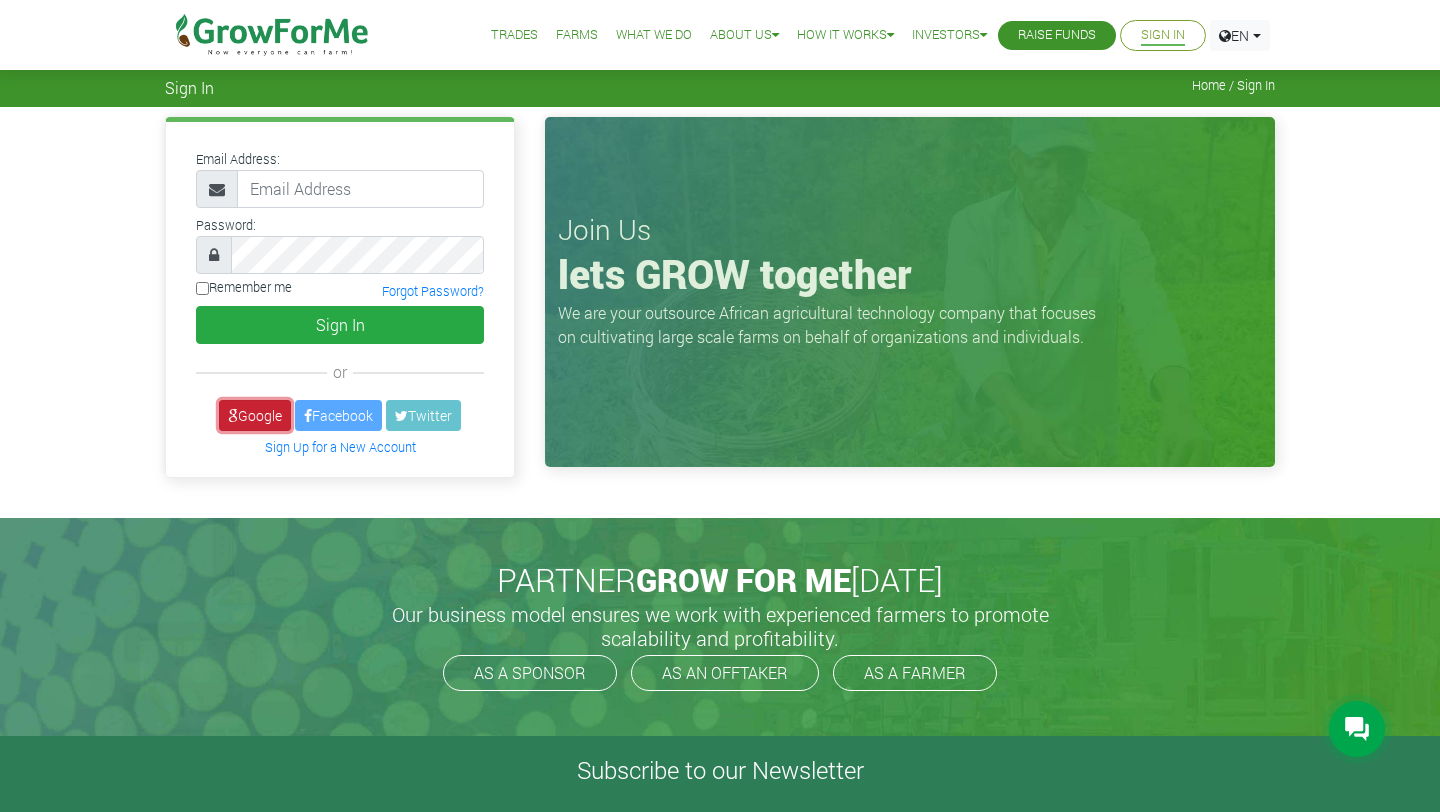 click on "Google" at bounding box center (255, 415) 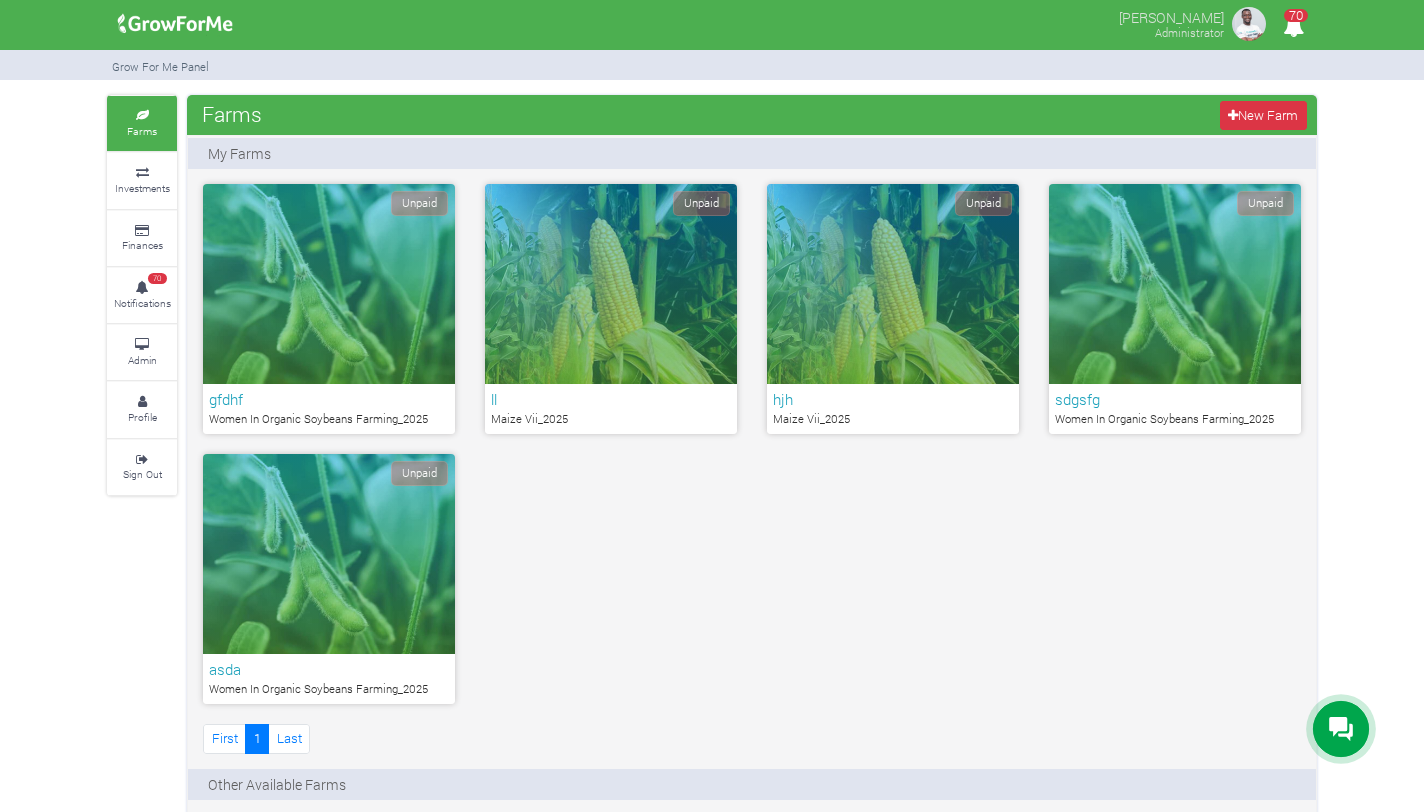 scroll, scrollTop: 0, scrollLeft: 0, axis: both 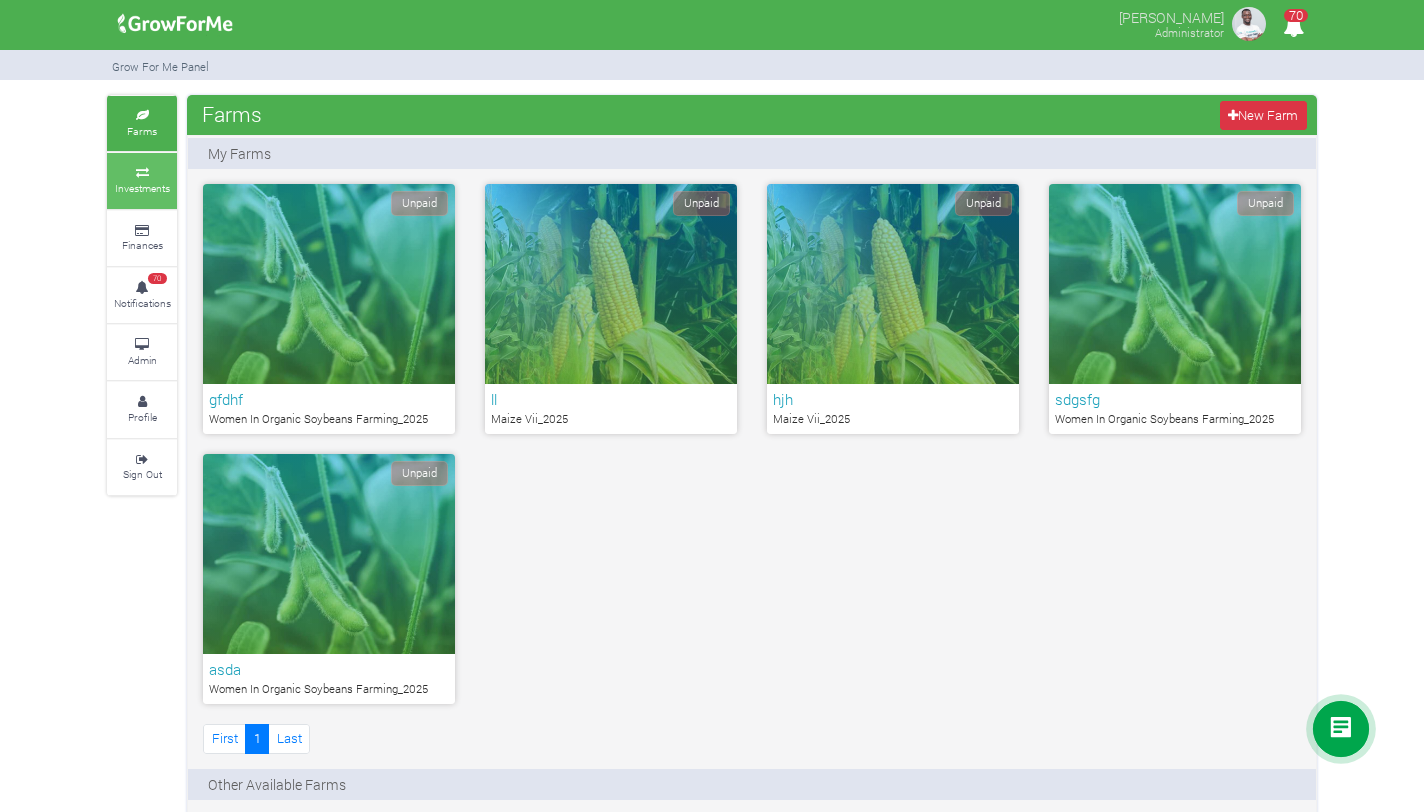 click on "Investments" at bounding box center (142, 188) 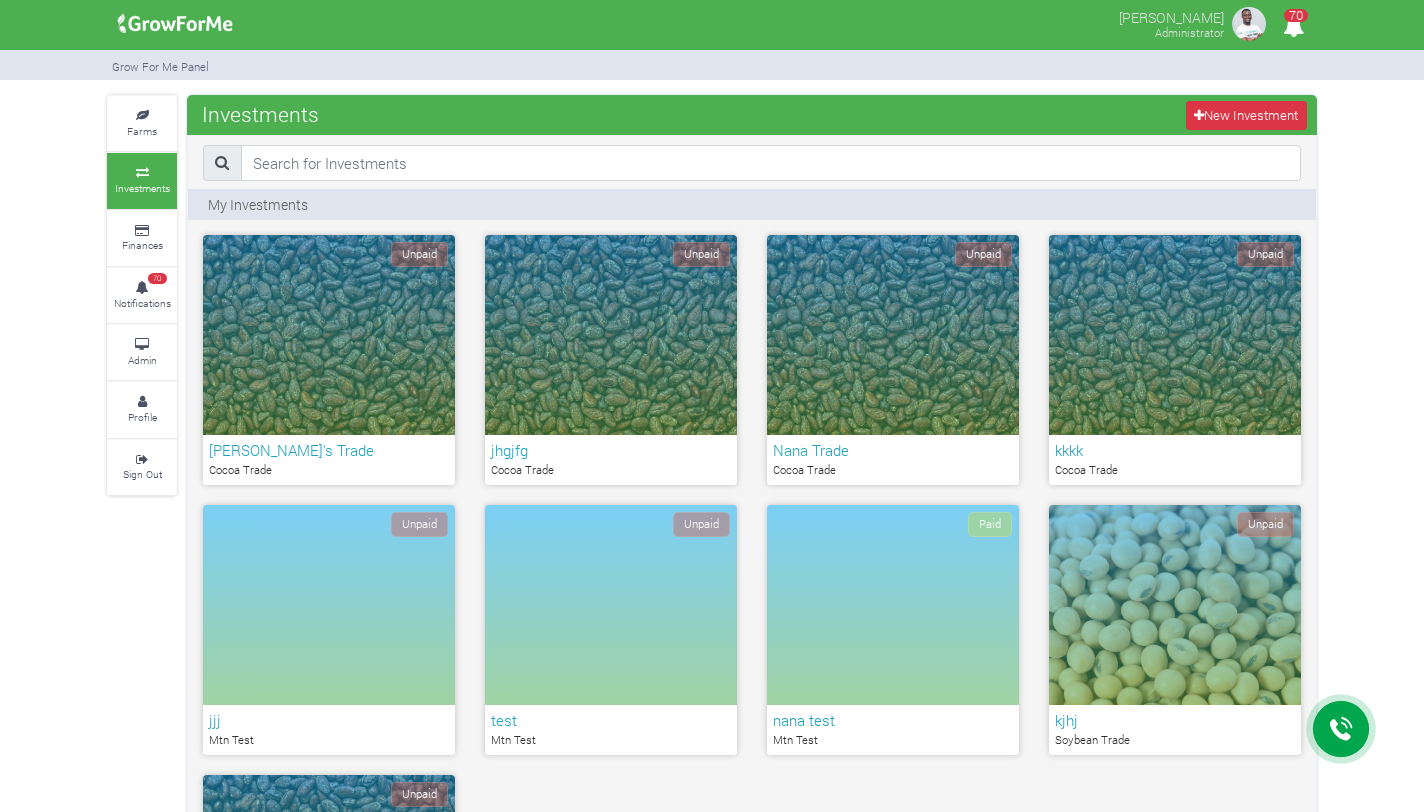 scroll, scrollTop: 0, scrollLeft: 0, axis: both 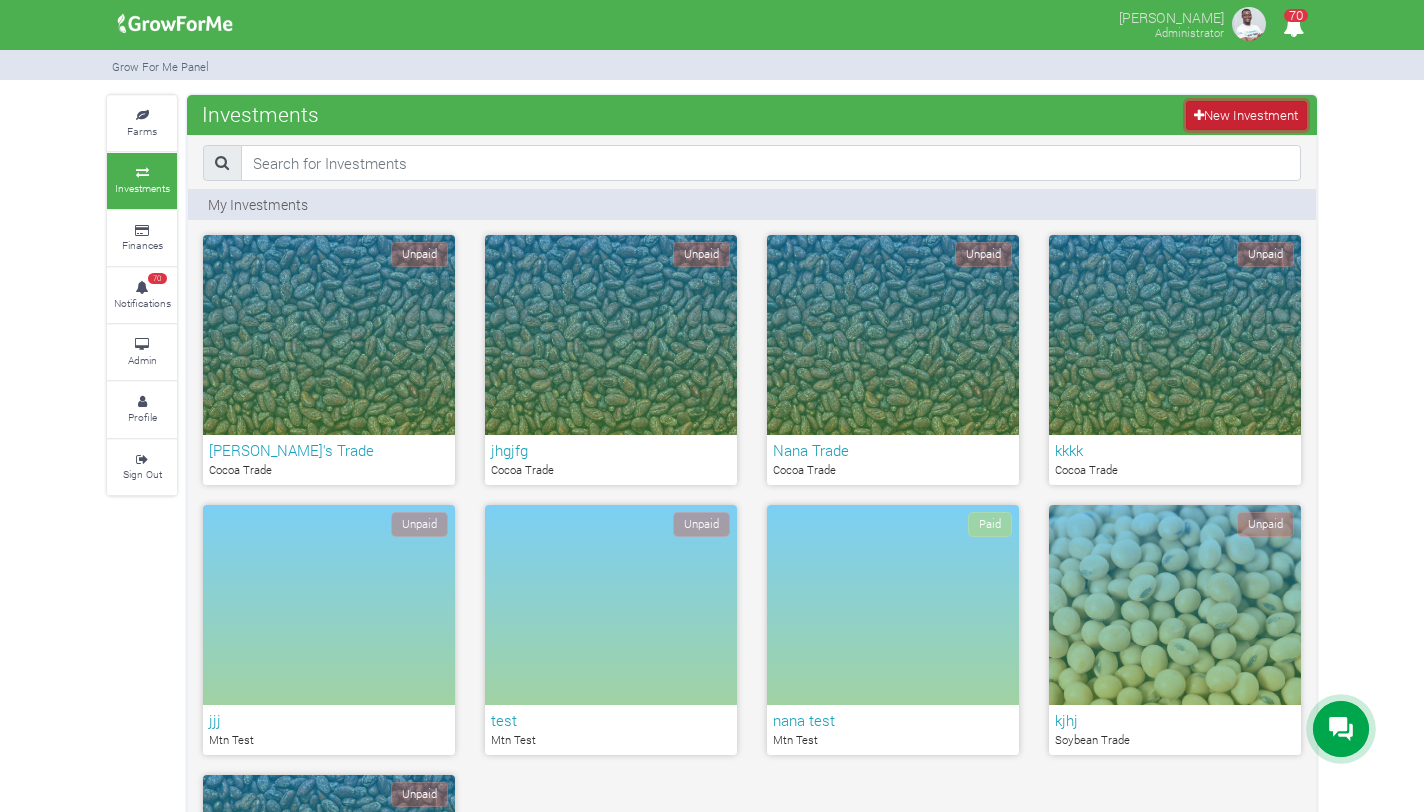 click at bounding box center (1199, 115) 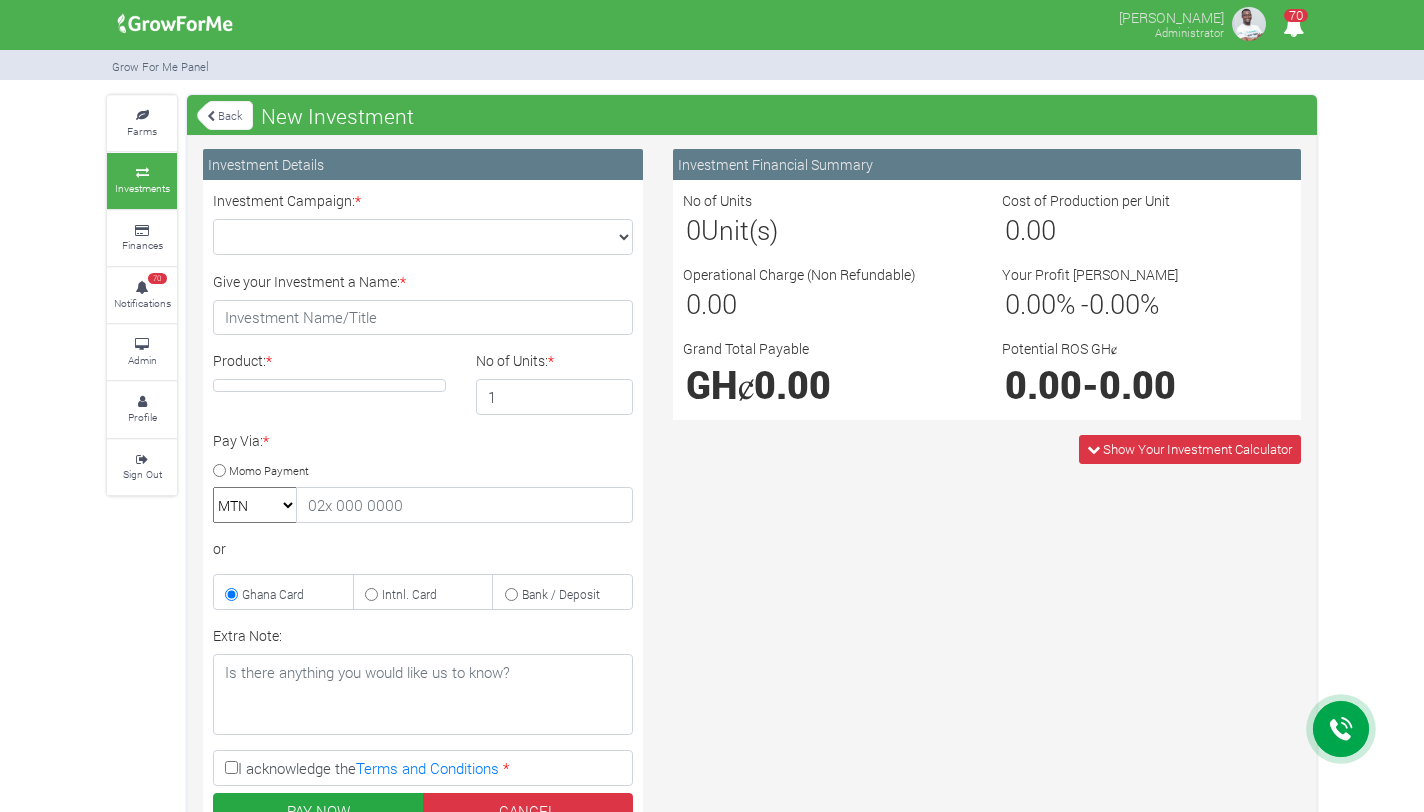 scroll, scrollTop: 0, scrollLeft: 0, axis: both 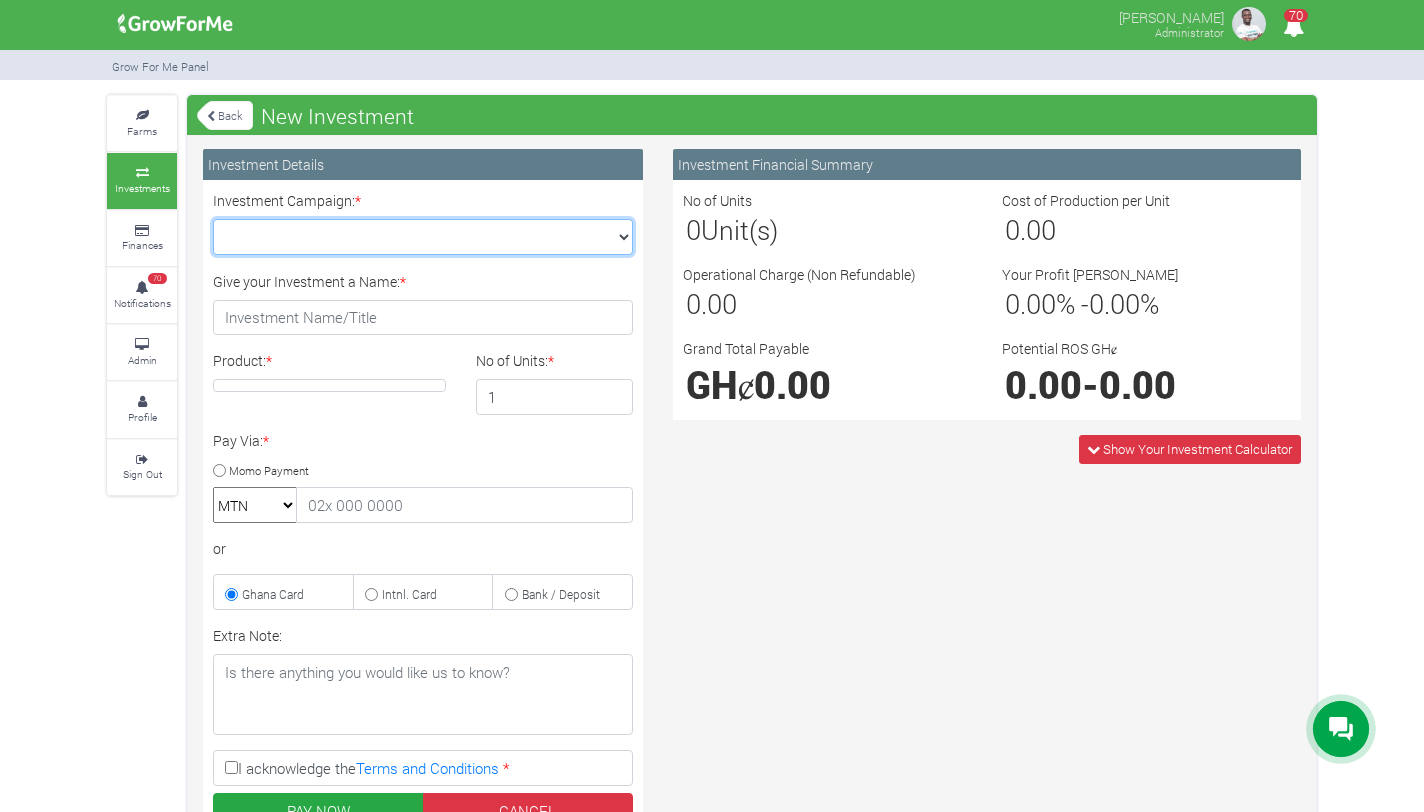 click on "Maize Trade 2025 Q4 (Maize Trade :: 01st Oct 2025 - 31st Mar 2026)
Cashew Trade 2025 Q4 (Cashew Trade :: 01st Oct 2025 - 31st Mar 2026)
Machinery Fund (10 Yrs) (Machinery :: 01st Jun 2025 - 01st Jun 2035)
Soybean Trade 2025 Q4 (Soybean Trade :: 01st Oct 2025 - 31st Mar 2026)" at bounding box center [423, 237] 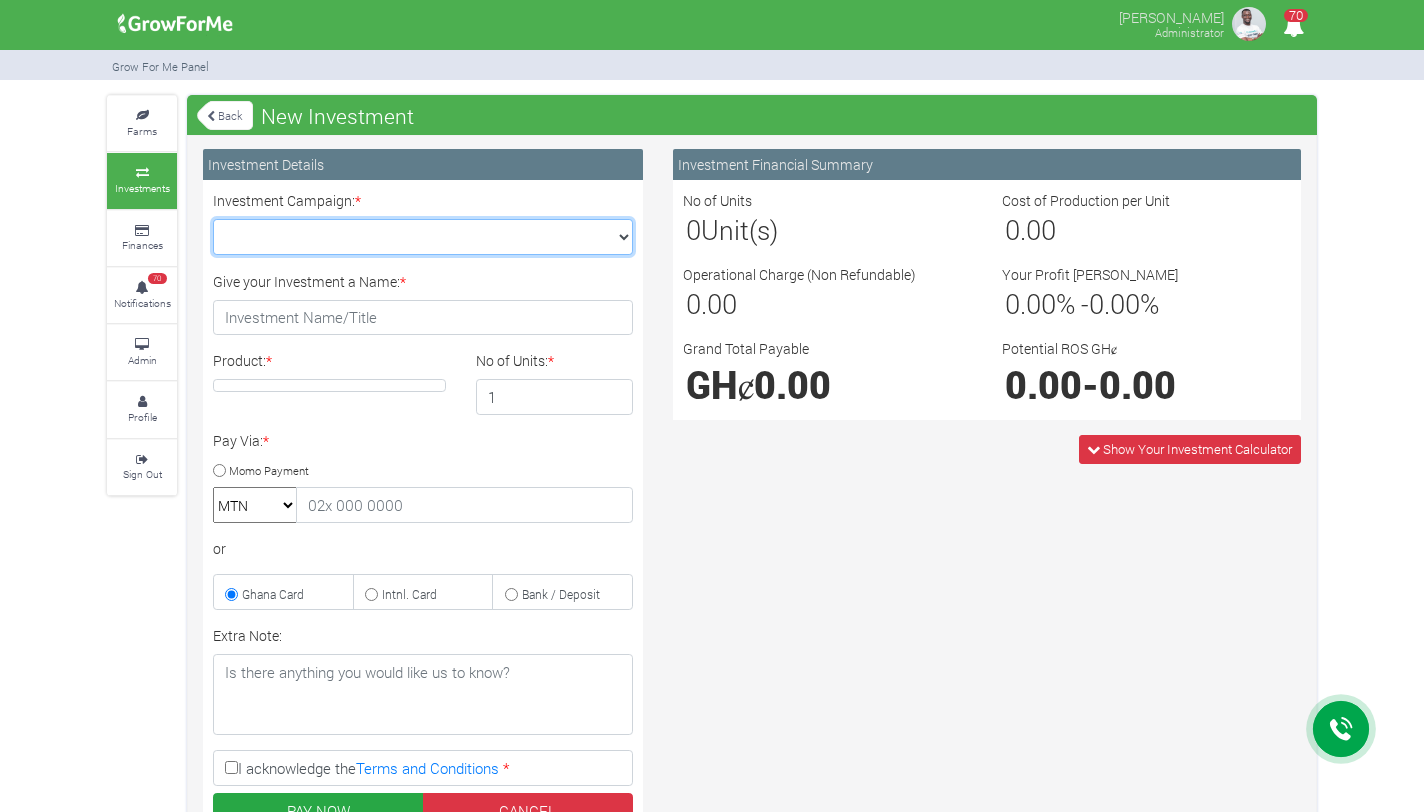 select on "47" 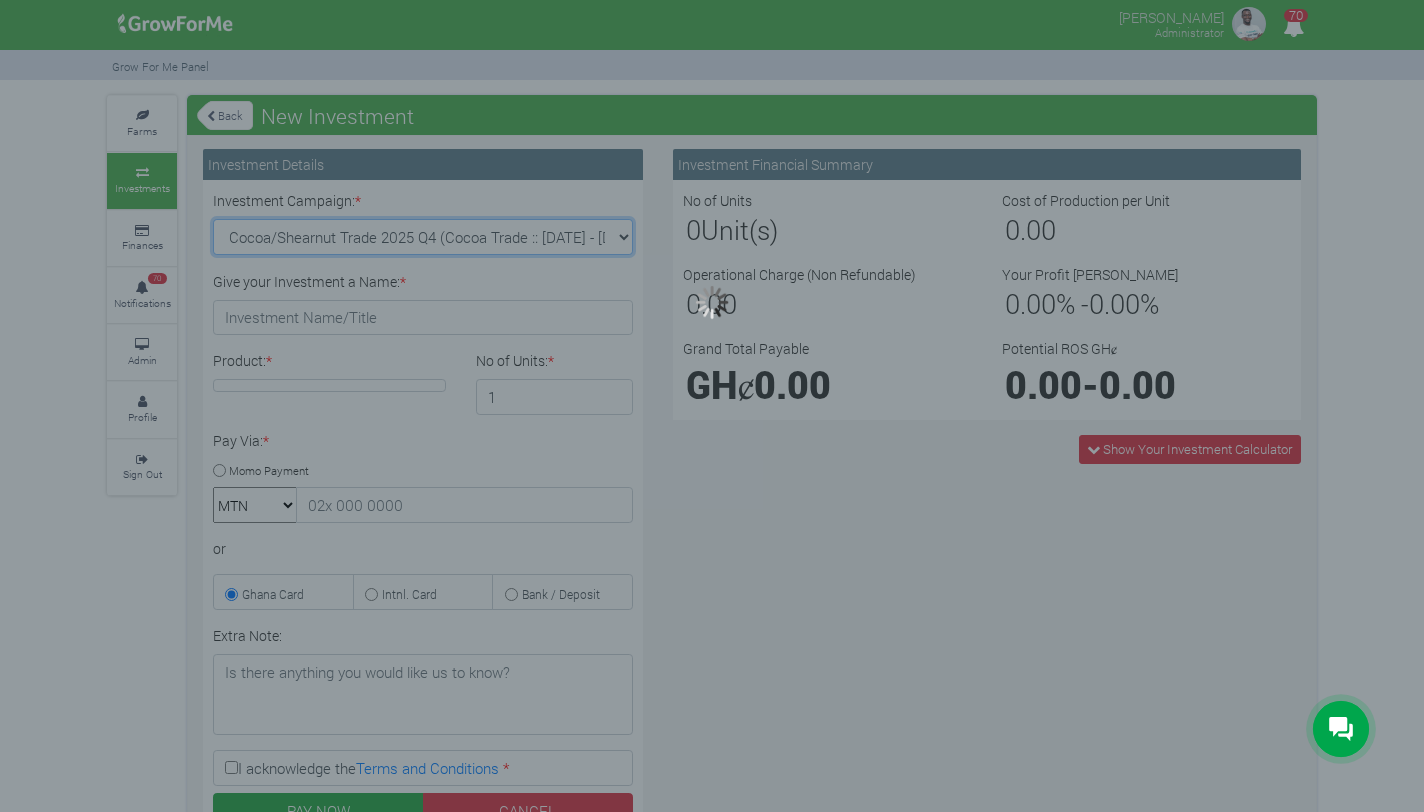 type on "1" 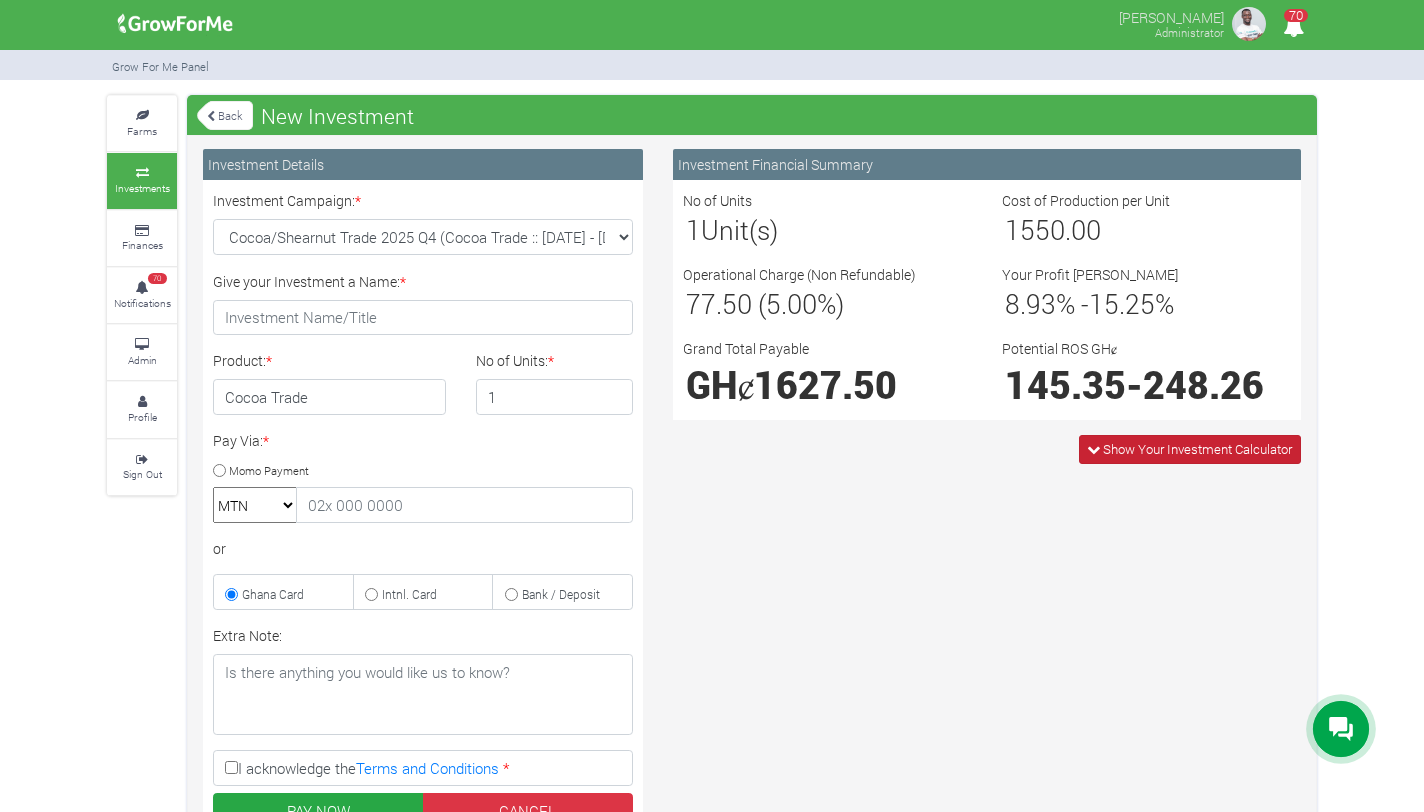 click on "Show Your Investment Calculator" at bounding box center [1197, 449] 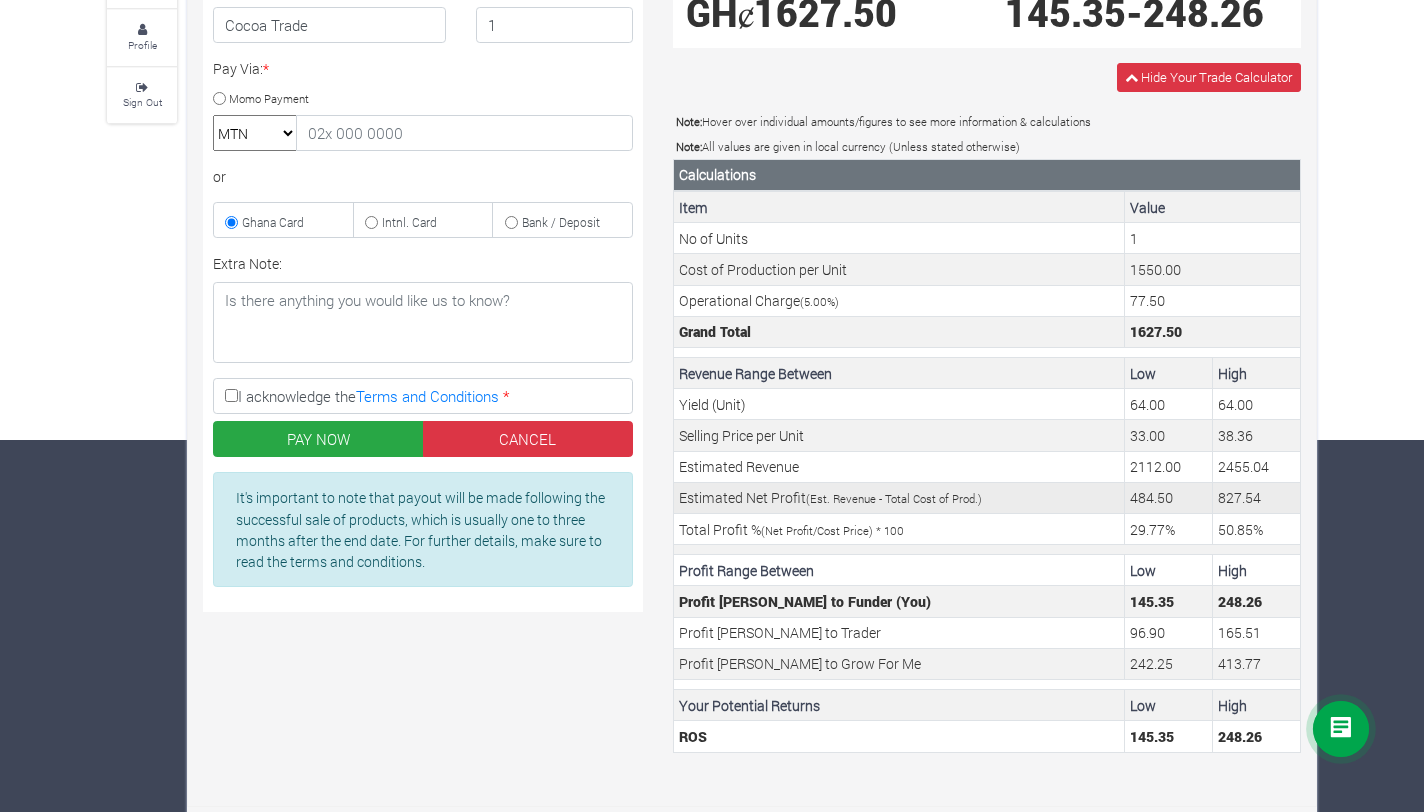 scroll, scrollTop: 382, scrollLeft: 0, axis: vertical 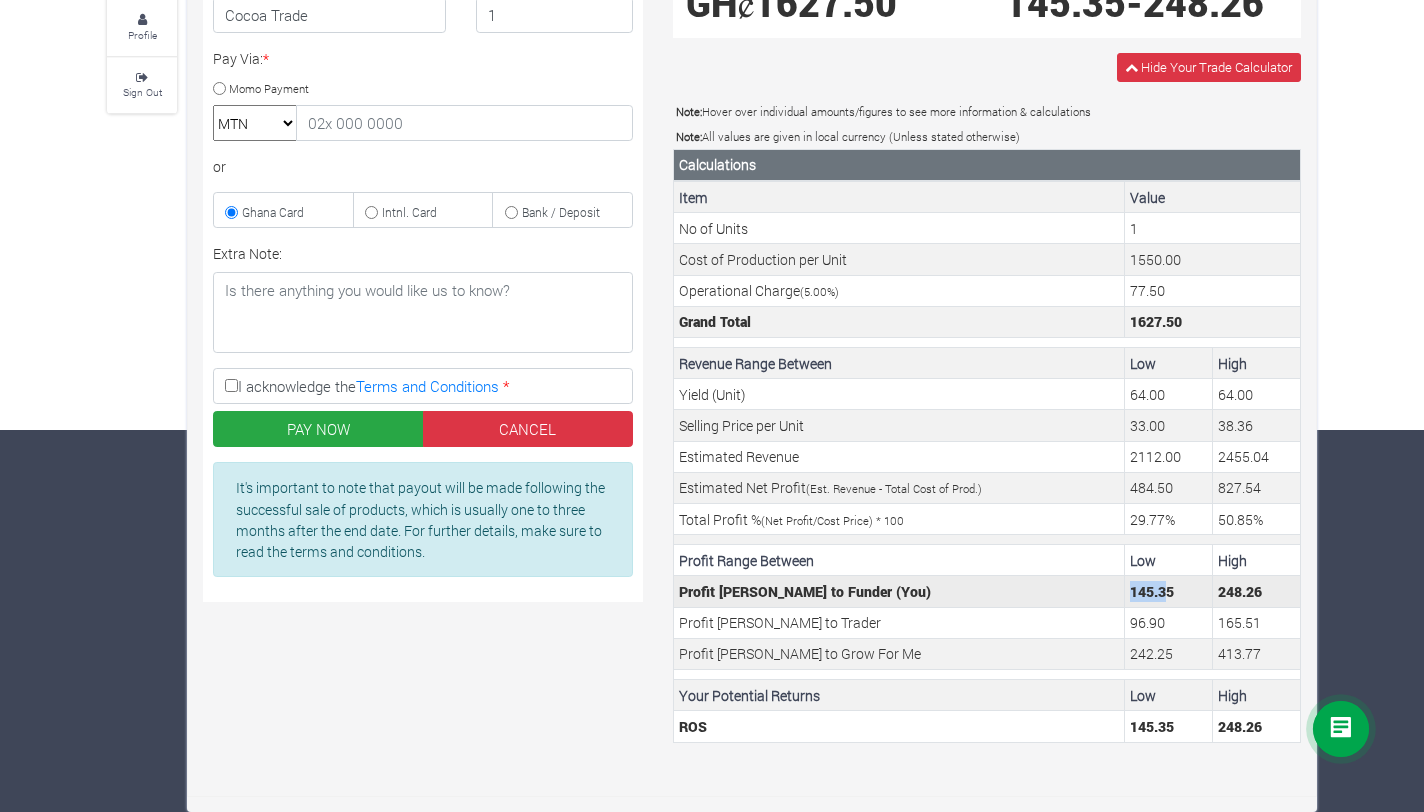 drag, startPoint x: 1132, startPoint y: 594, endPoint x: 1170, endPoint y: 594, distance: 38 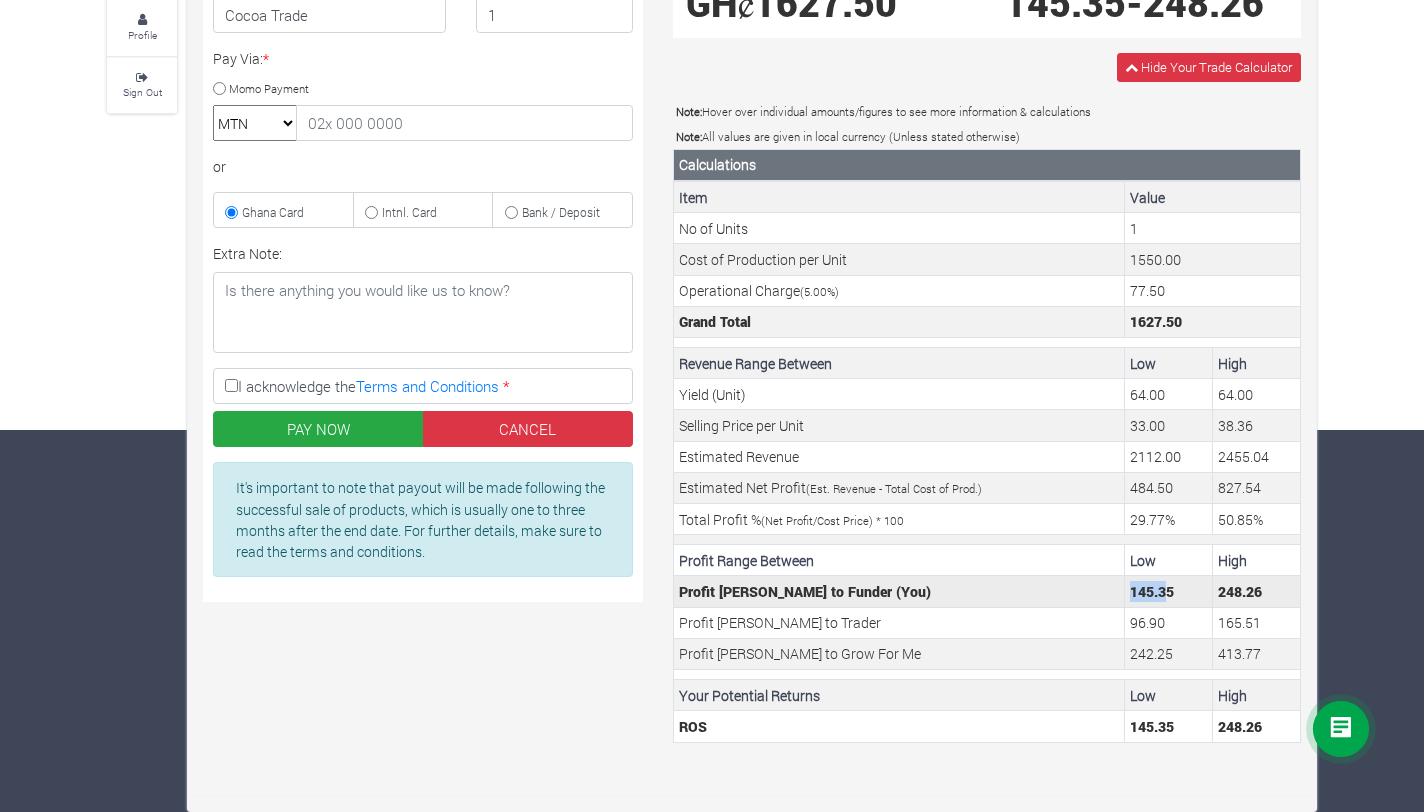 click on "145.35" at bounding box center [1169, 591] 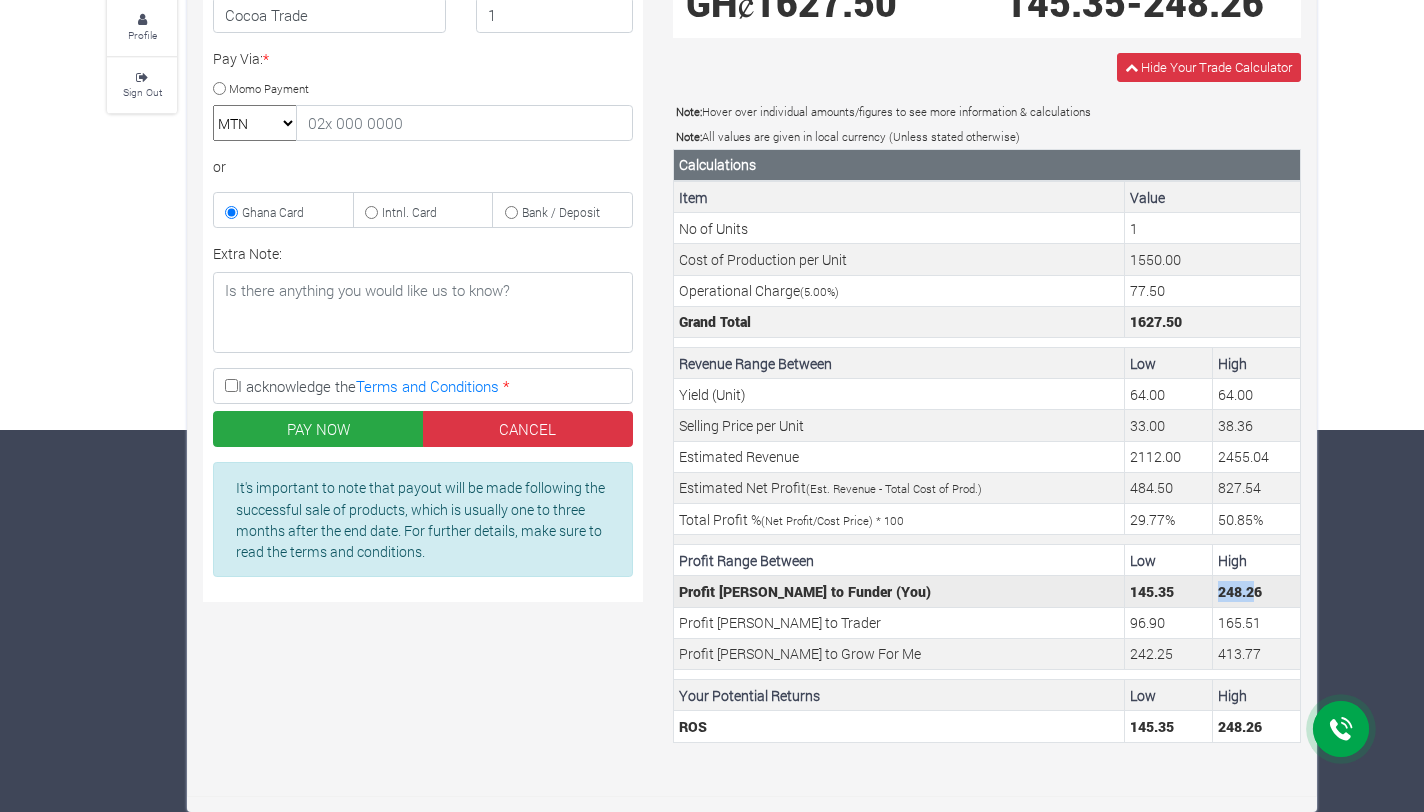 drag, startPoint x: 1215, startPoint y: 591, endPoint x: 1252, endPoint y: 591, distance: 37 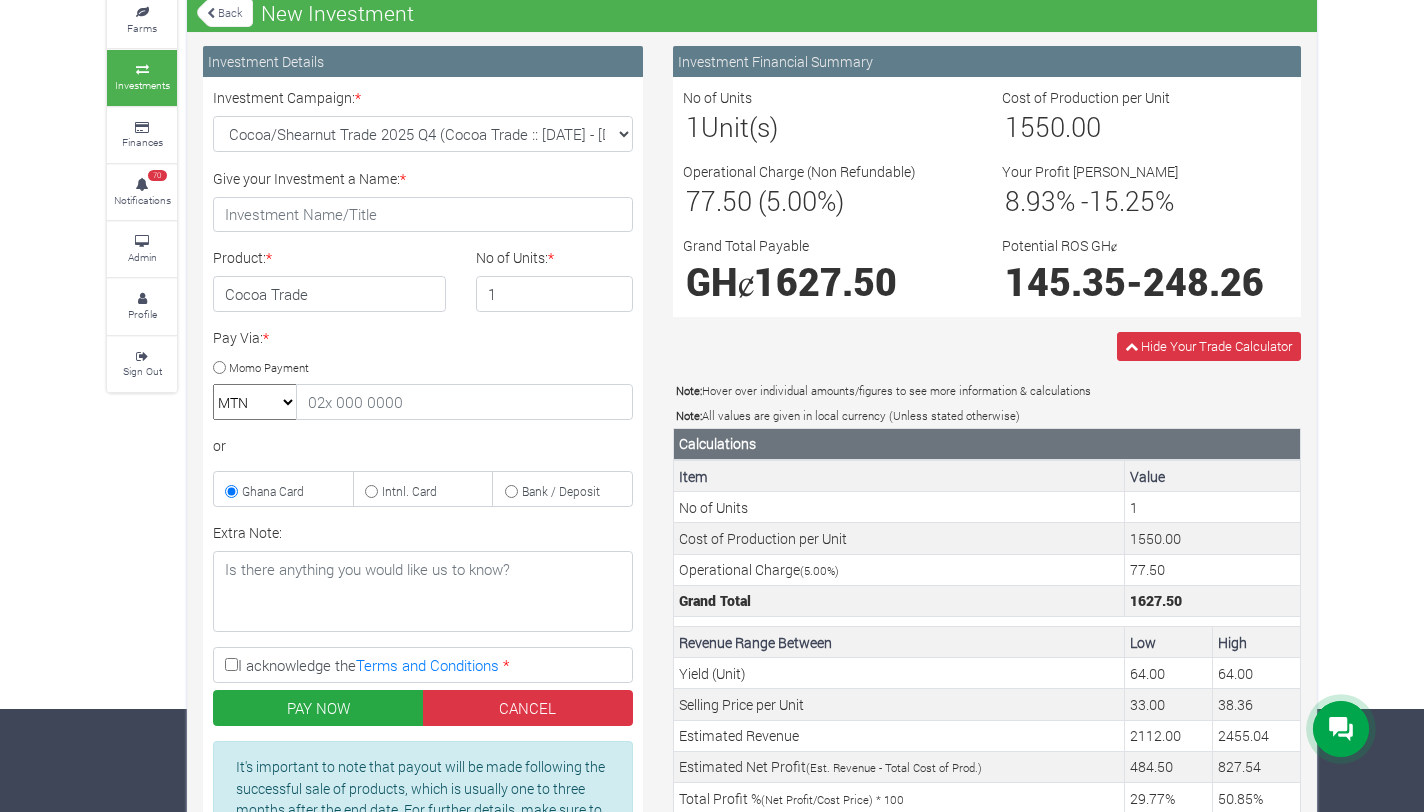 scroll, scrollTop: 89, scrollLeft: 0, axis: vertical 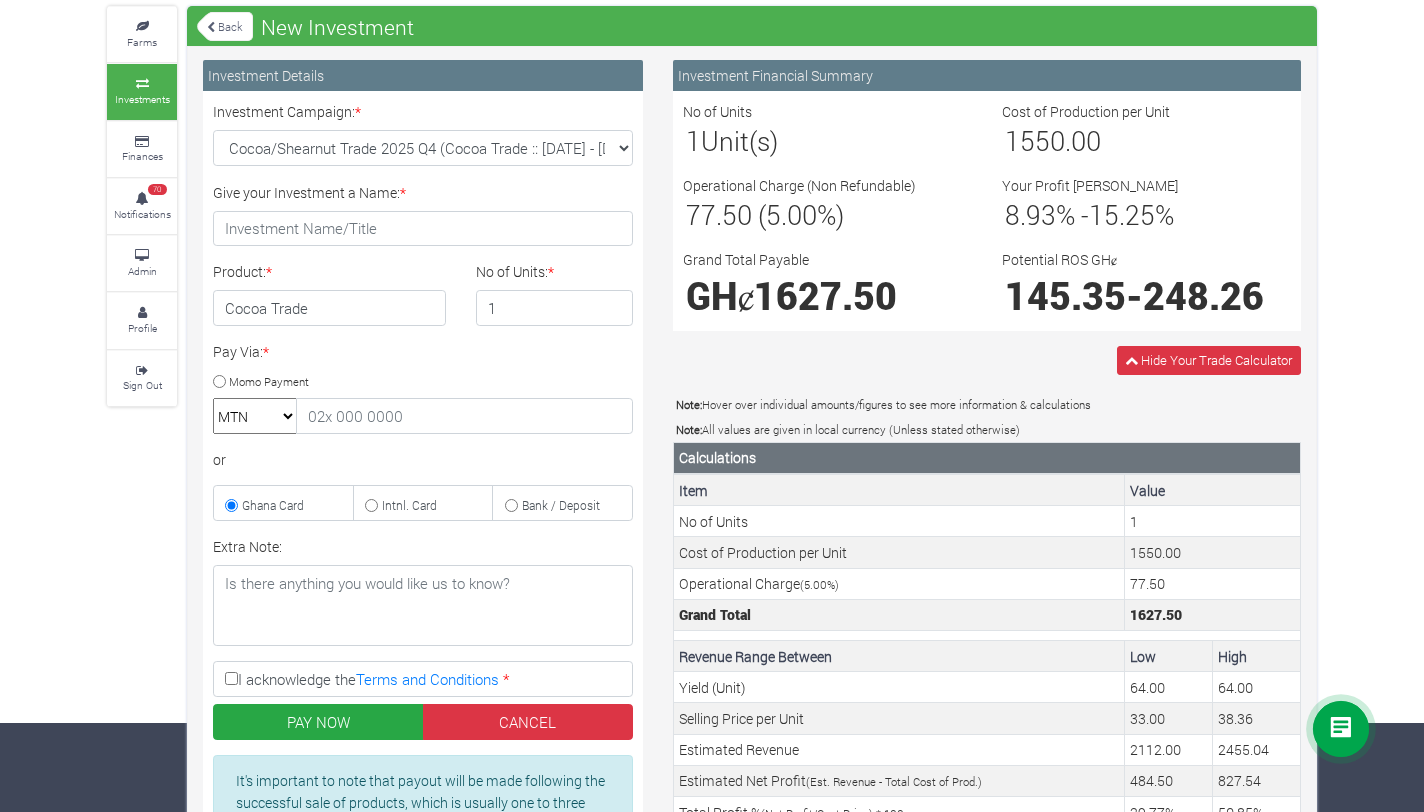 click on "8.93 % -  15.25 %" at bounding box center [1146, 215] 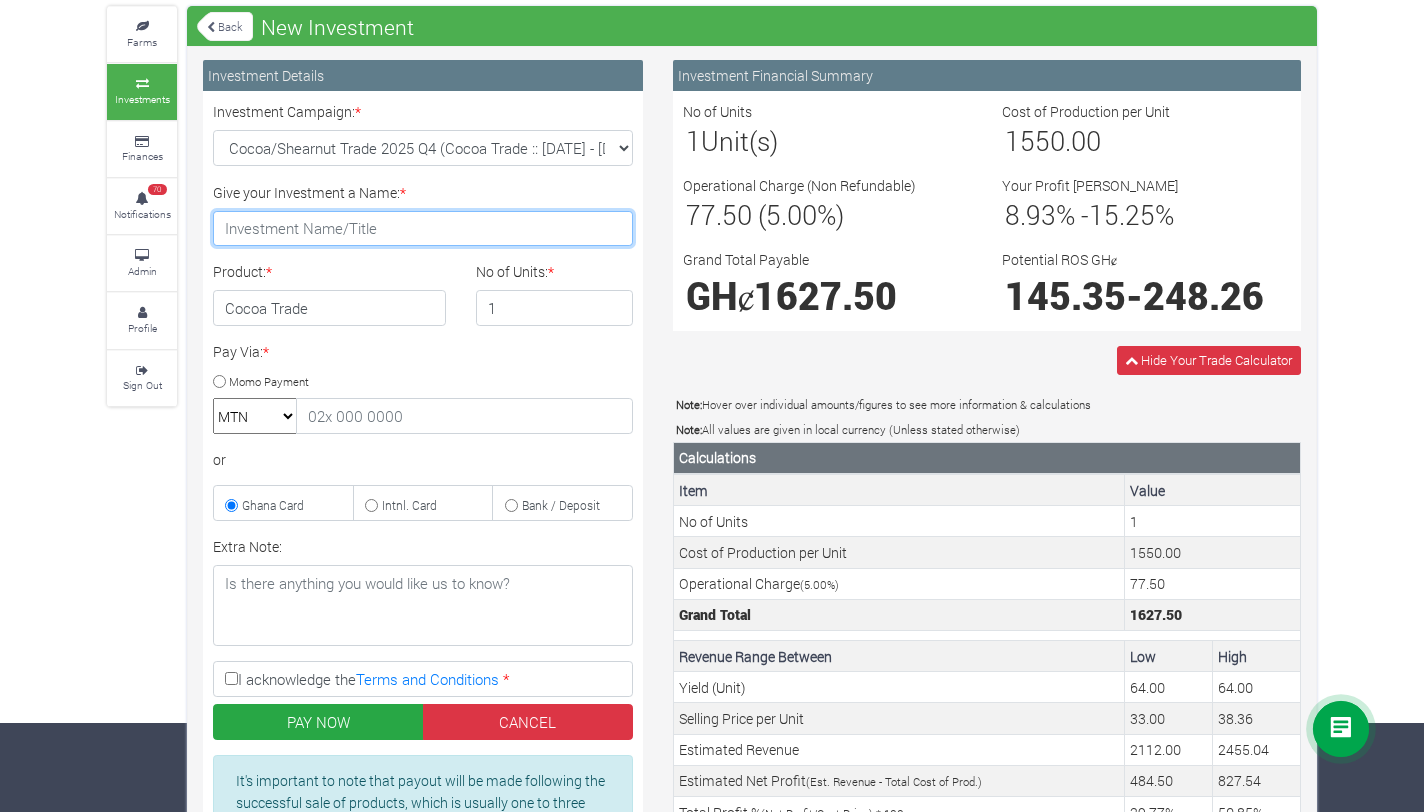 click on "Give your Investment a Name:  *" at bounding box center [423, 229] 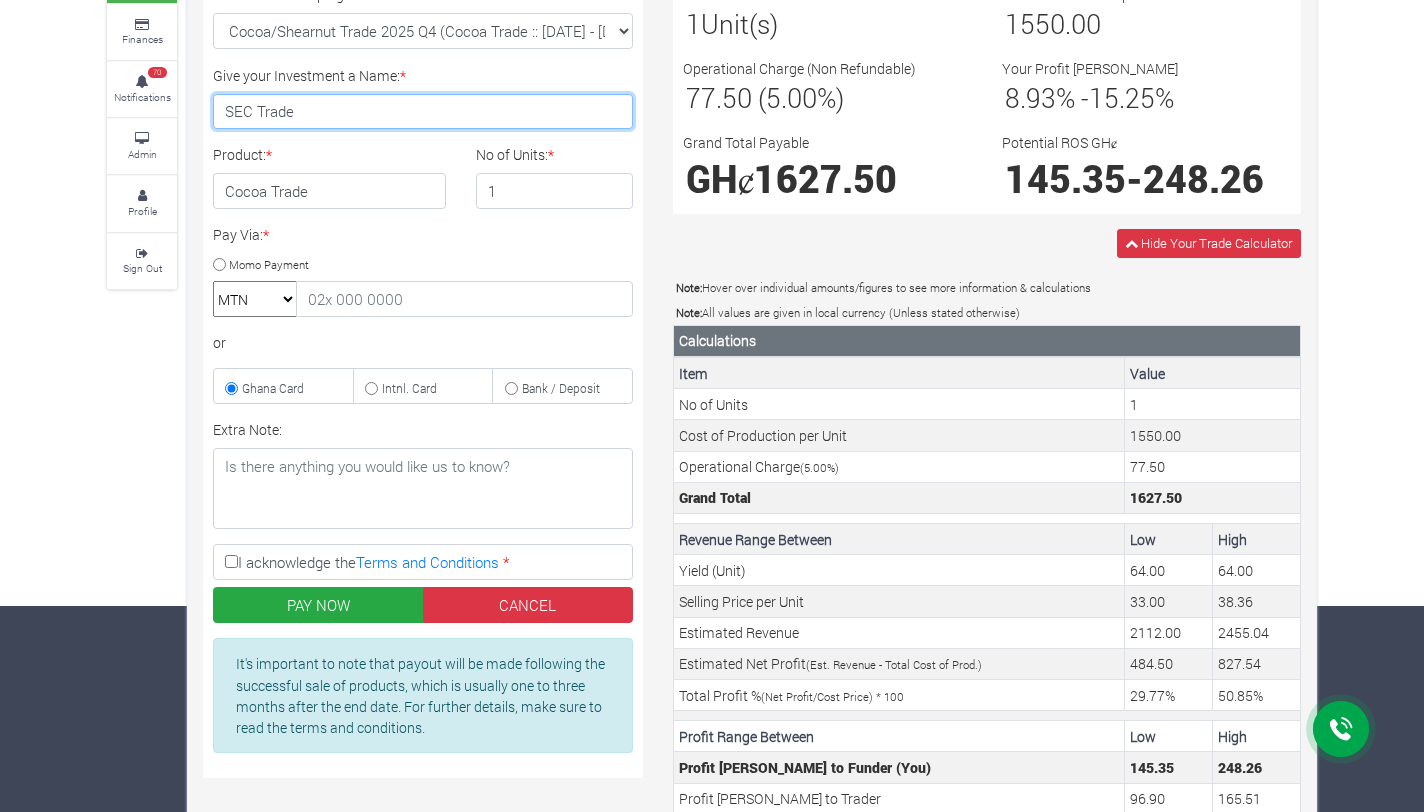 scroll, scrollTop: 212, scrollLeft: 0, axis: vertical 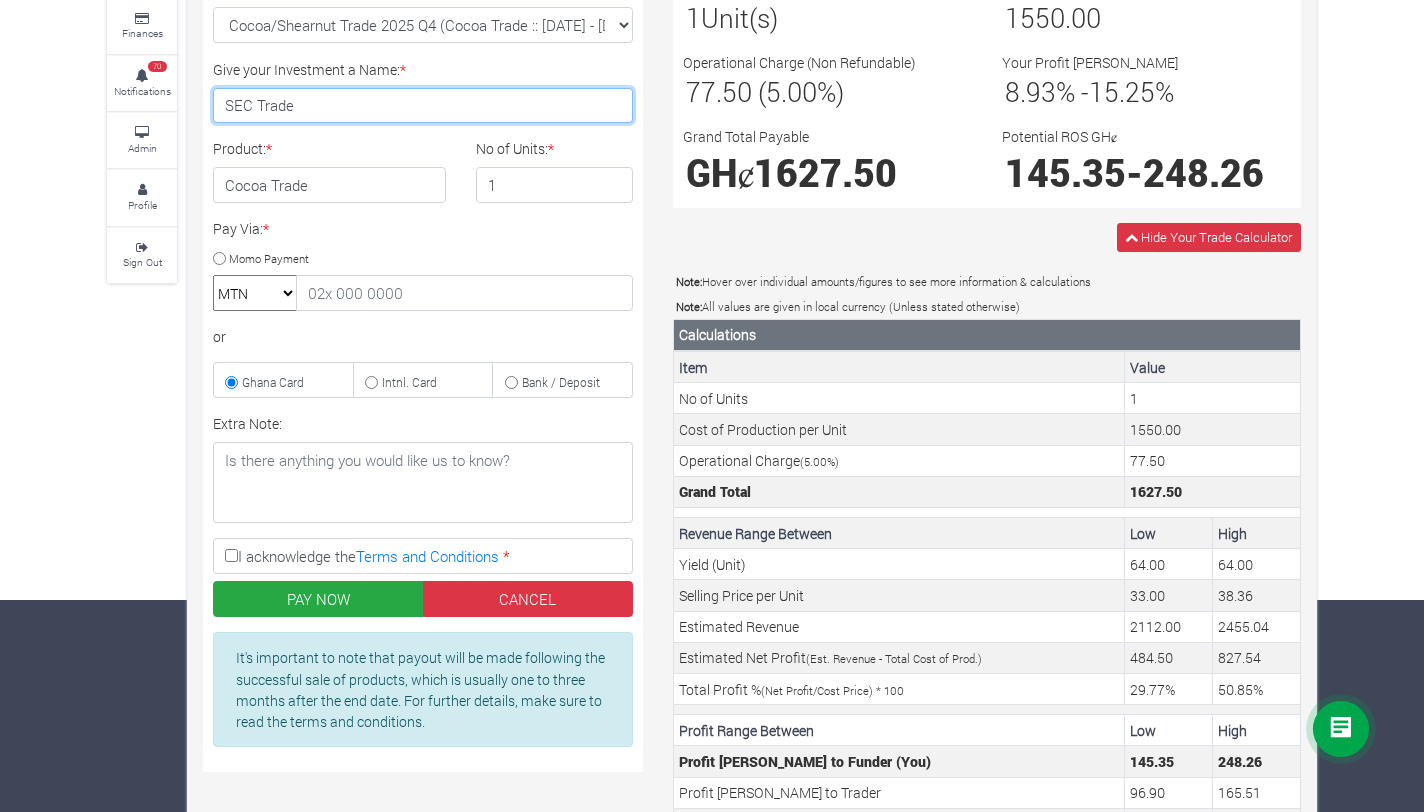 type on "SEC Trade" 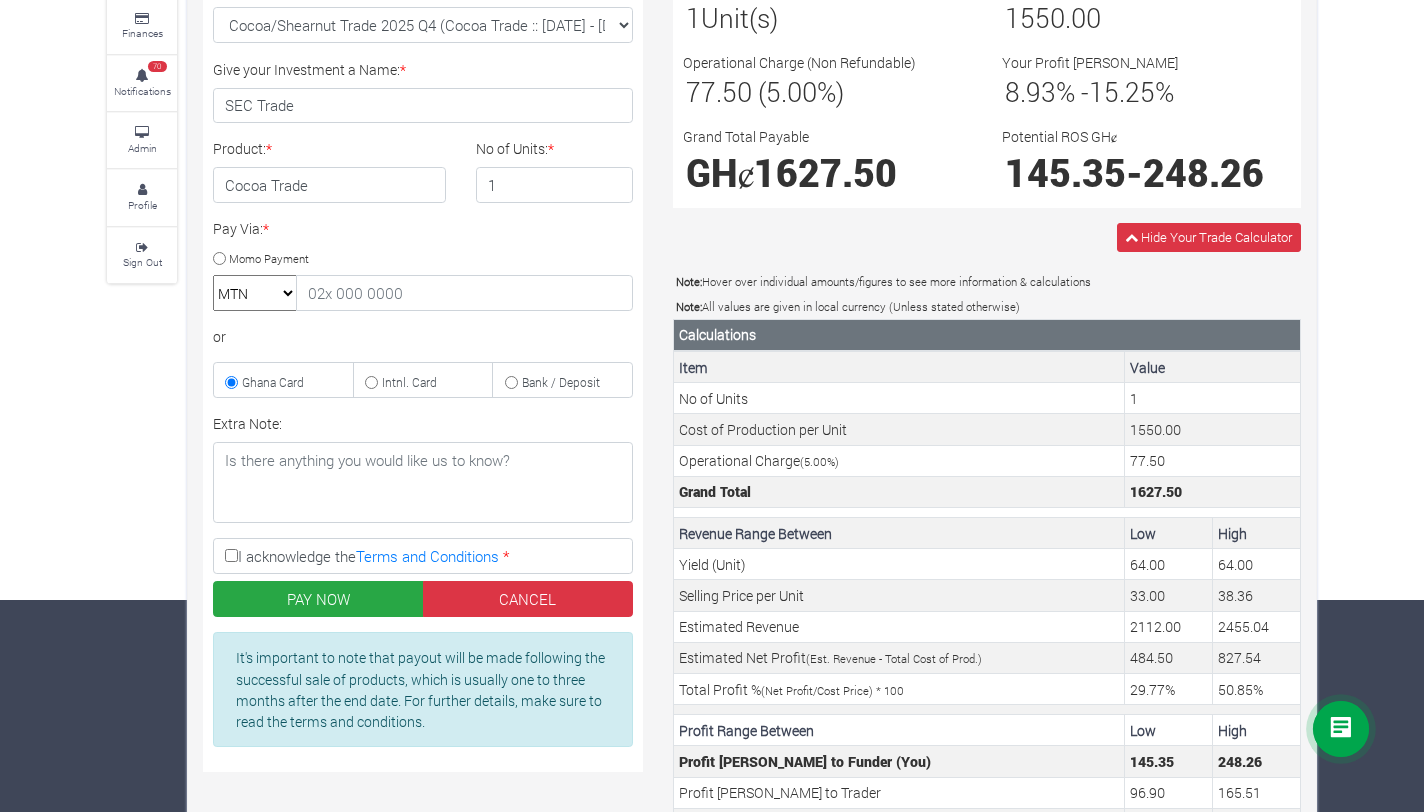 click on "I acknowledge the   Terms and Conditions    *" at bounding box center [423, 556] 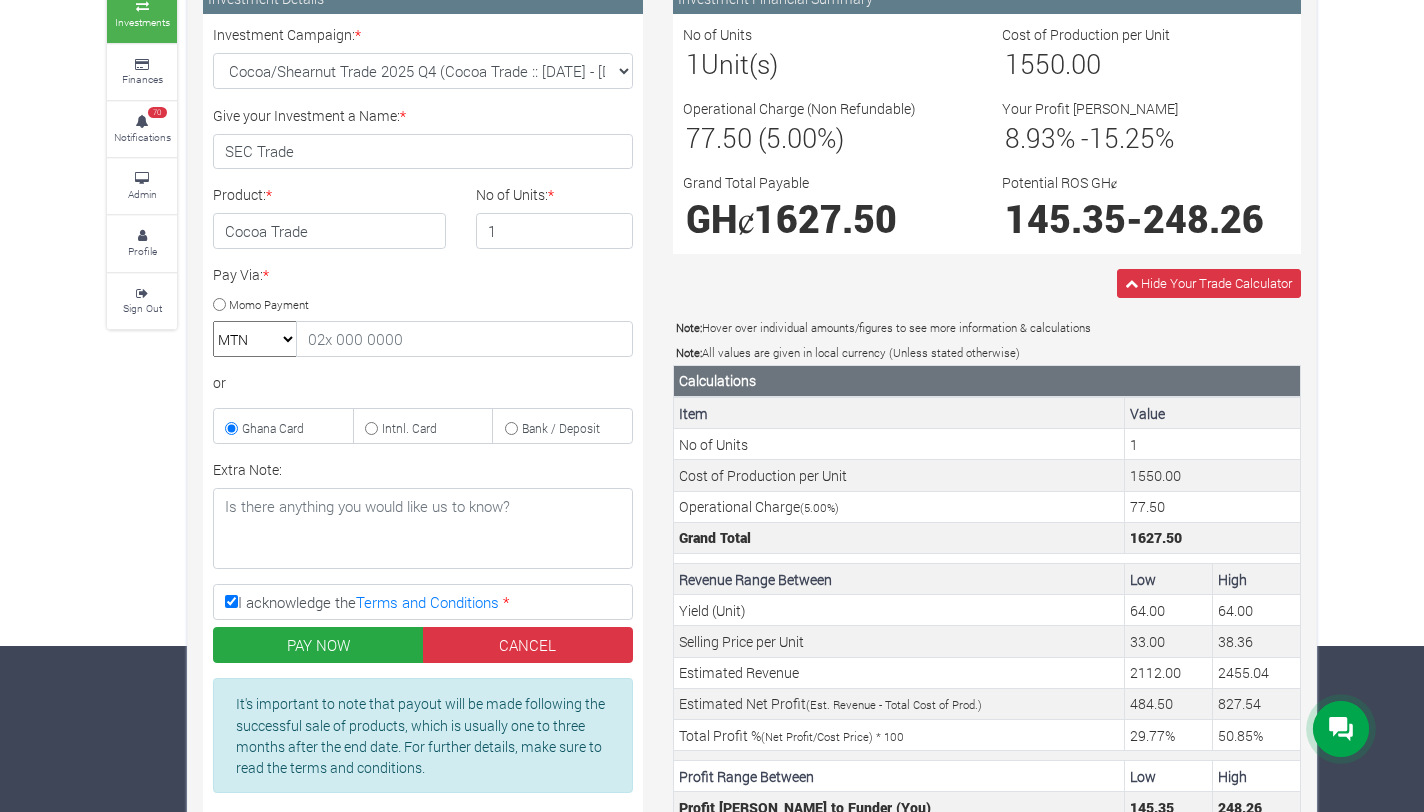 scroll, scrollTop: 157, scrollLeft: 0, axis: vertical 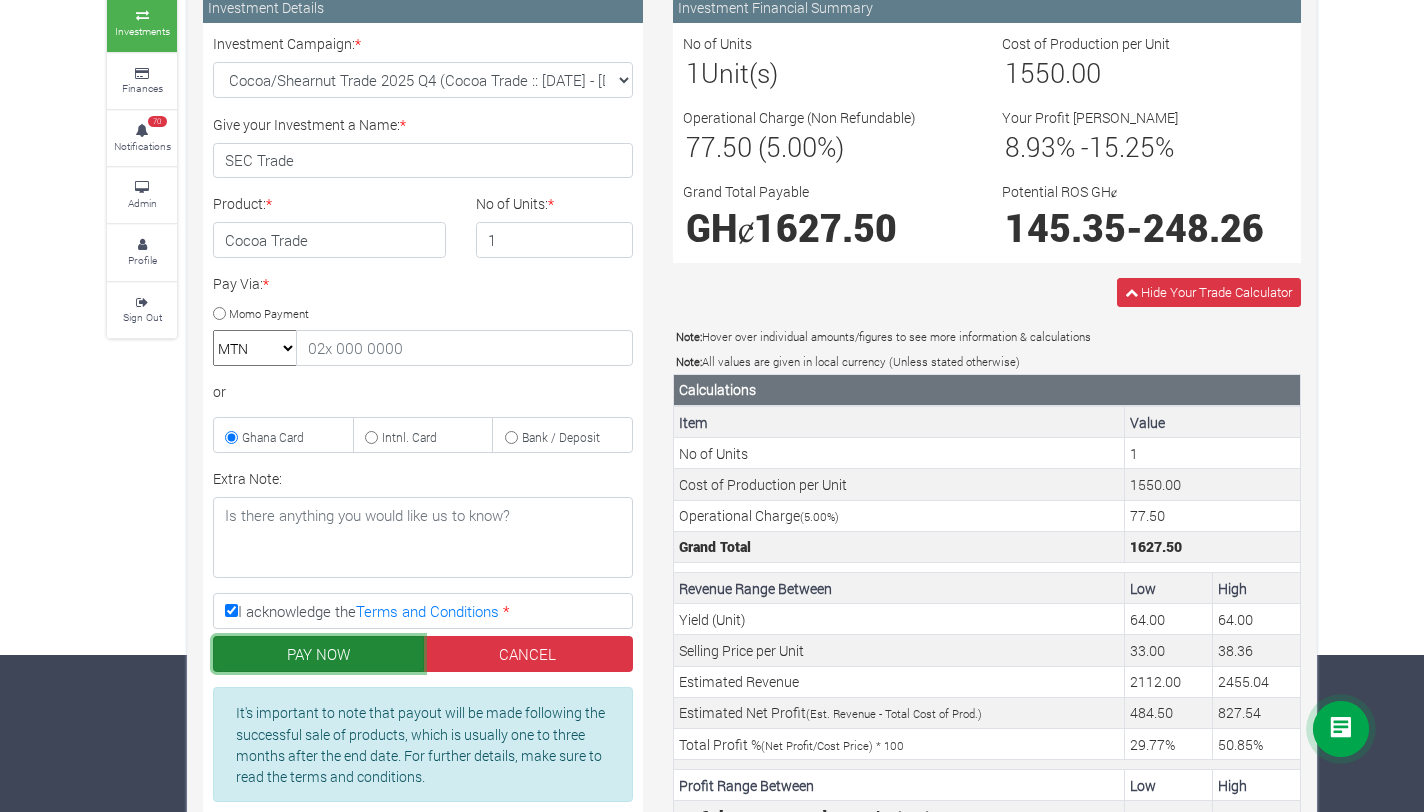 click on "PAY NOW" at bounding box center [318, 654] 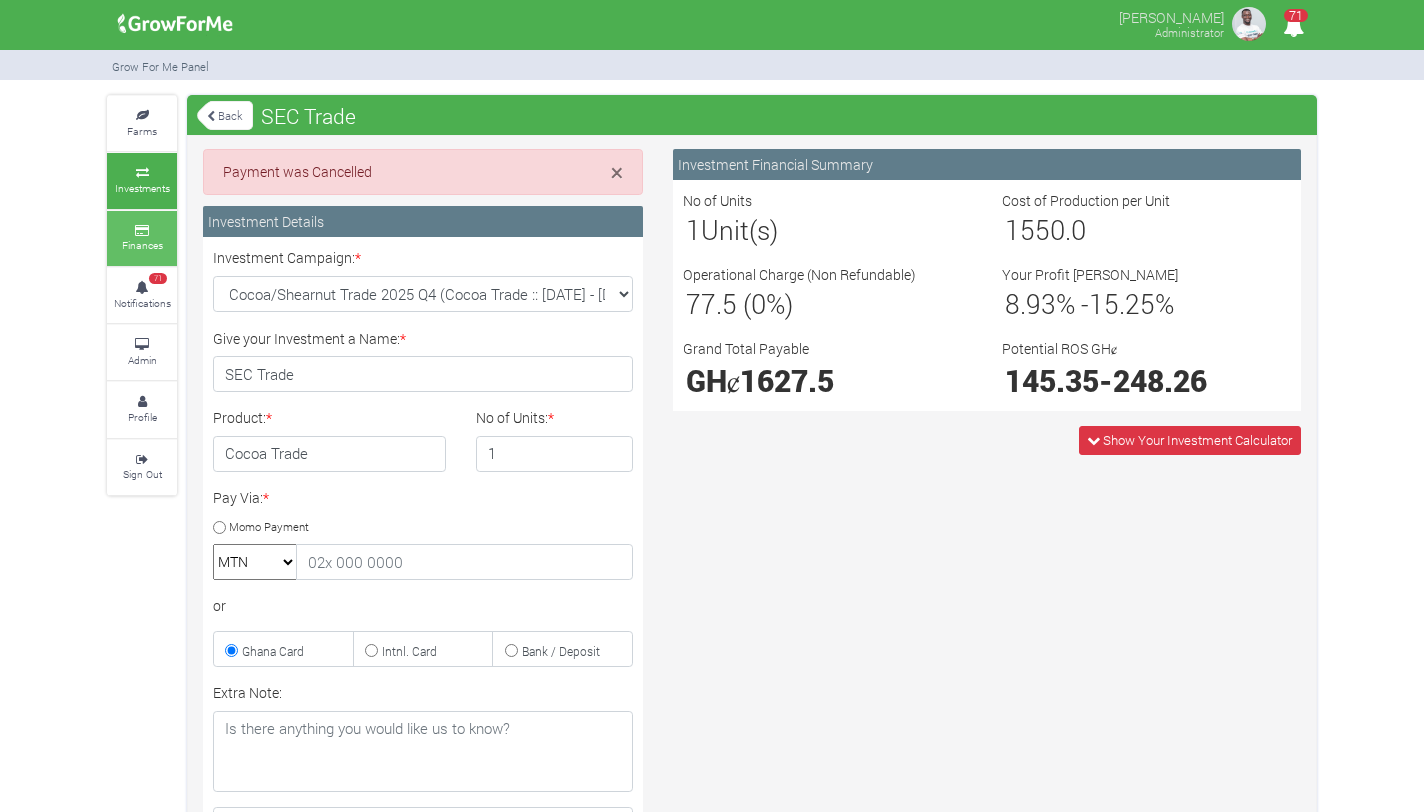 scroll, scrollTop: 0, scrollLeft: 0, axis: both 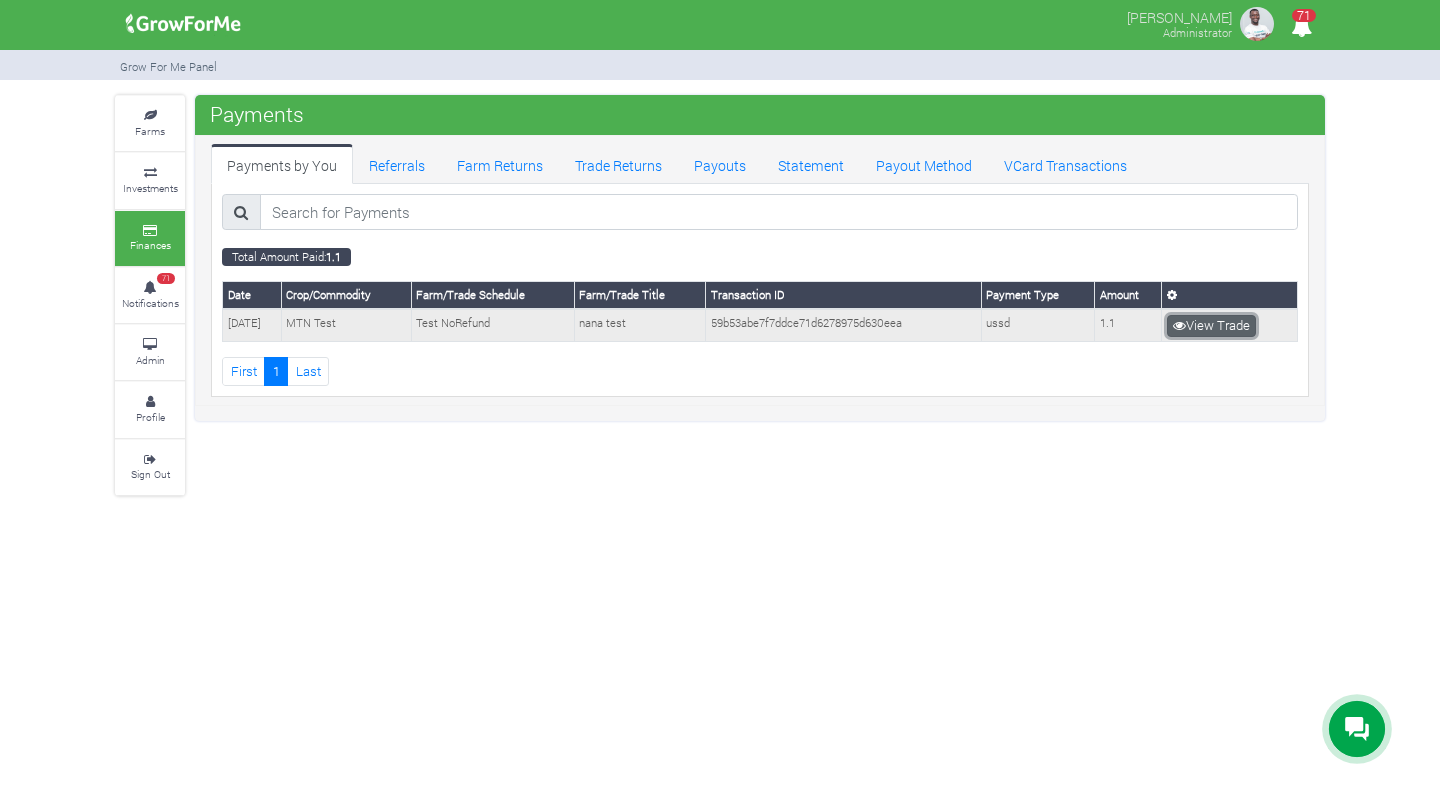 click at bounding box center [1179, 325] 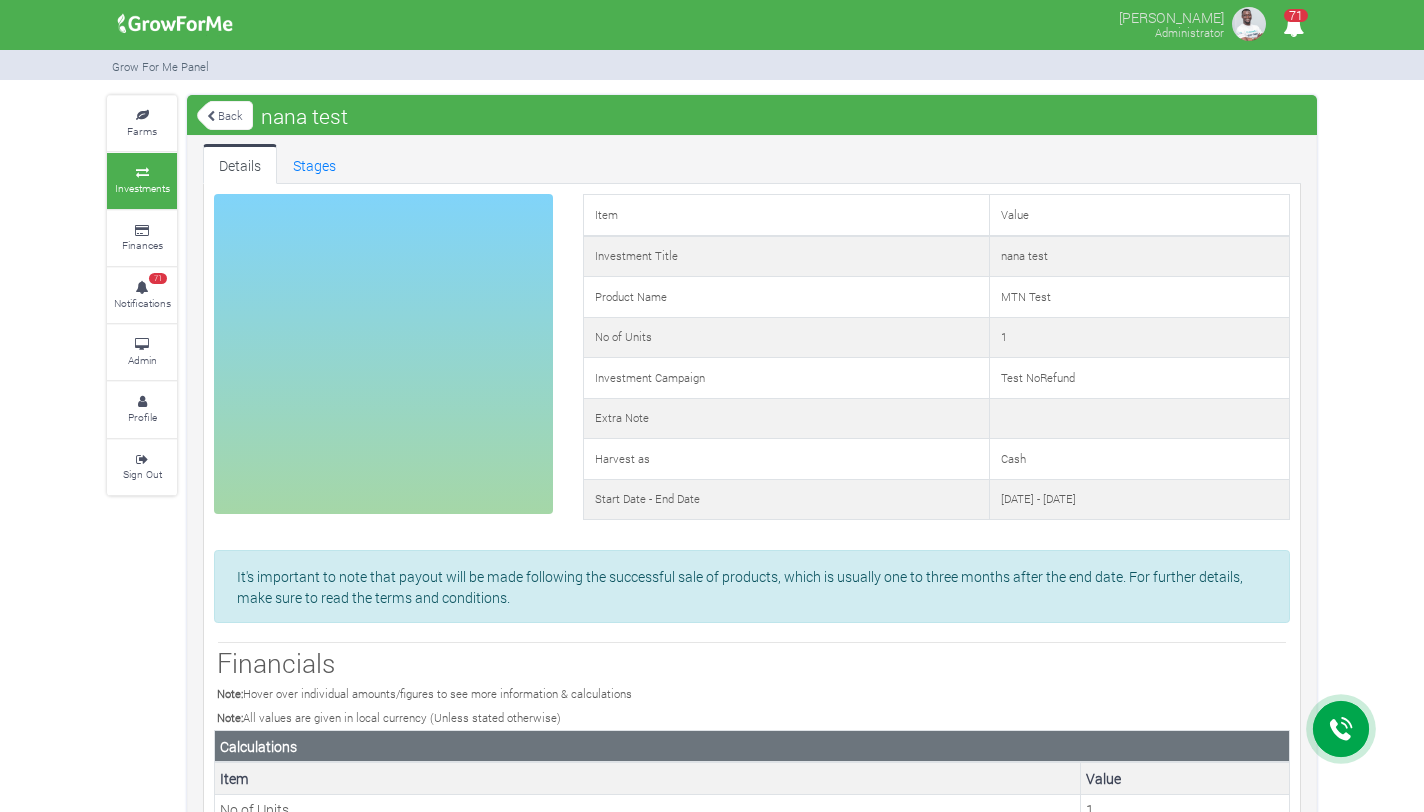 scroll, scrollTop: 0, scrollLeft: 0, axis: both 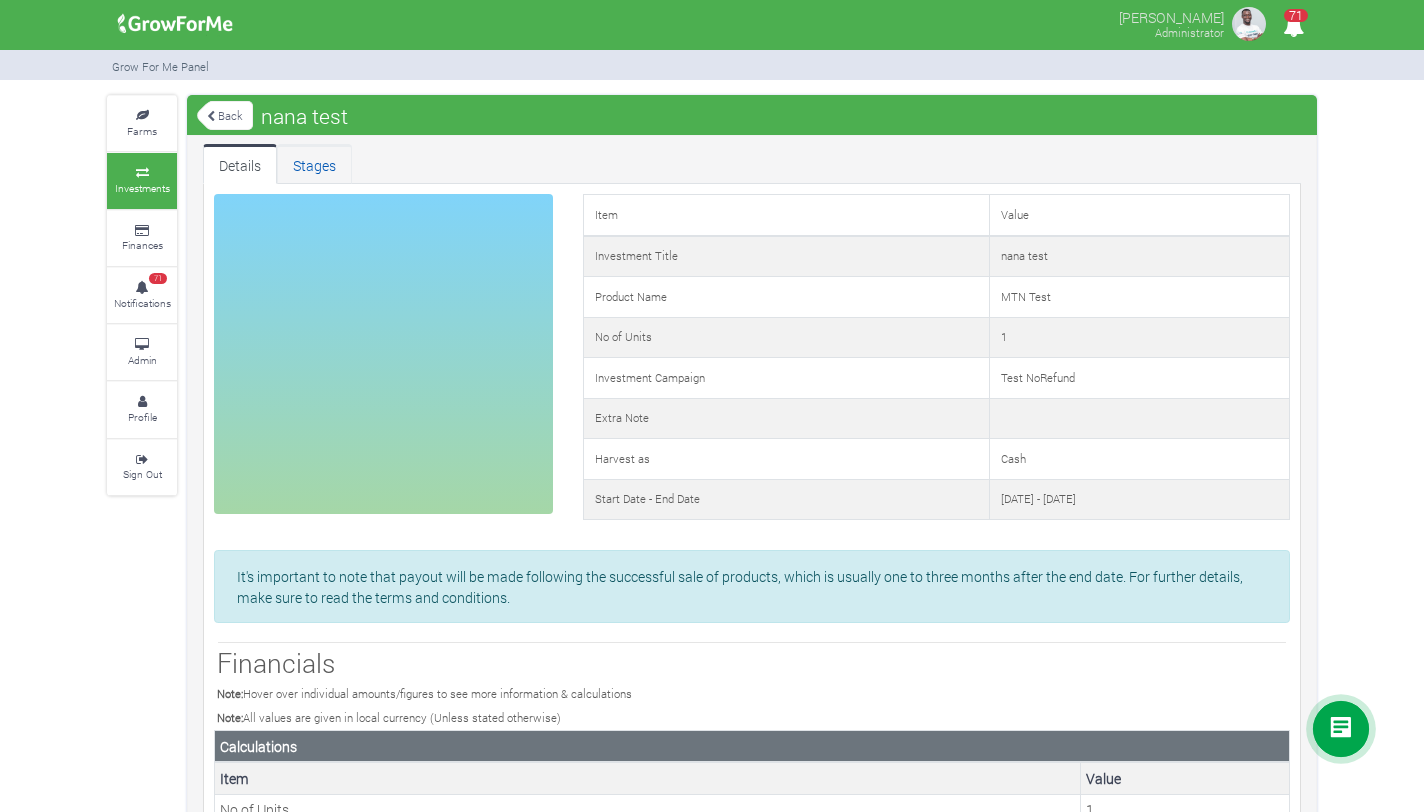 click on "Stages" at bounding box center [314, 164] 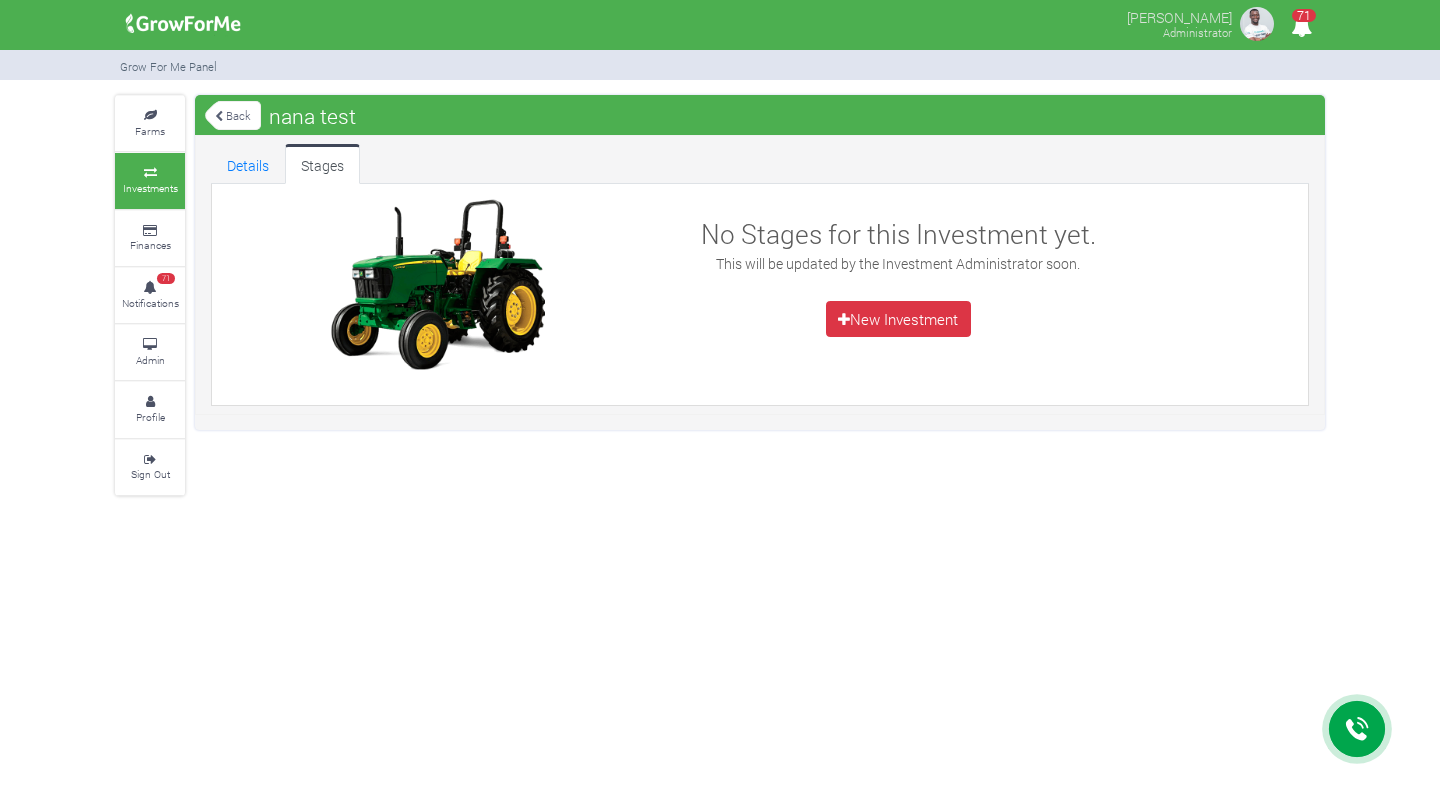 scroll, scrollTop: 0, scrollLeft: 0, axis: both 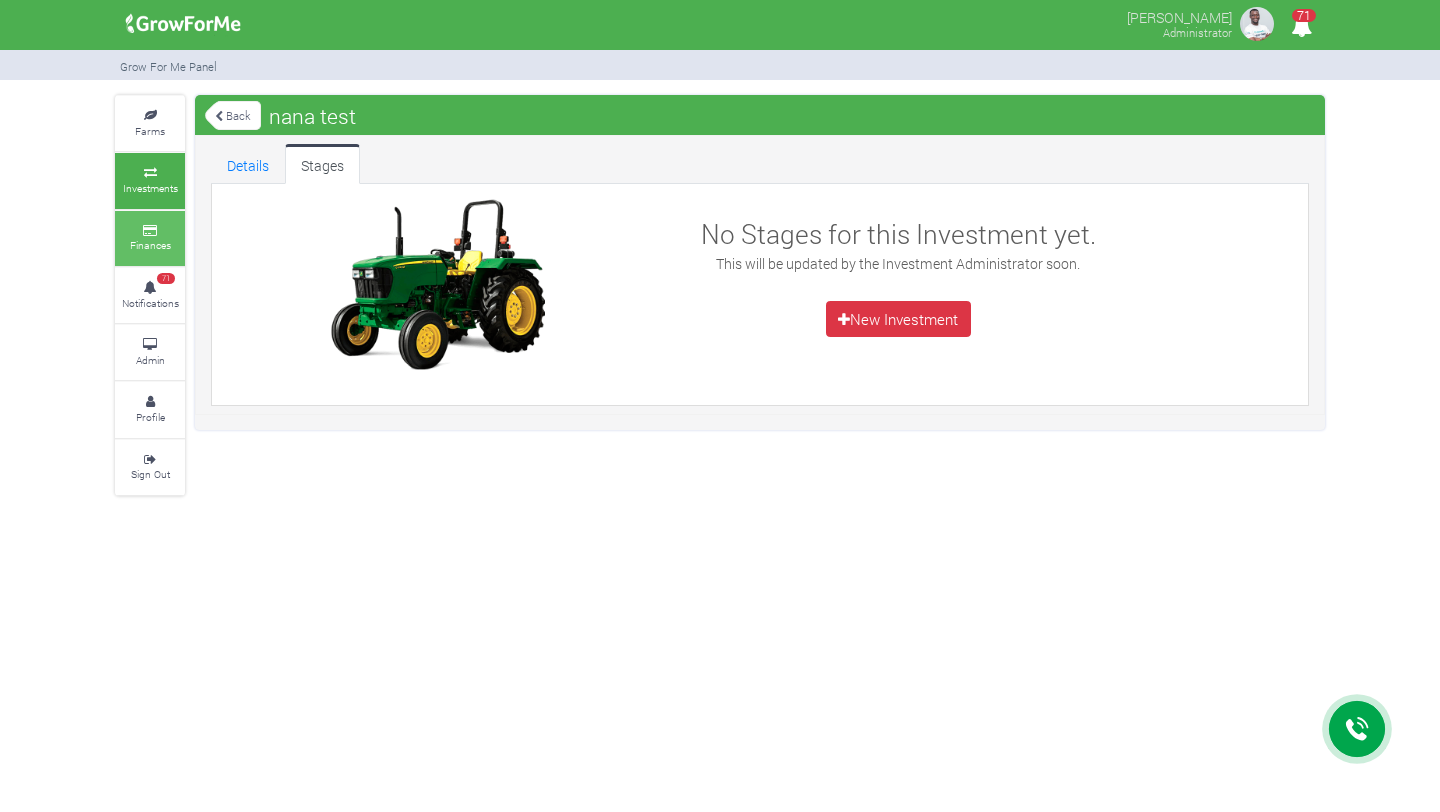 click on "Finances" at bounding box center [150, 238] 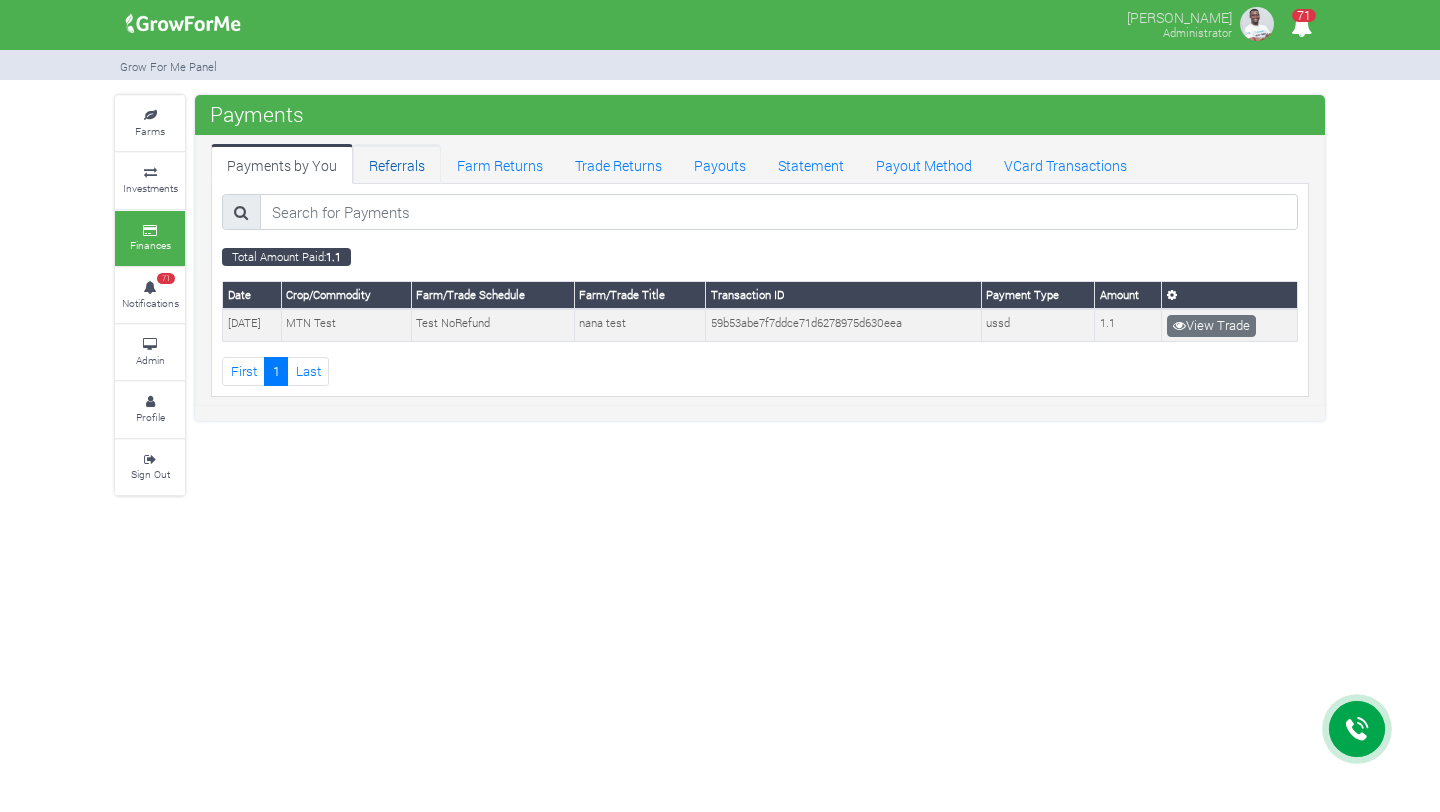 scroll, scrollTop: 0, scrollLeft: 0, axis: both 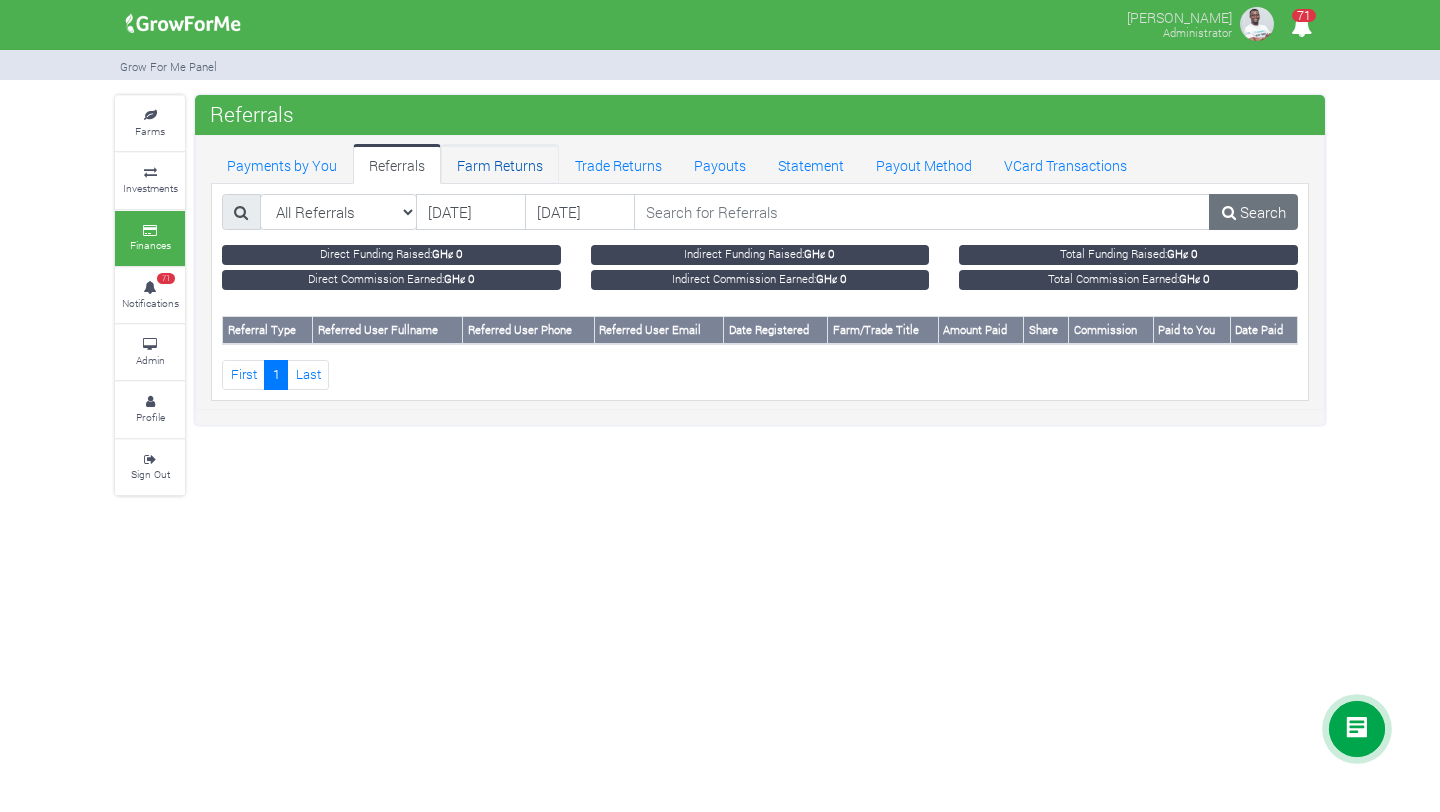 click on "Farm Returns" at bounding box center [500, 164] 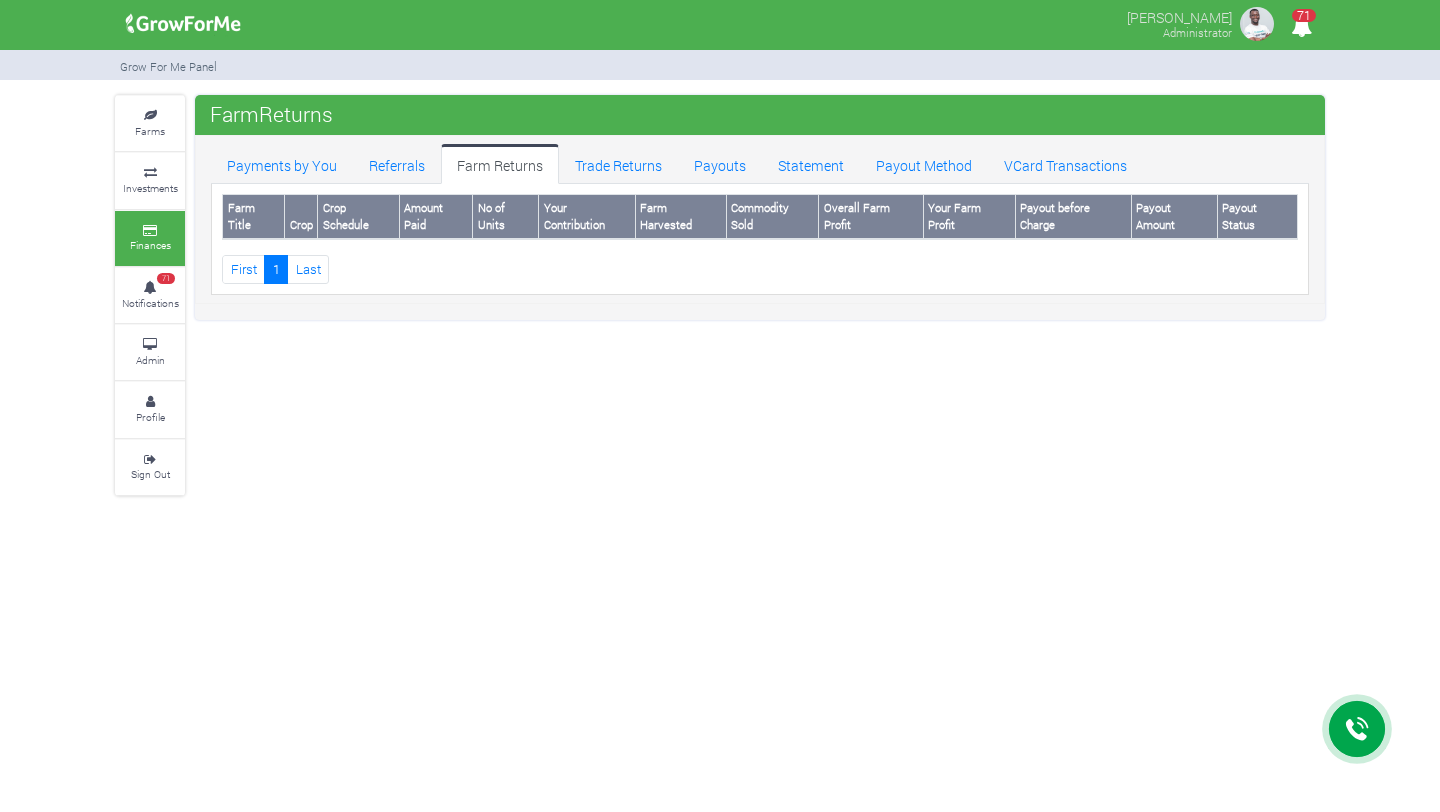 scroll, scrollTop: 0, scrollLeft: 0, axis: both 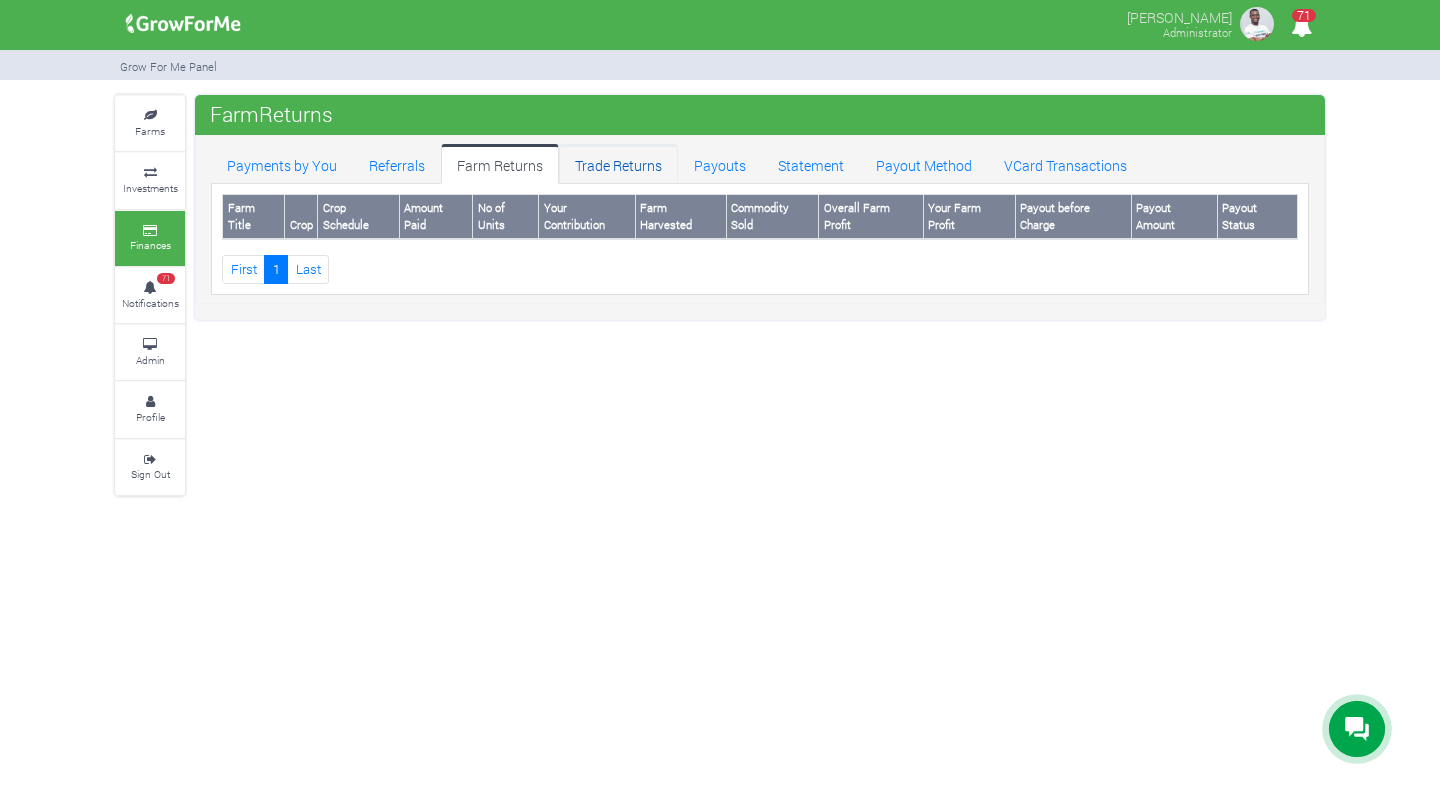 click on "Trade Returns" at bounding box center (618, 164) 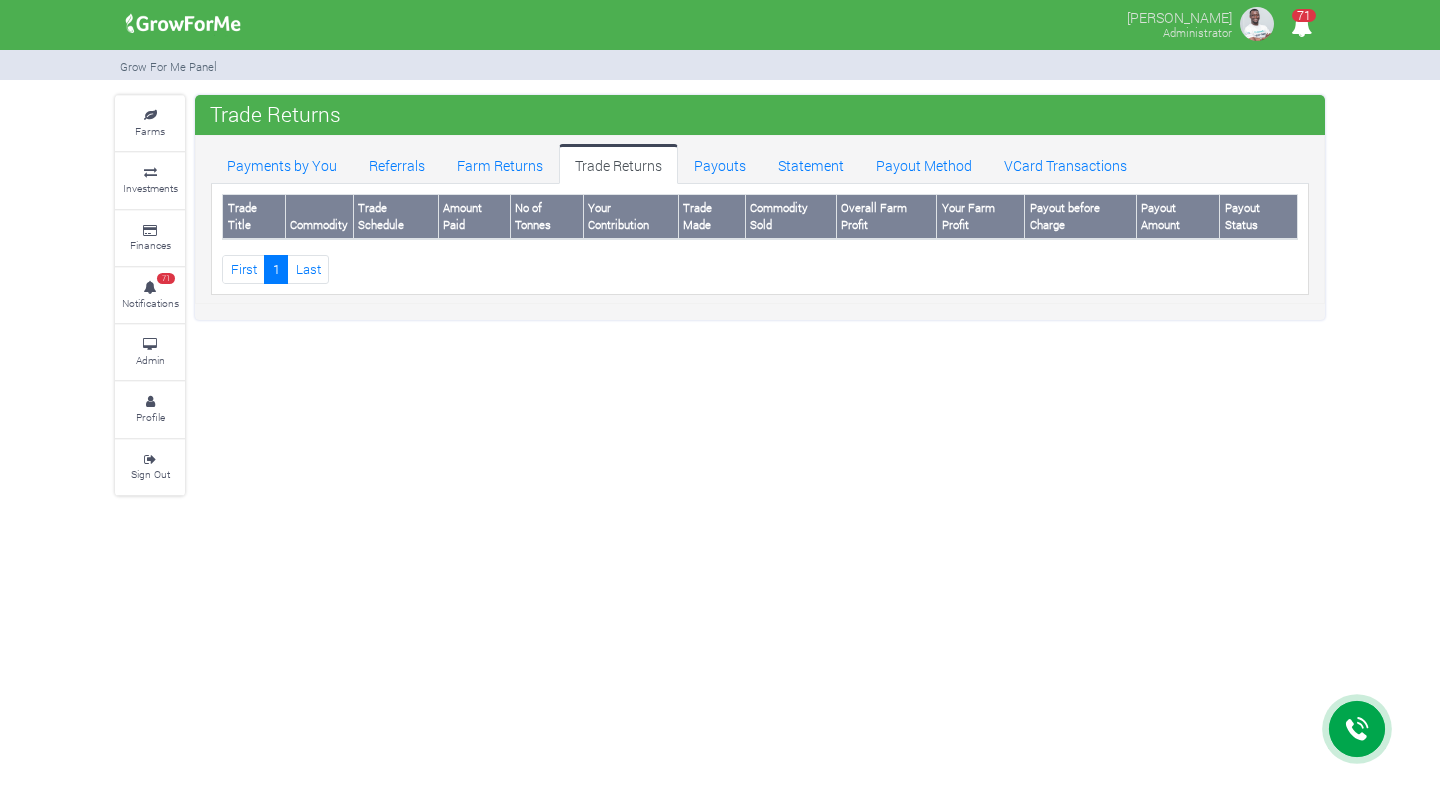 scroll, scrollTop: 0, scrollLeft: 0, axis: both 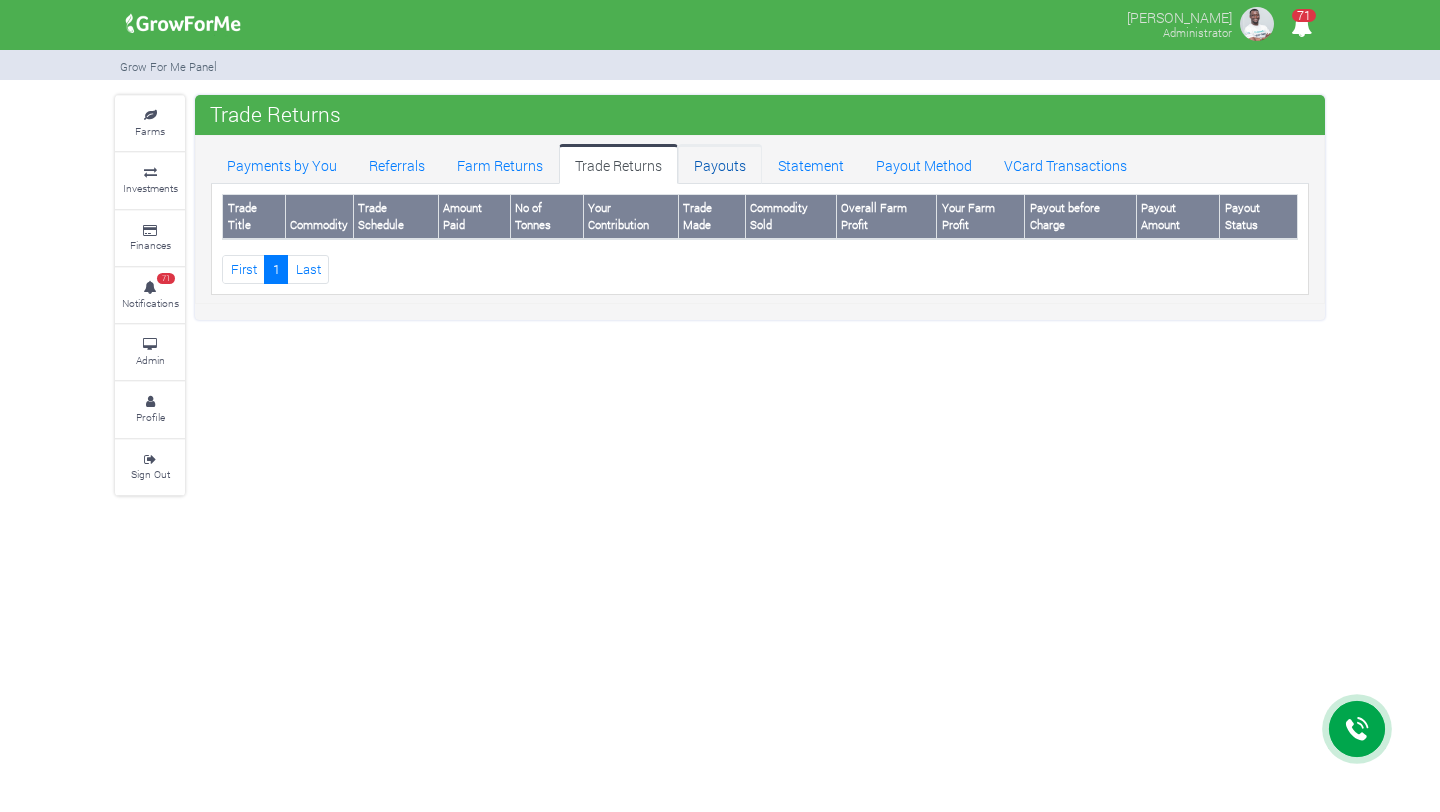 click on "Payouts" at bounding box center [720, 164] 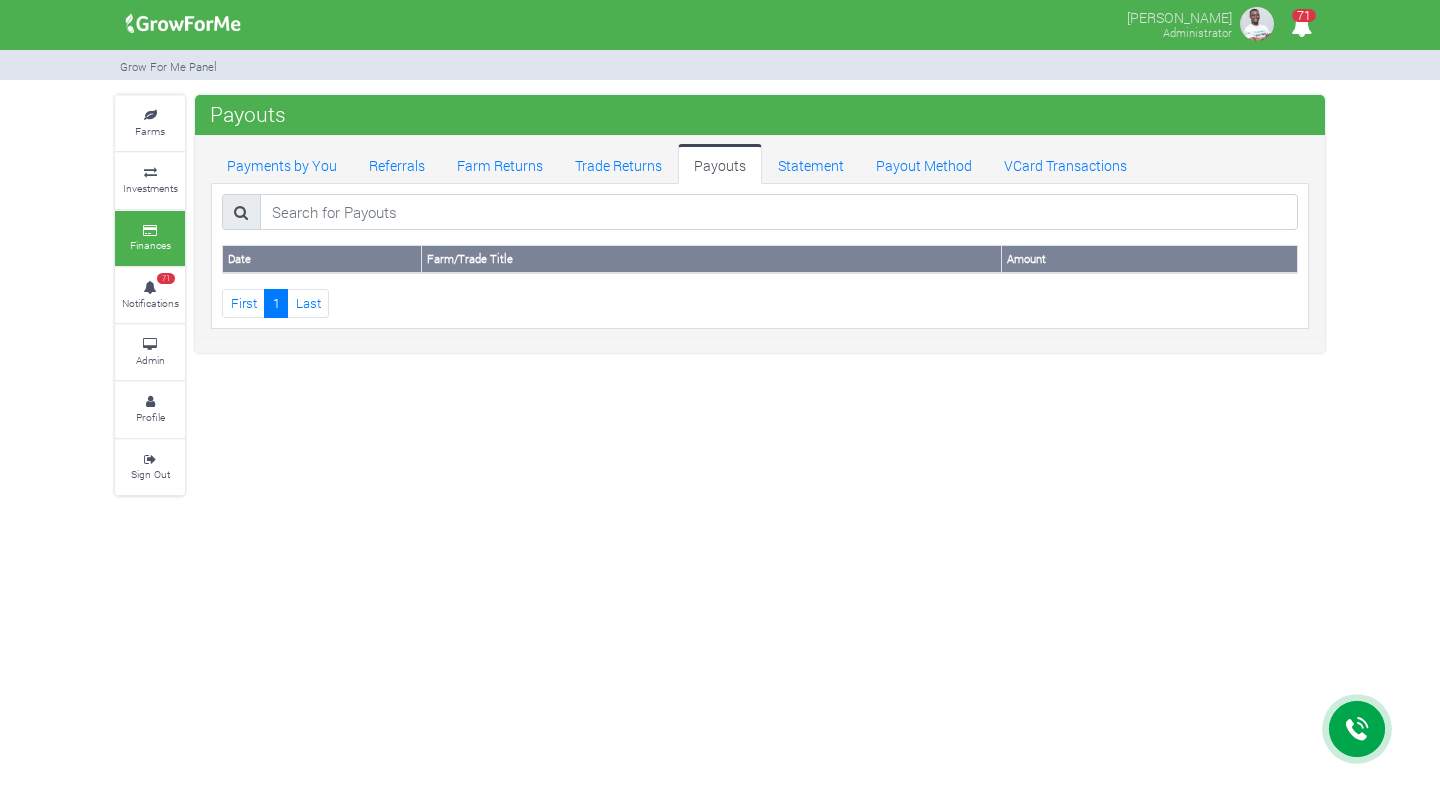 scroll, scrollTop: 0, scrollLeft: 0, axis: both 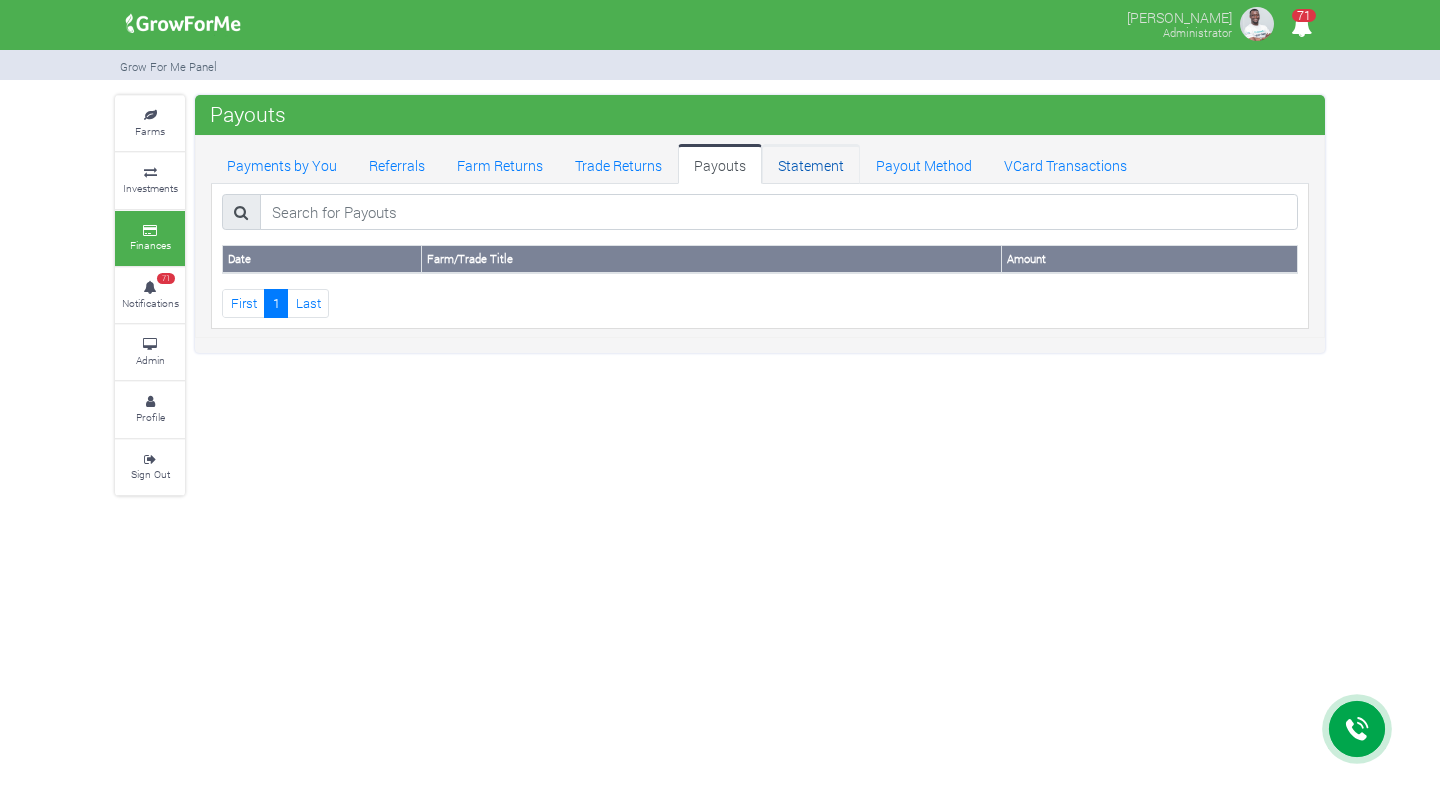 click on "Statement" at bounding box center (811, 164) 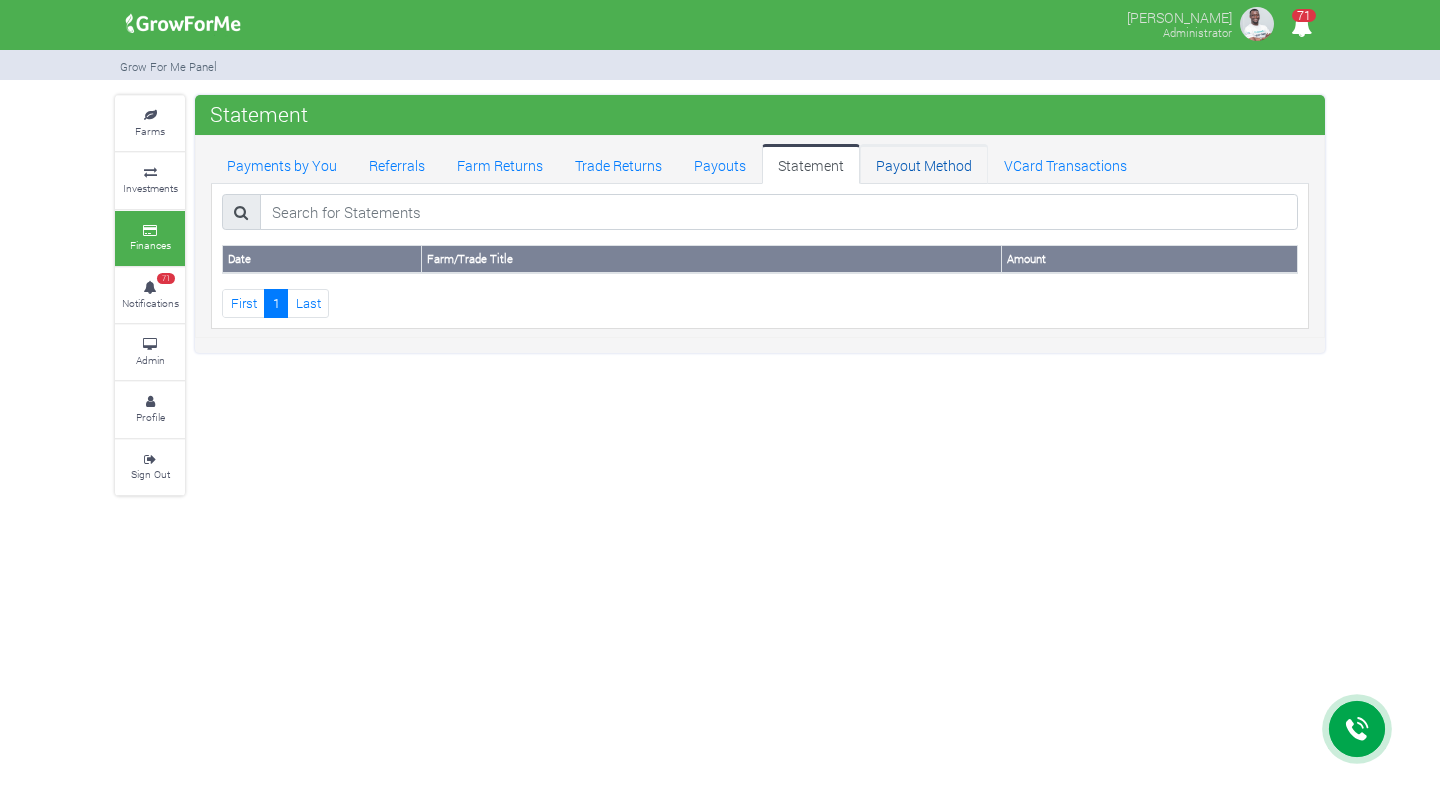 scroll, scrollTop: 0, scrollLeft: 0, axis: both 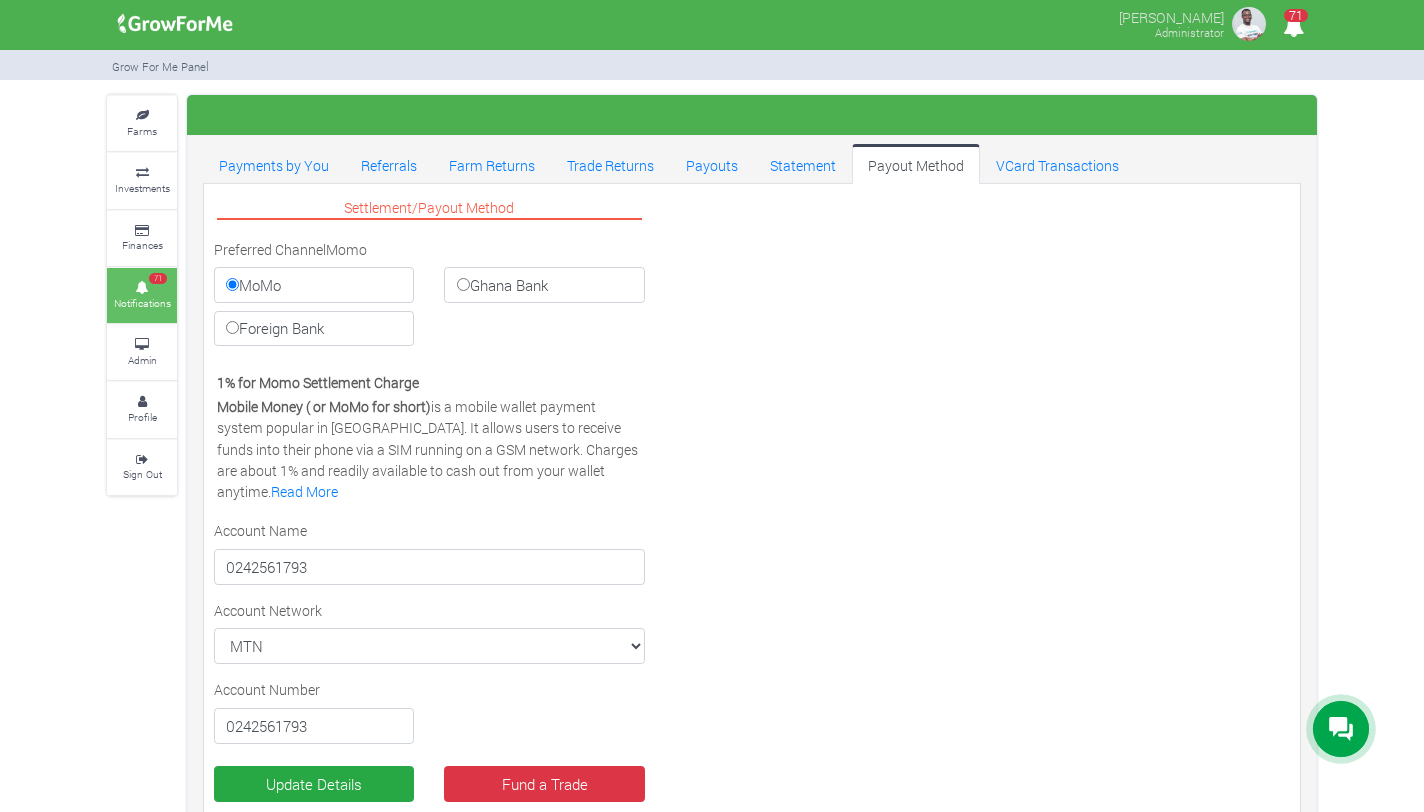 click at bounding box center (142, 288) 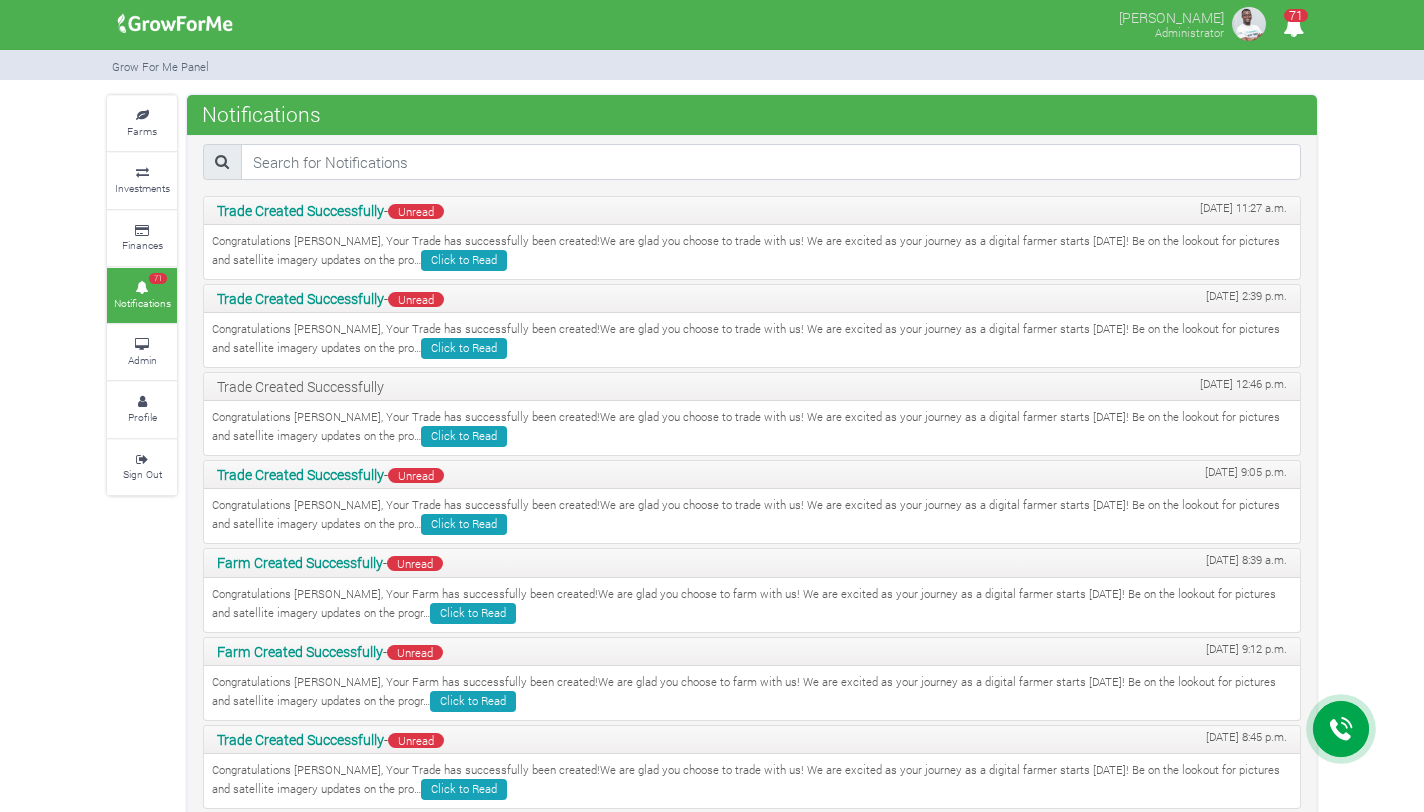 scroll, scrollTop: 0, scrollLeft: 0, axis: both 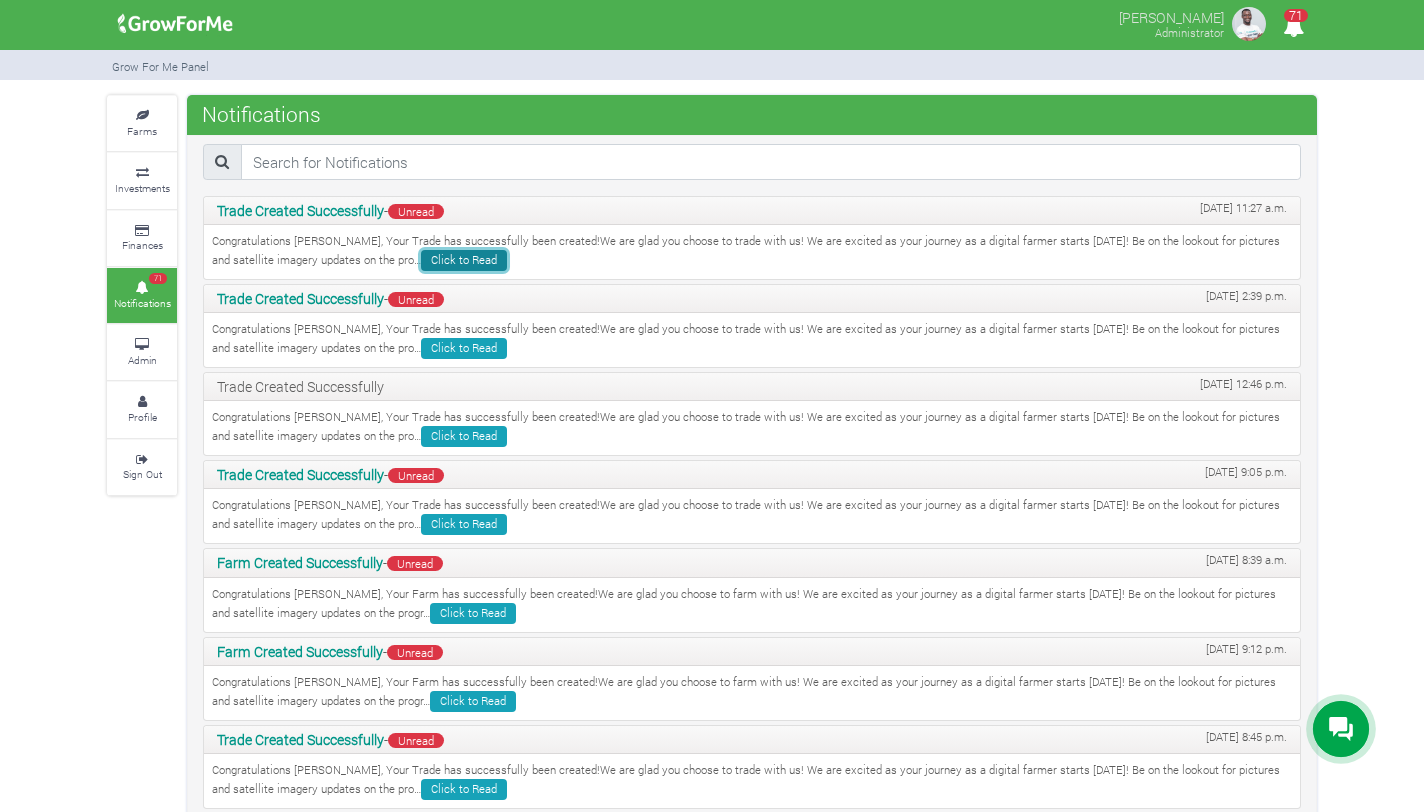 click on "Click to Read" at bounding box center [464, 260] 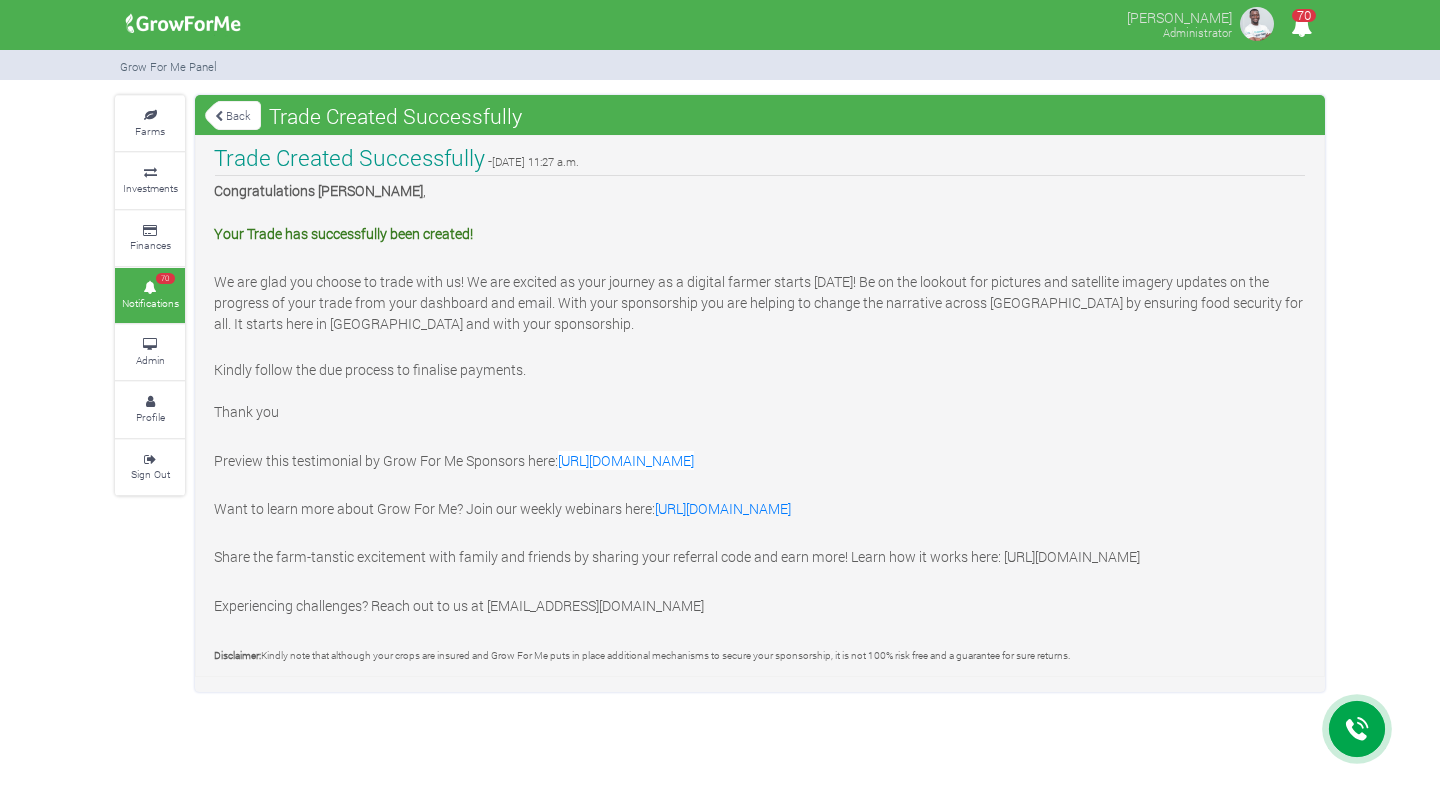 scroll, scrollTop: 0, scrollLeft: 0, axis: both 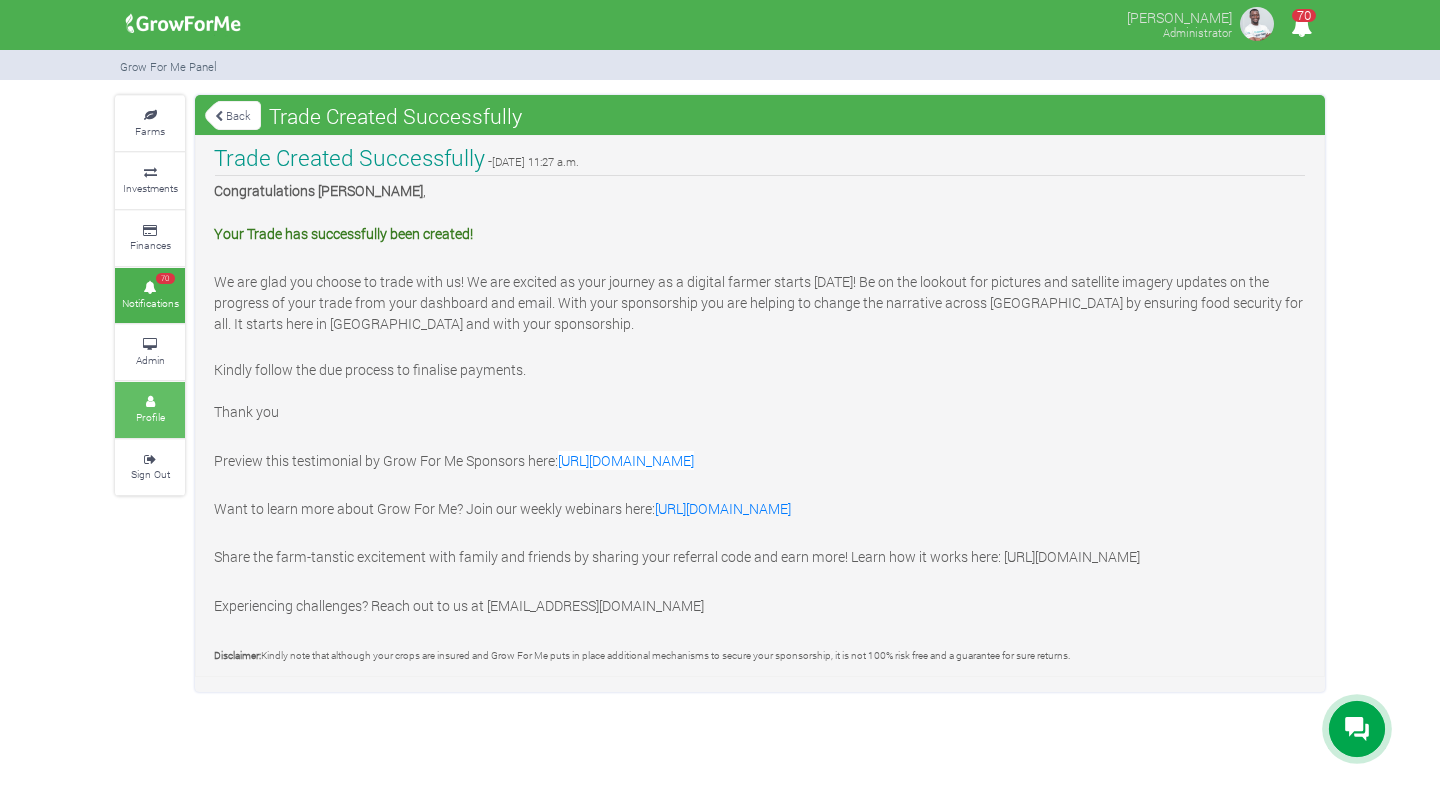 click on "Profile" at bounding box center (150, 409) 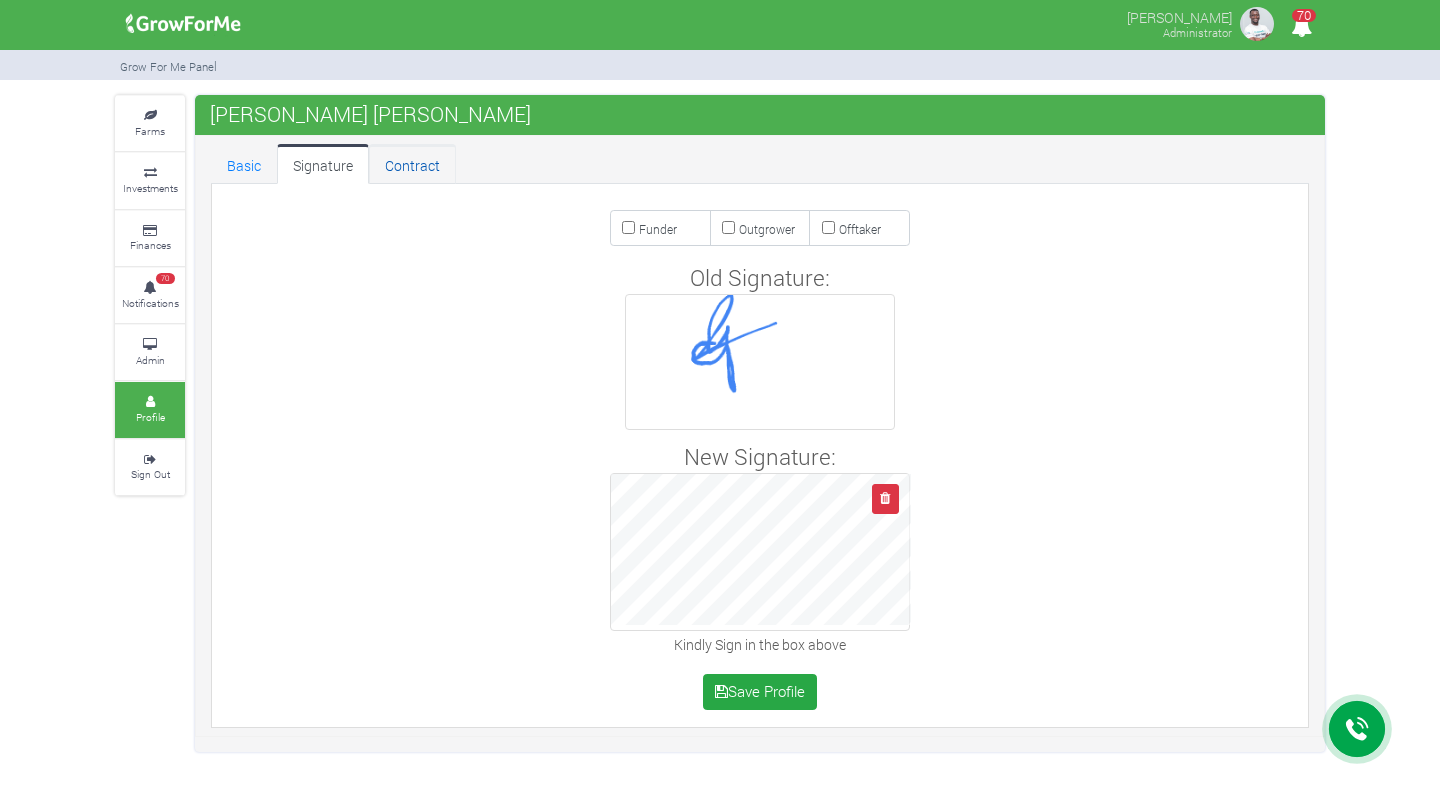 scroll, scrollTop: 0, scrollLeft: 0, axis: both 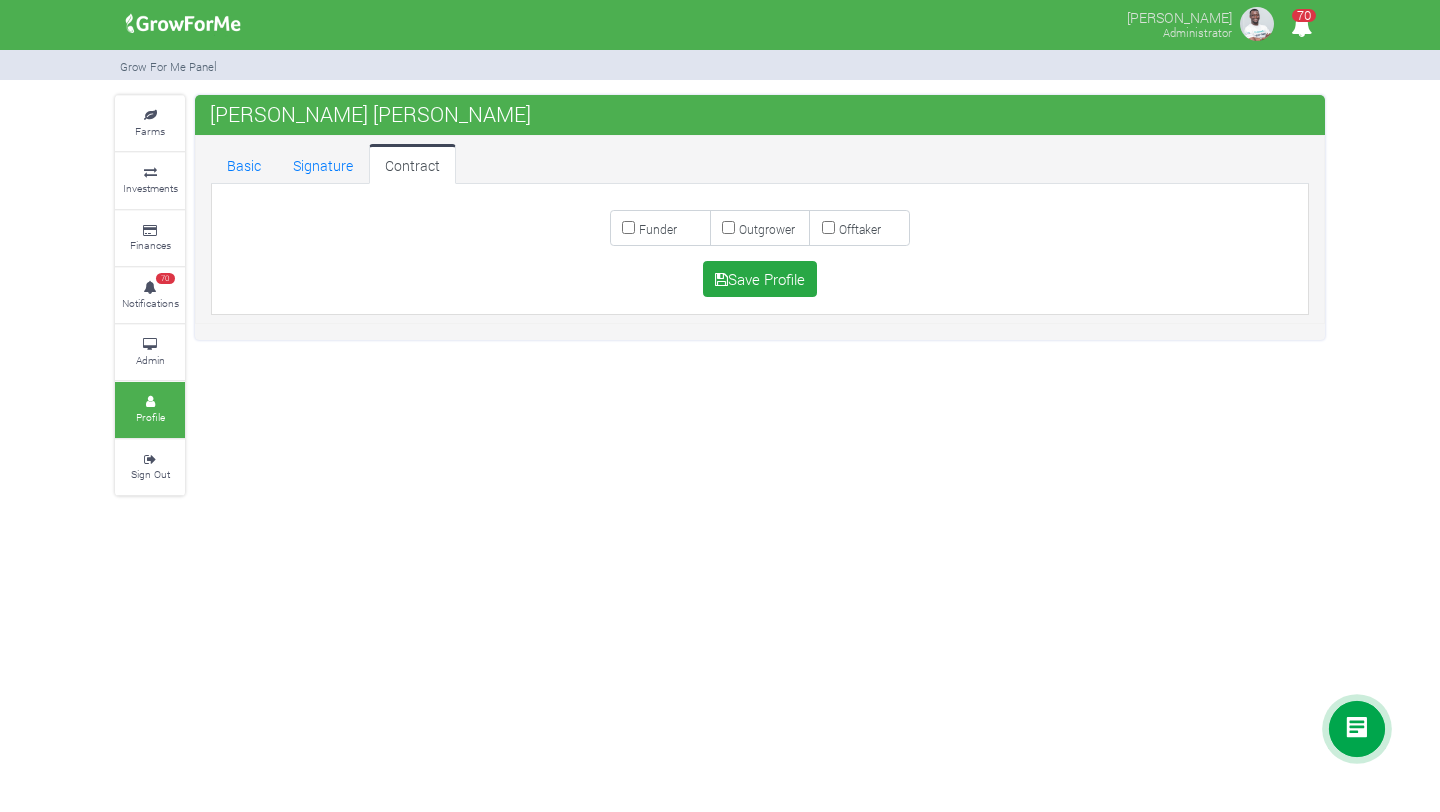 click on "Funder" at bounding box center (658, 229) 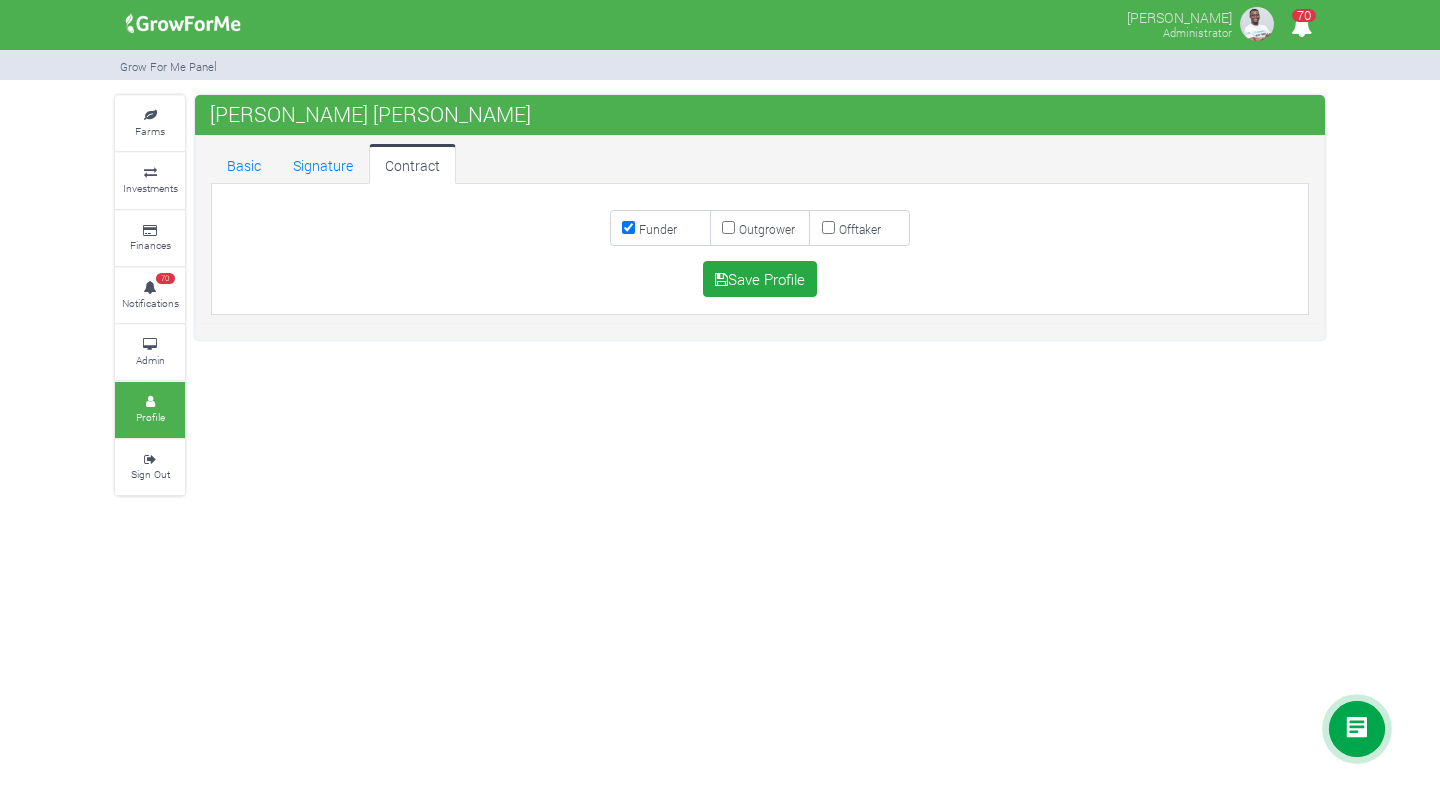 click on "Outgrower" at bounding box center (728, 227) 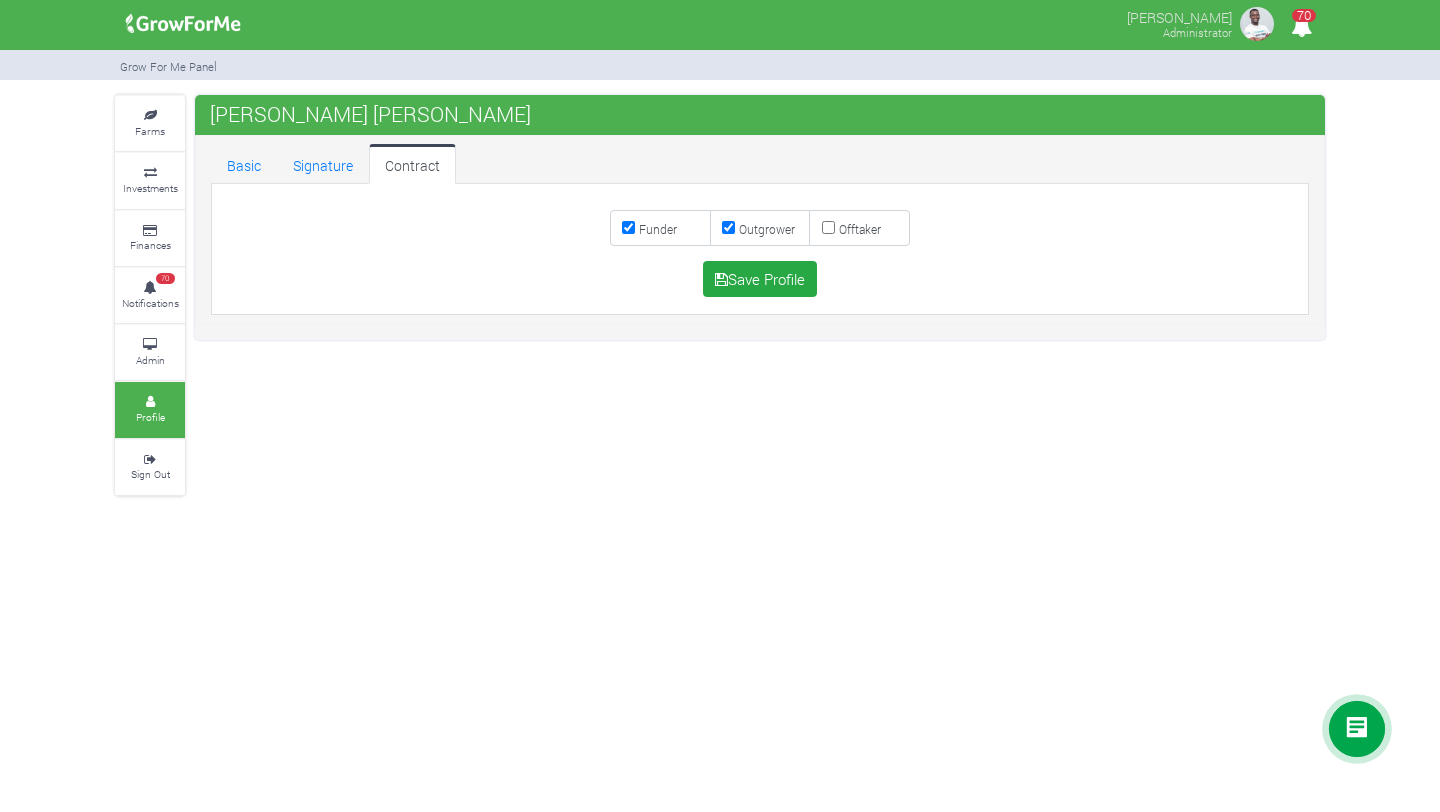 click on "Outgrower" at bounding box center (760, 228) 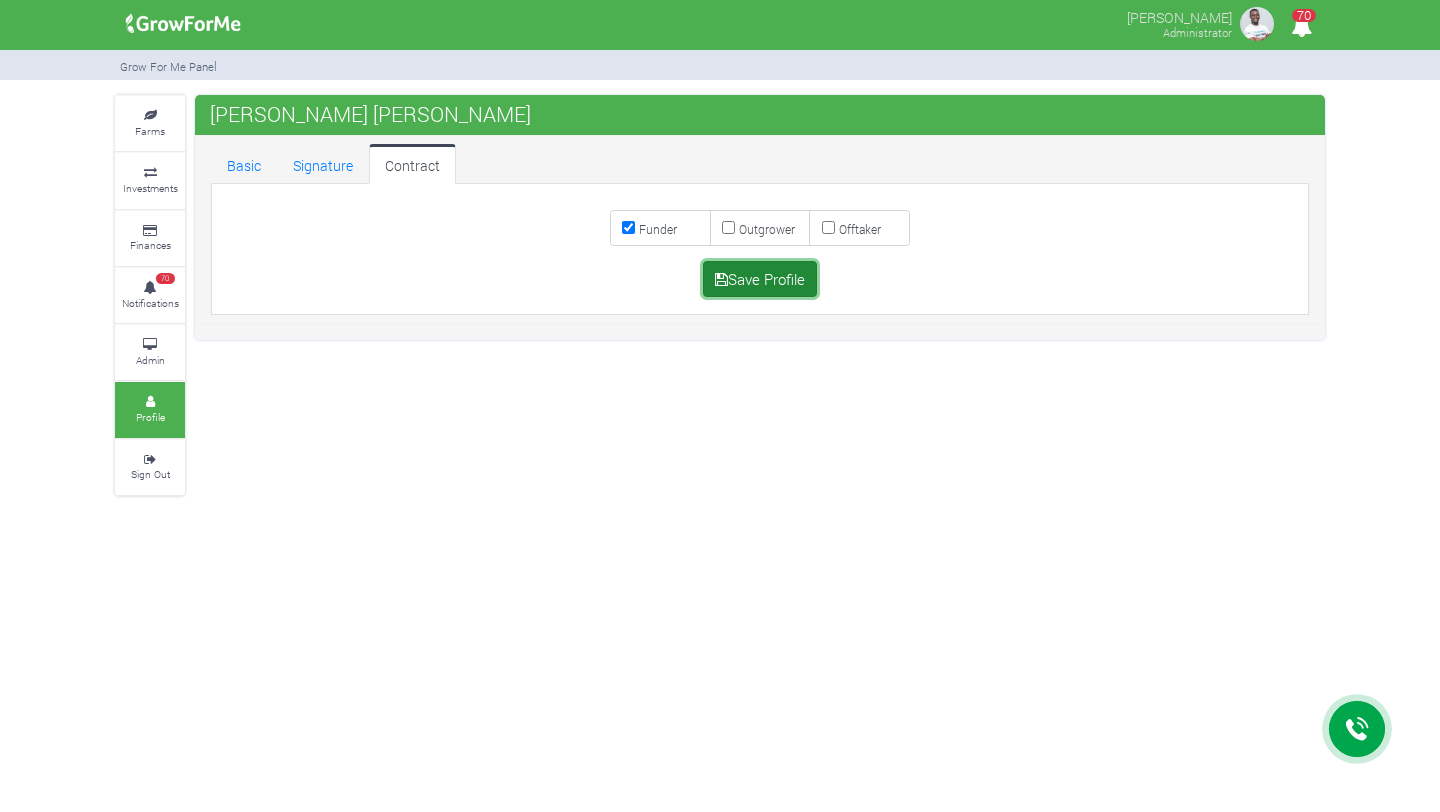 click on "Save Profile" at bounding box center (760, 279) 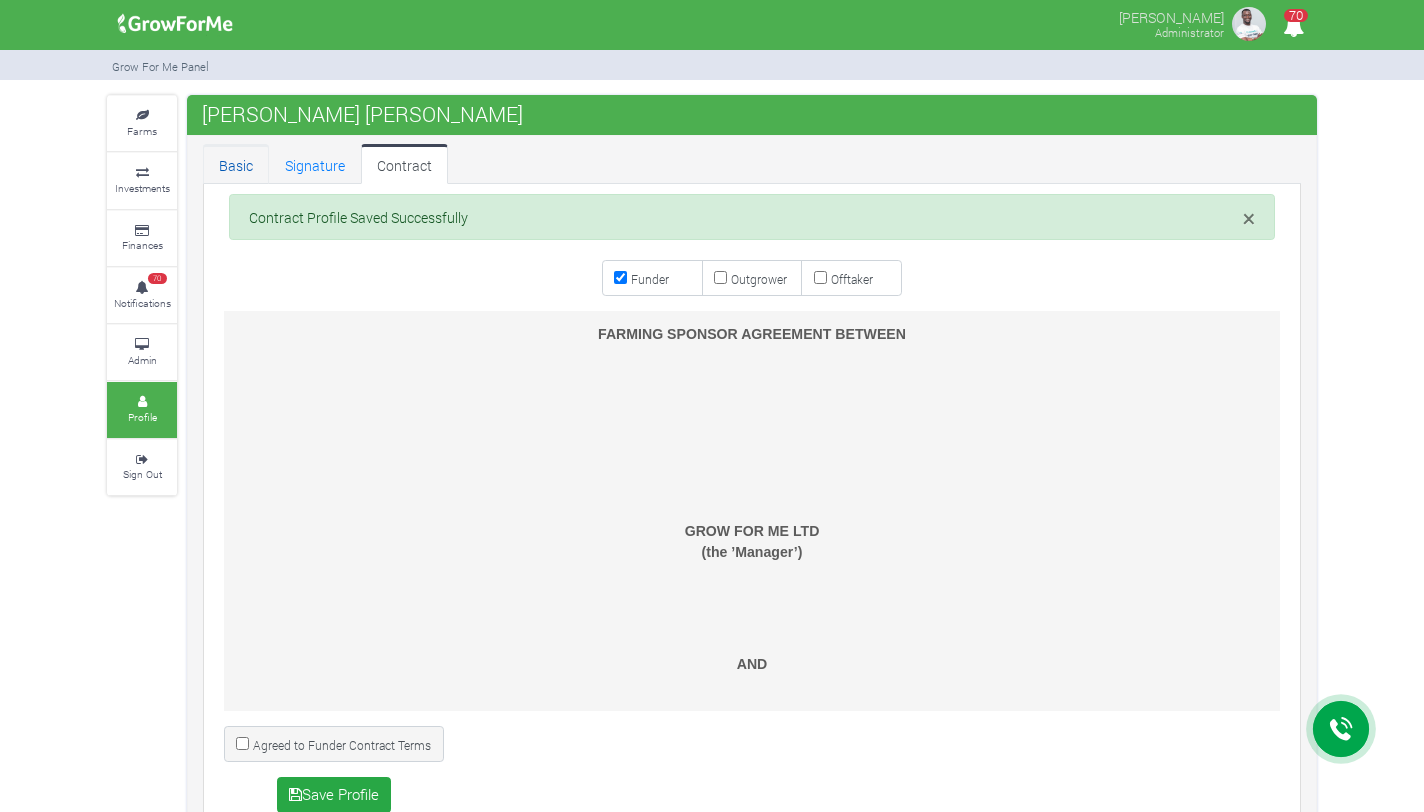 scroll, scrollTop: 0, scrollLeft: 0, axis: both 